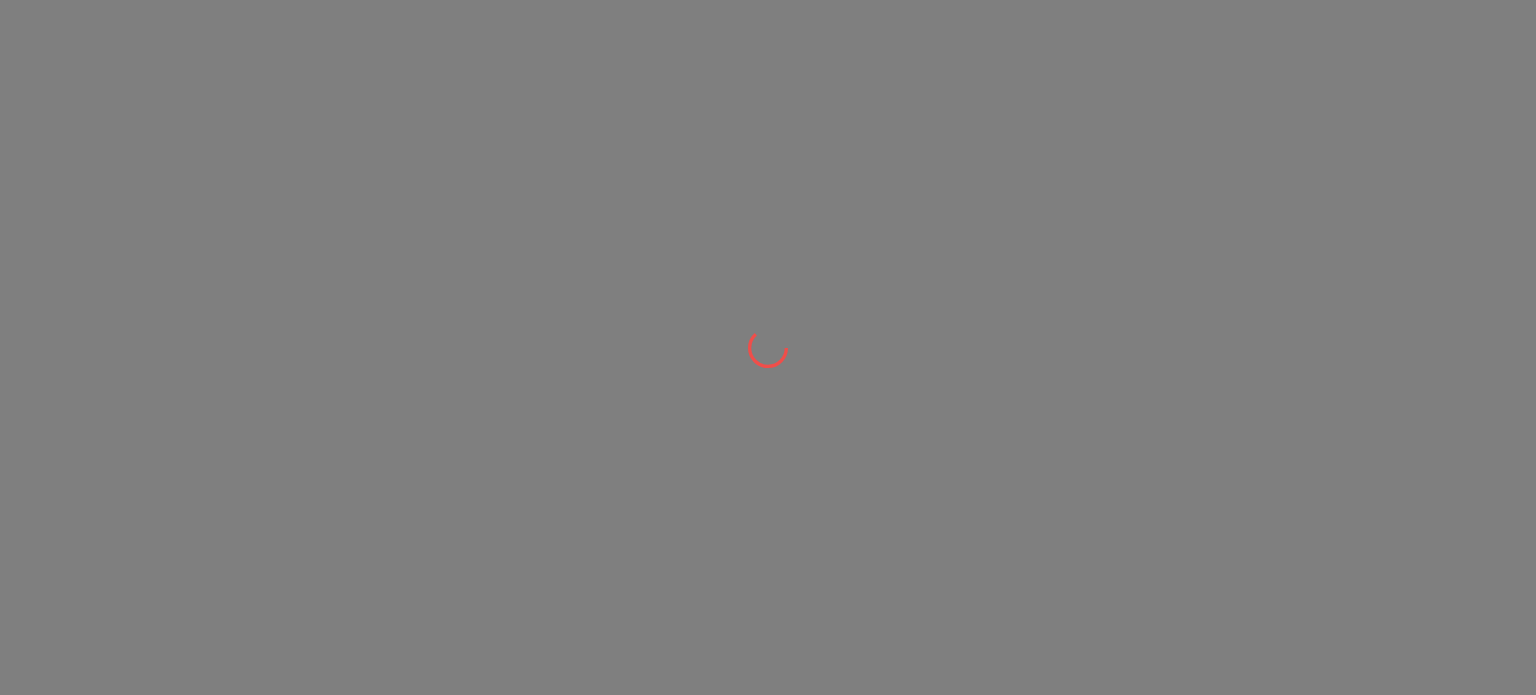 scroll, scrollTop: 0, scrollLeft: 0, axis: both 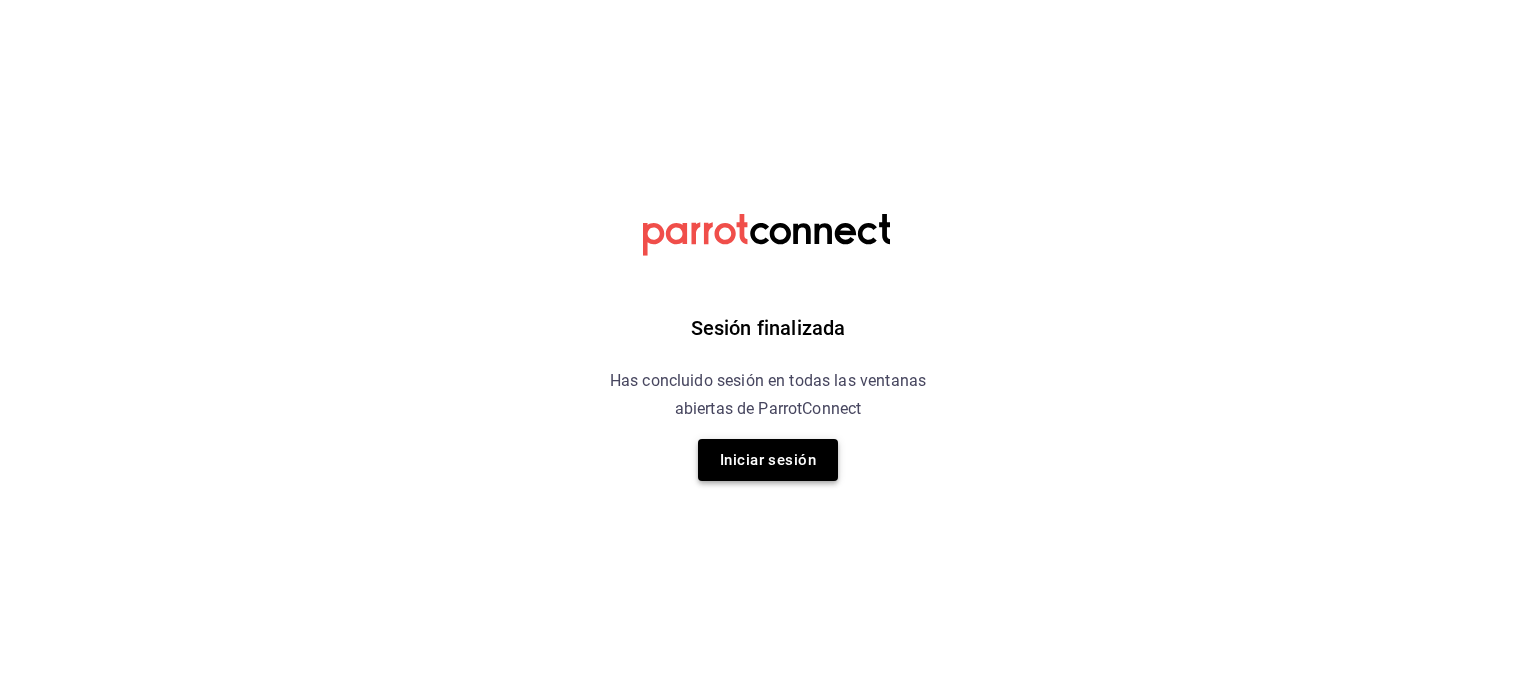click on "Iniciar sesión" at bounding box center [768, 460] 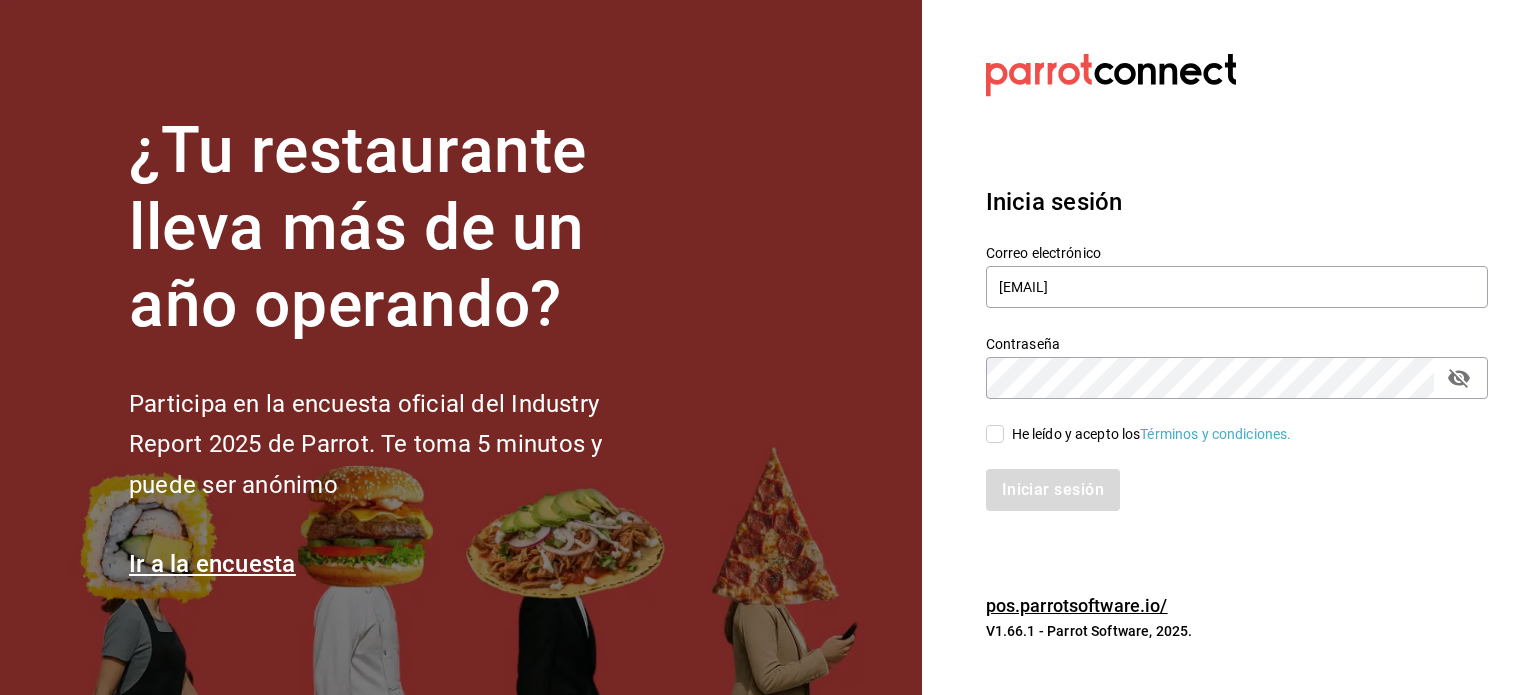 click on "He leído y acepto los  Términos y condiciones." at bounding box center [995, 434] 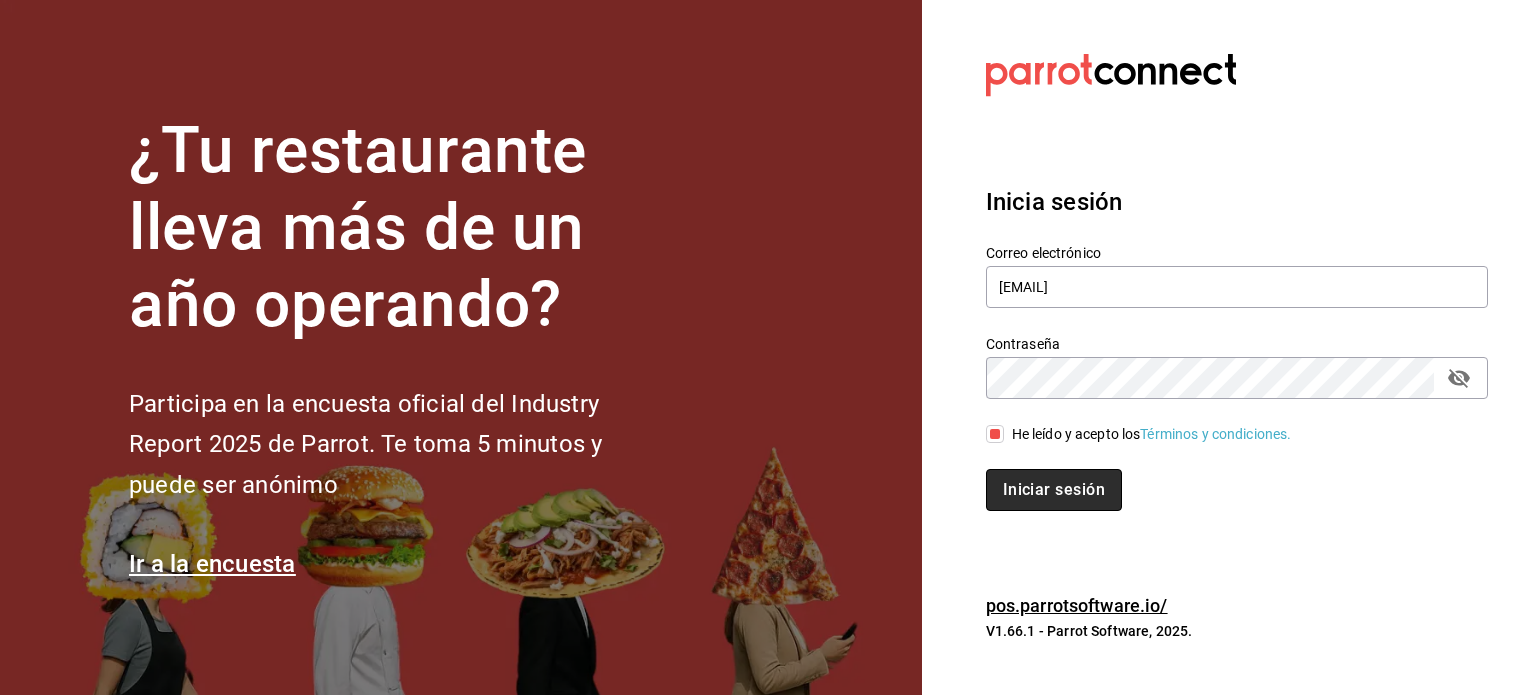 click on "Iniciar sesión" at bounding box center (1054, 490) 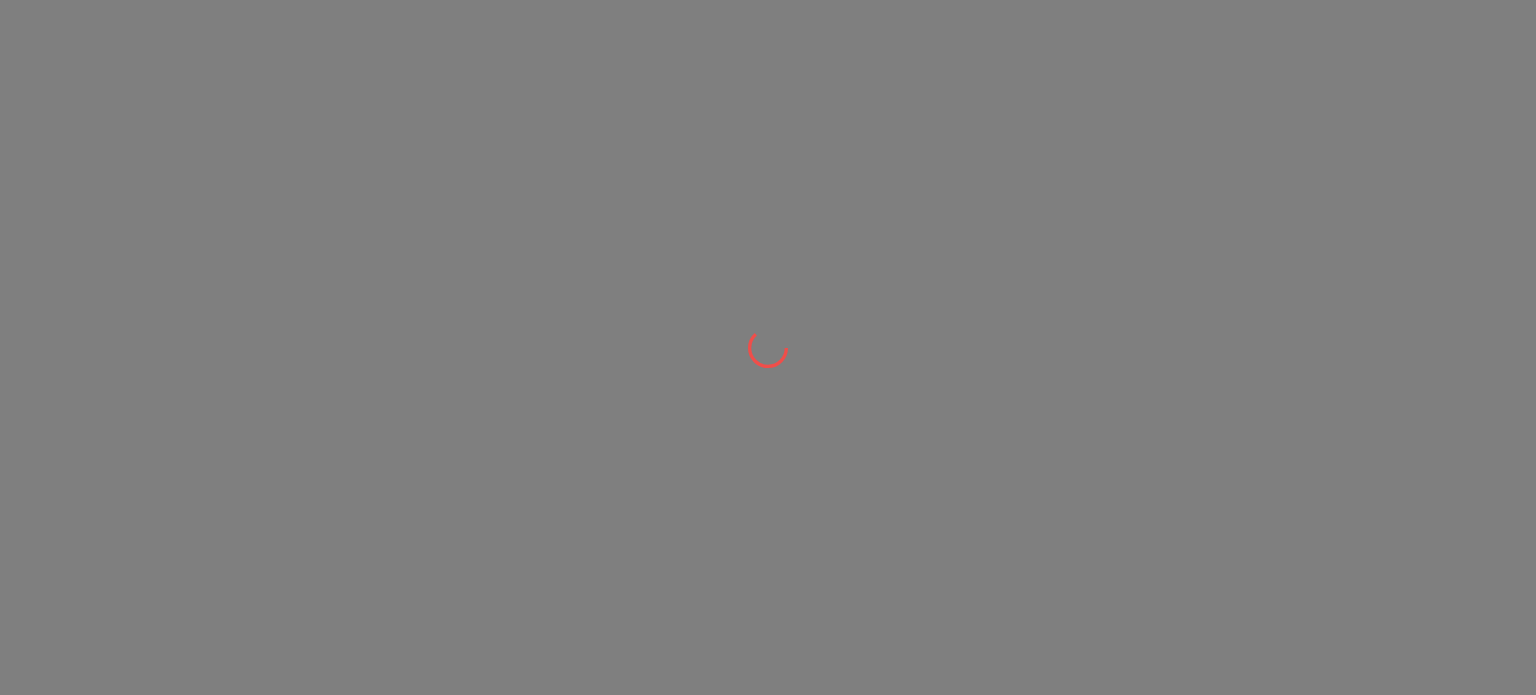 scroll, scrollTop: 0, scrollLeft: 0, axis: both 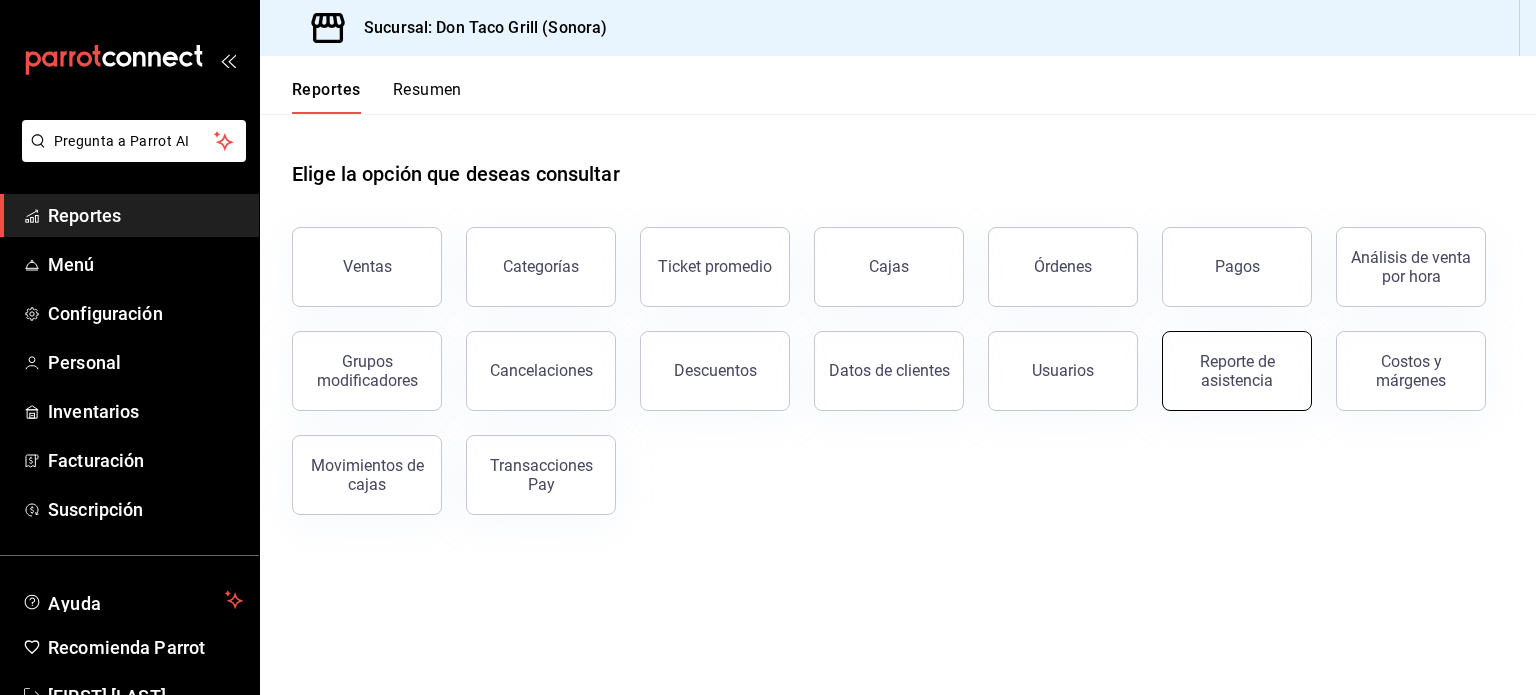 click on "Reporte de asistencia" at bounding box center [1237, 371] 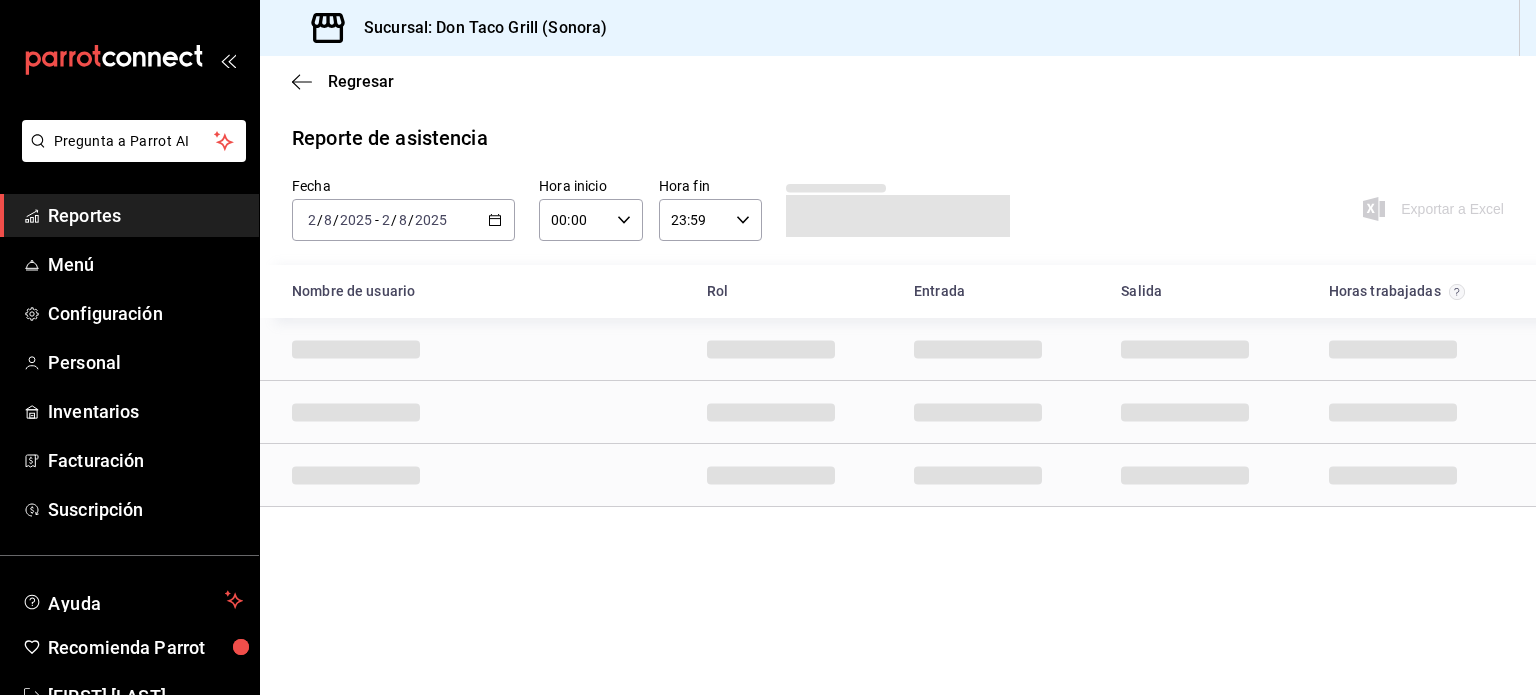 click 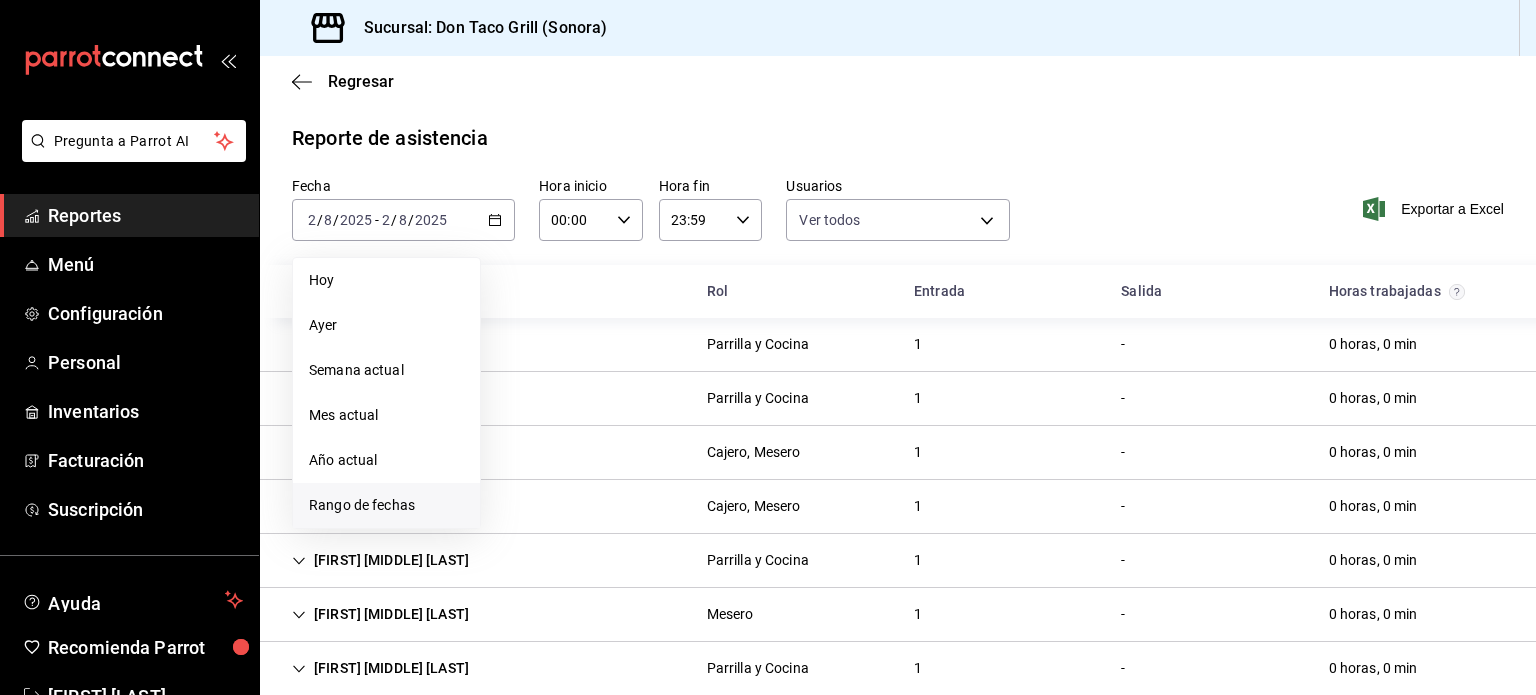 click on "Rango de fechas" at bounding box center [386, 505] 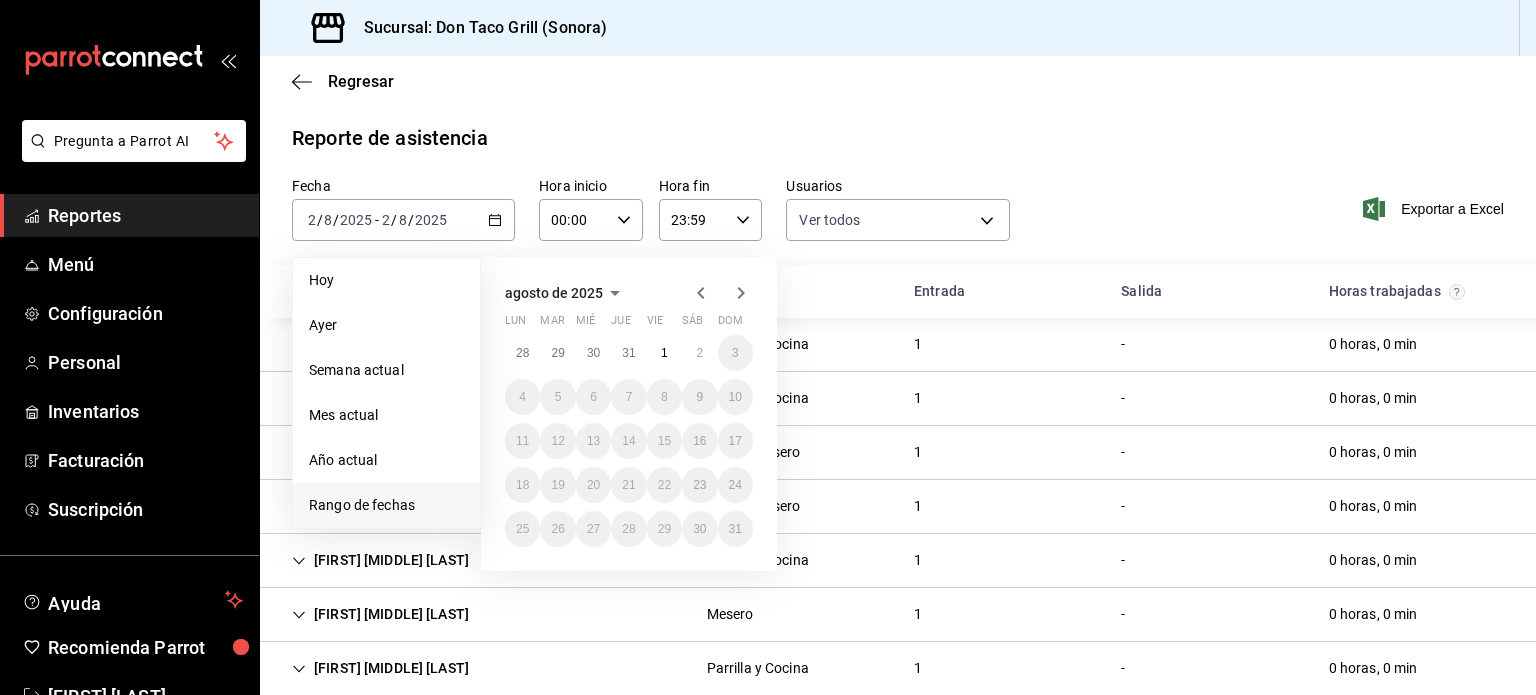 click 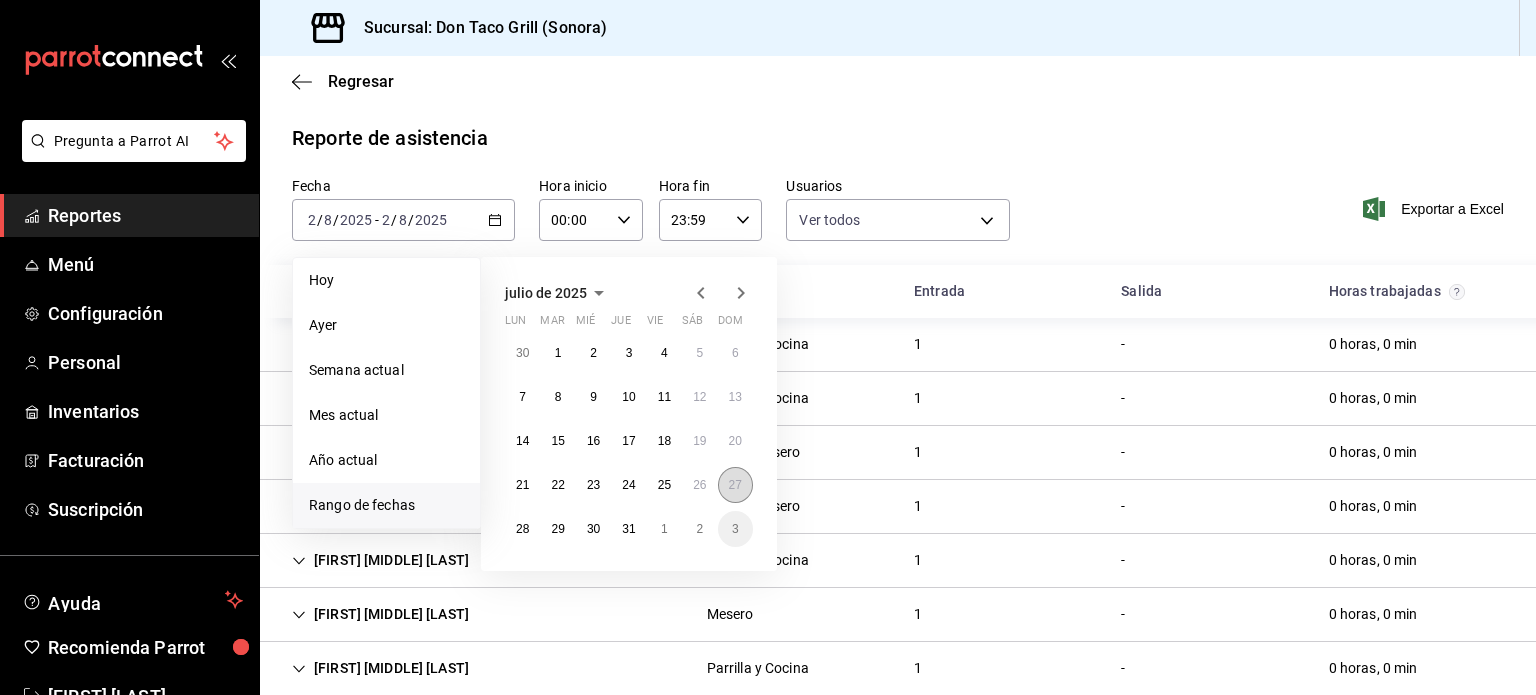 click on "27" at bounding box center [735, 485] 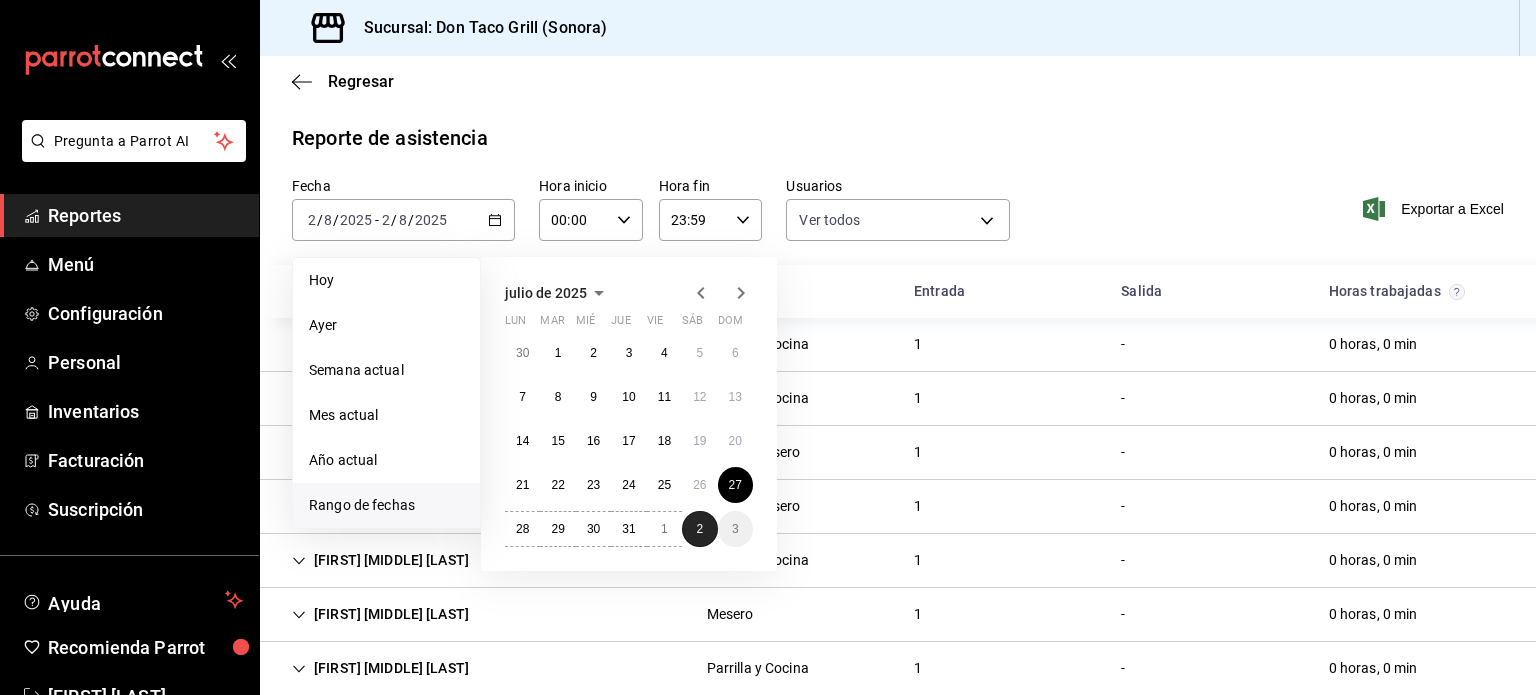 click on "2" at bounding box center [699, 529] 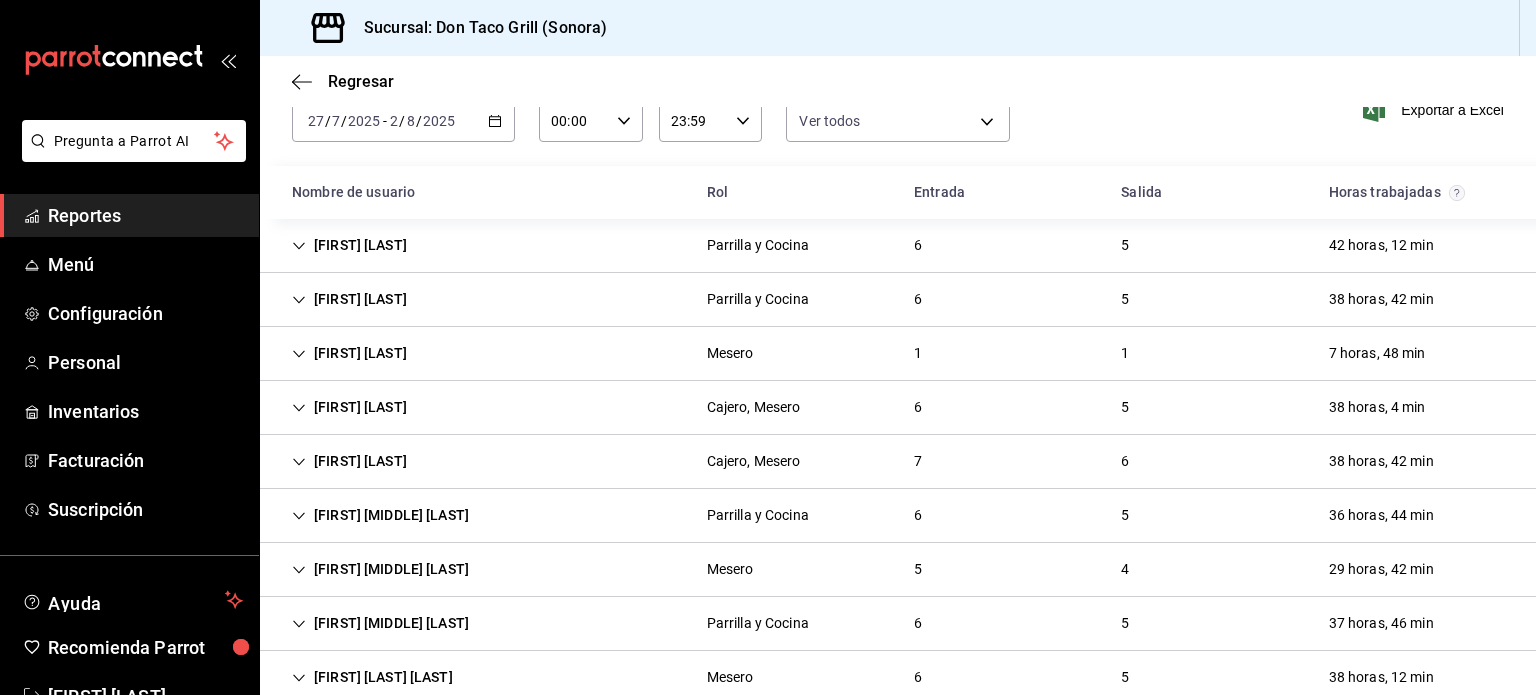scroll, scrollTop: 192, scrollLeft: 0, axis: vertical 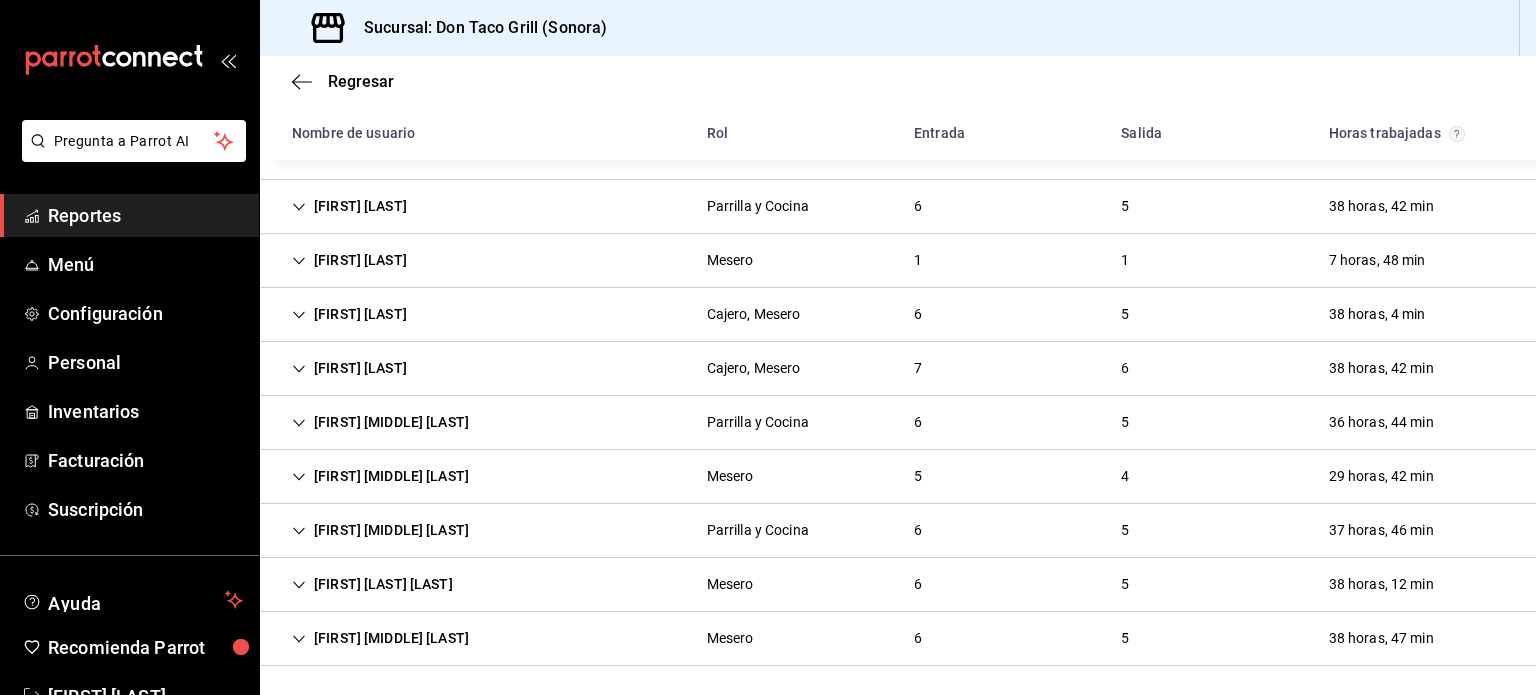 click 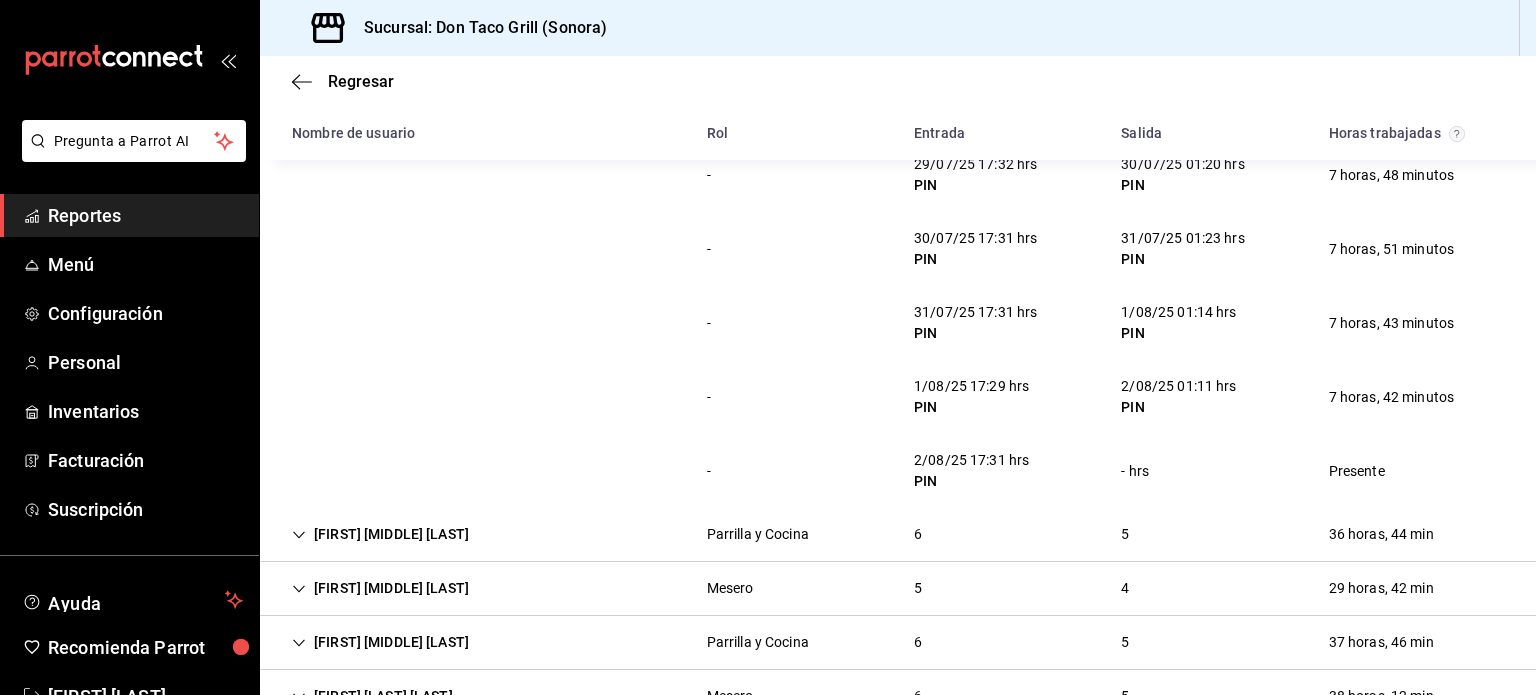 scroll, scrollTop: 312, scrollLeft: 0, axis: vertical 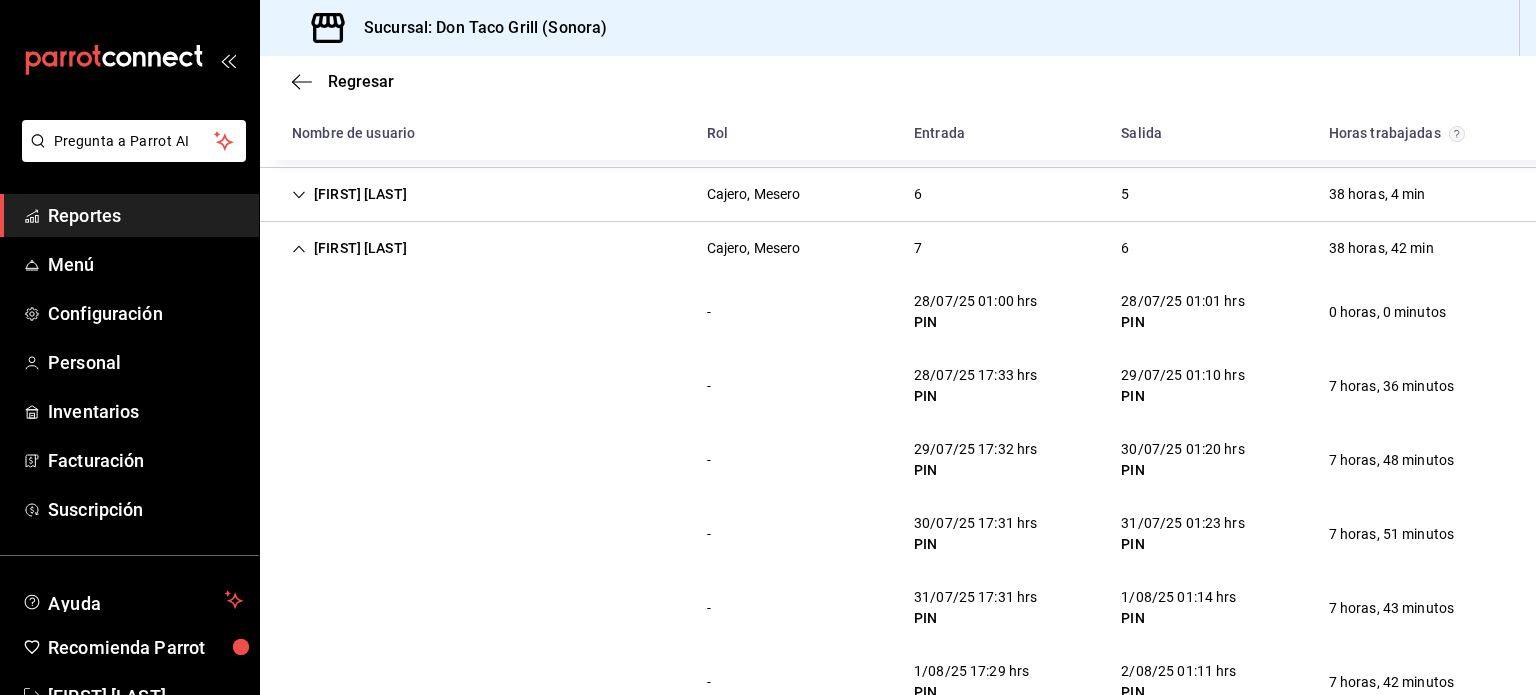 click 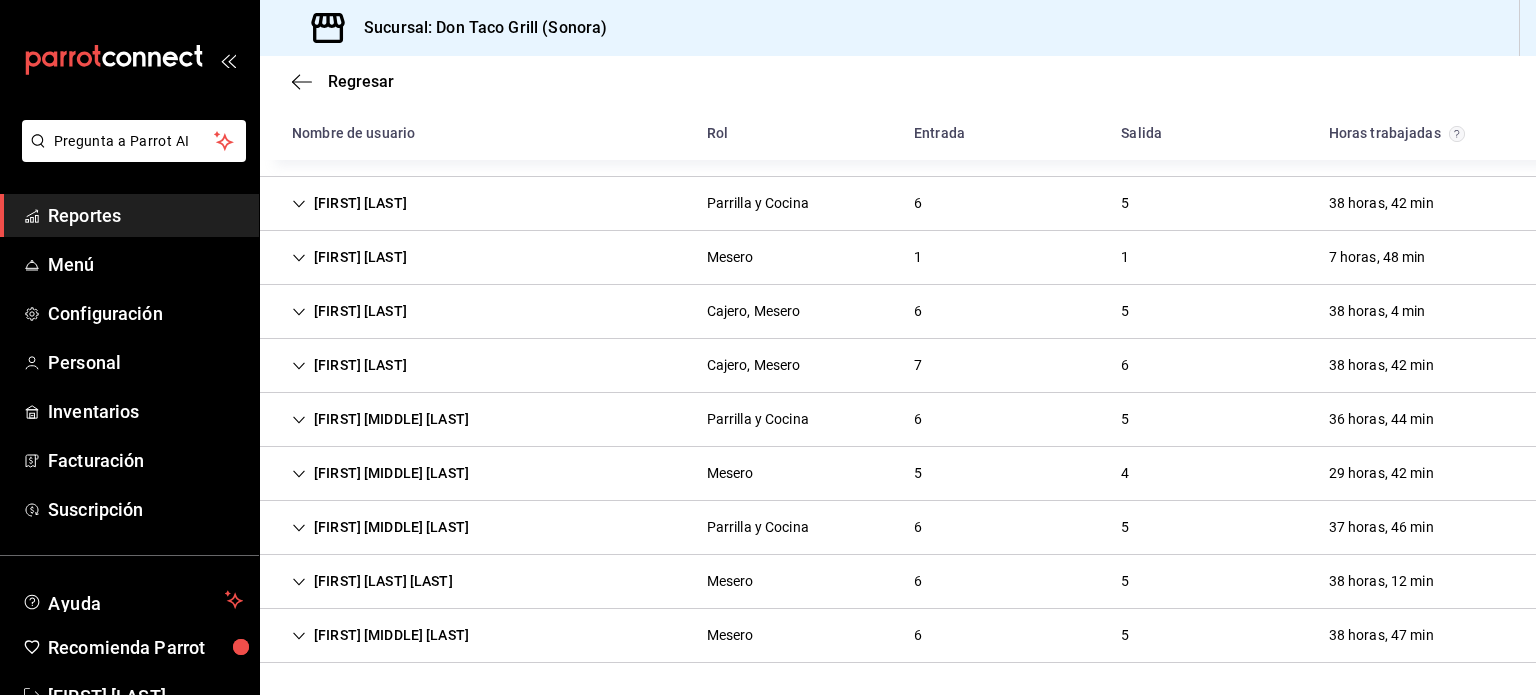 scroll, scrollTop: 192, scrollLeft: 0, axis: vertical 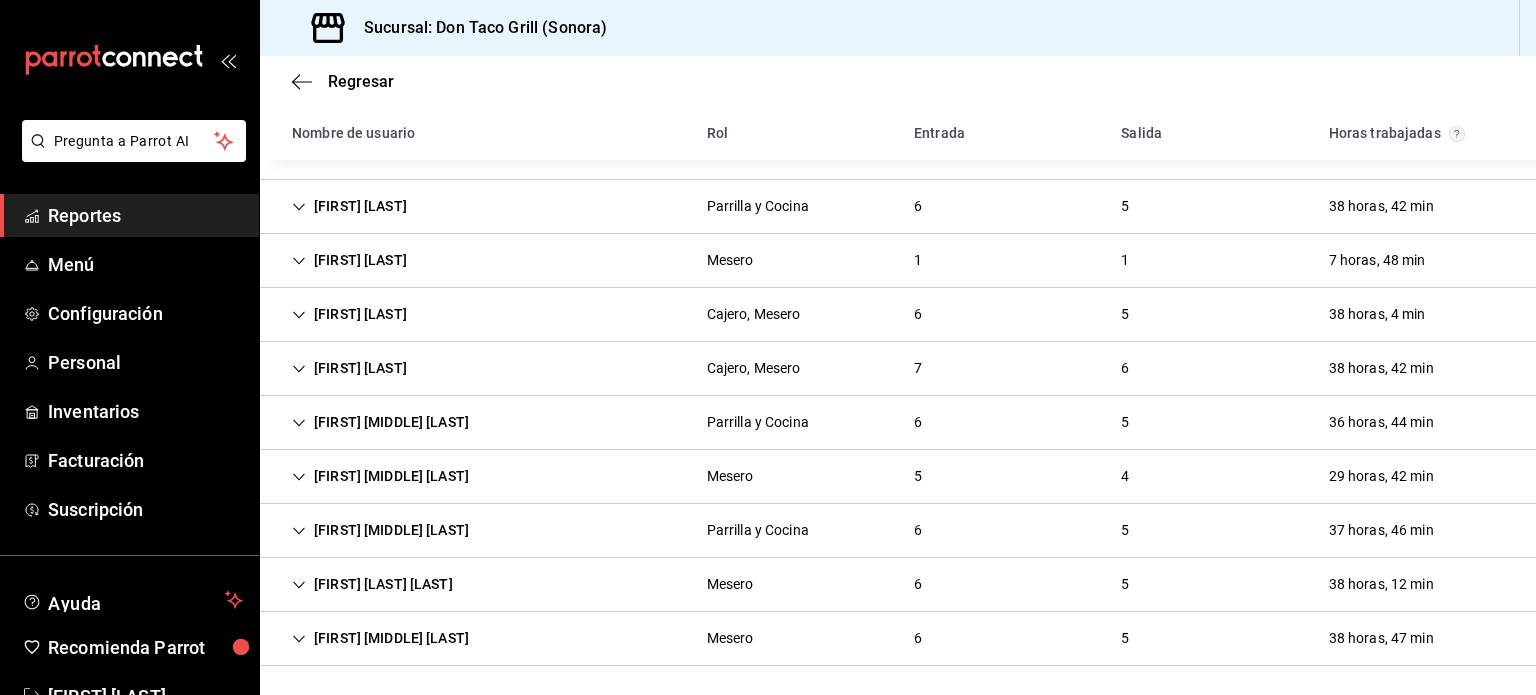 click 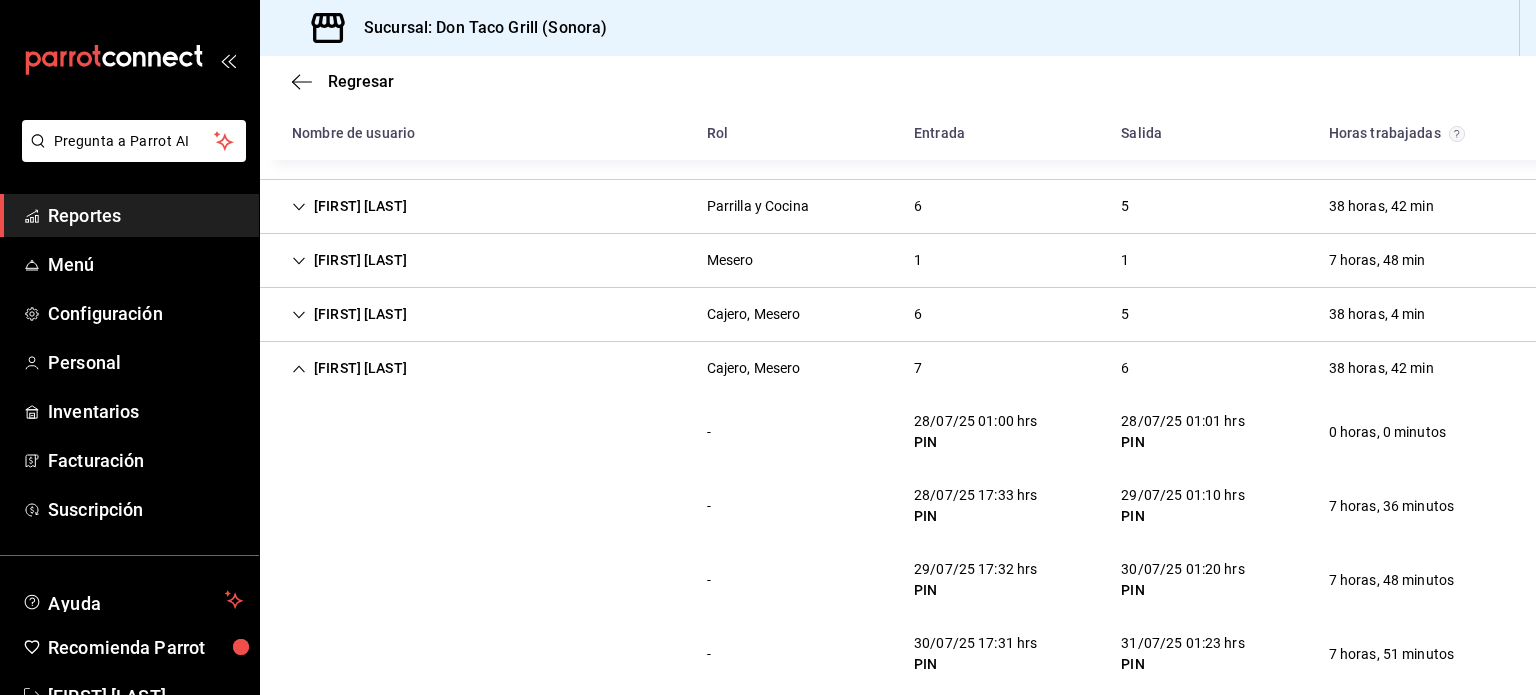 scroll, scrollTop: 312, scrollLeft: 0, axis: vertical 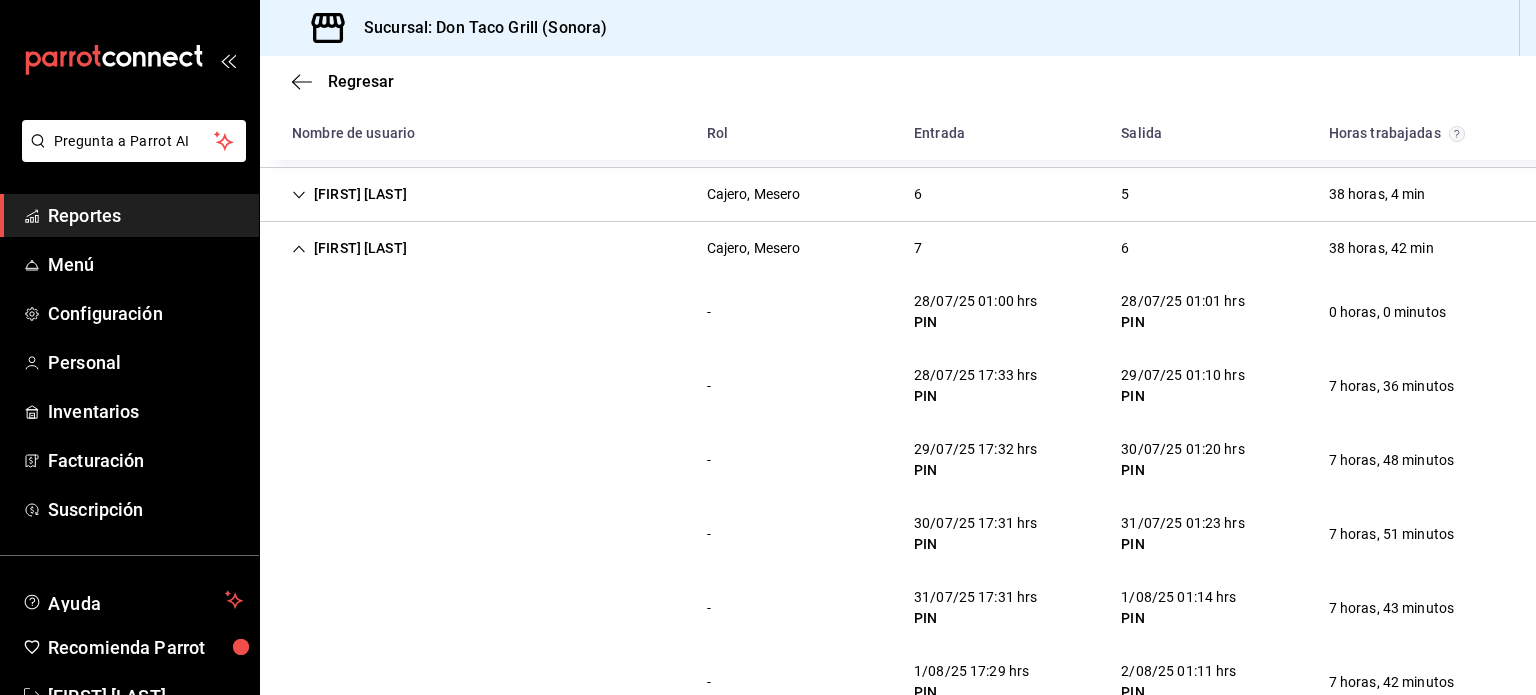 click 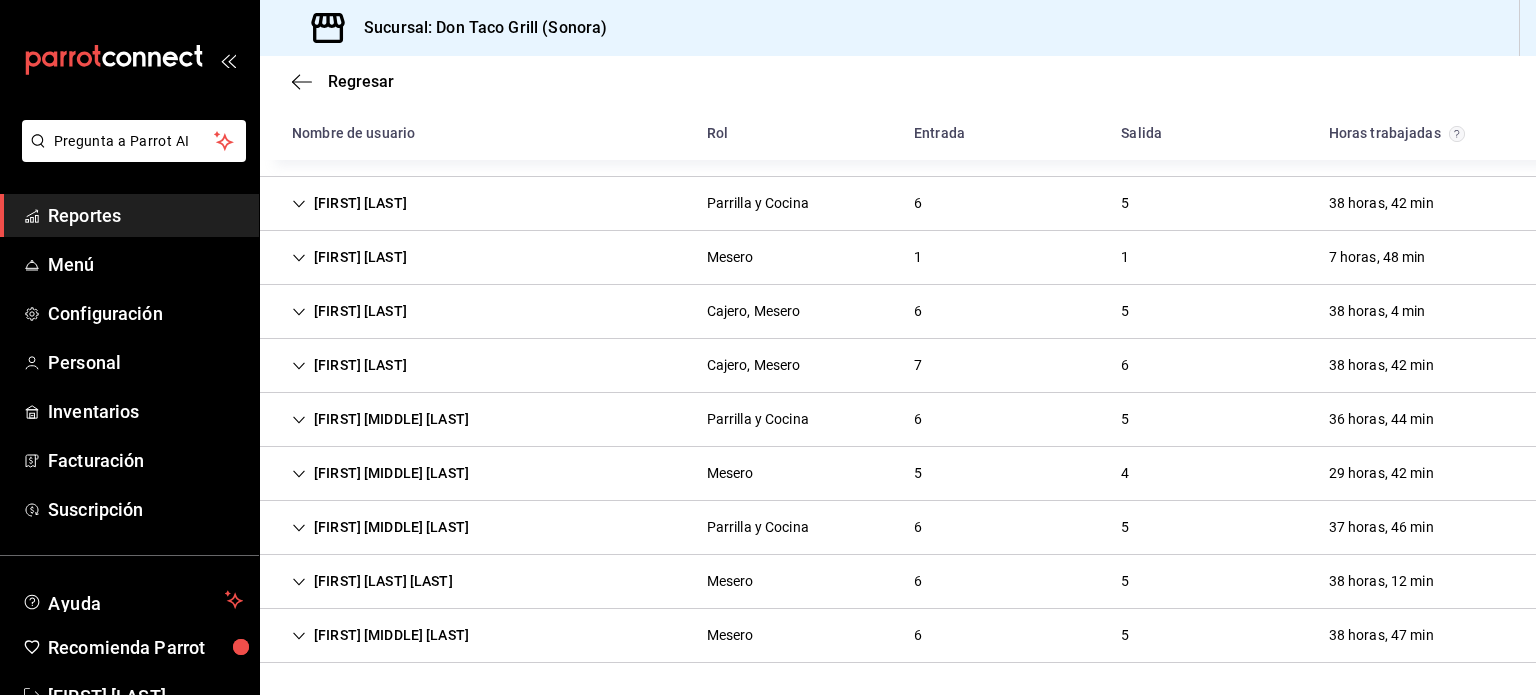 scroll, scrollTop: 192, scrollLeft: 0, axis: vertical 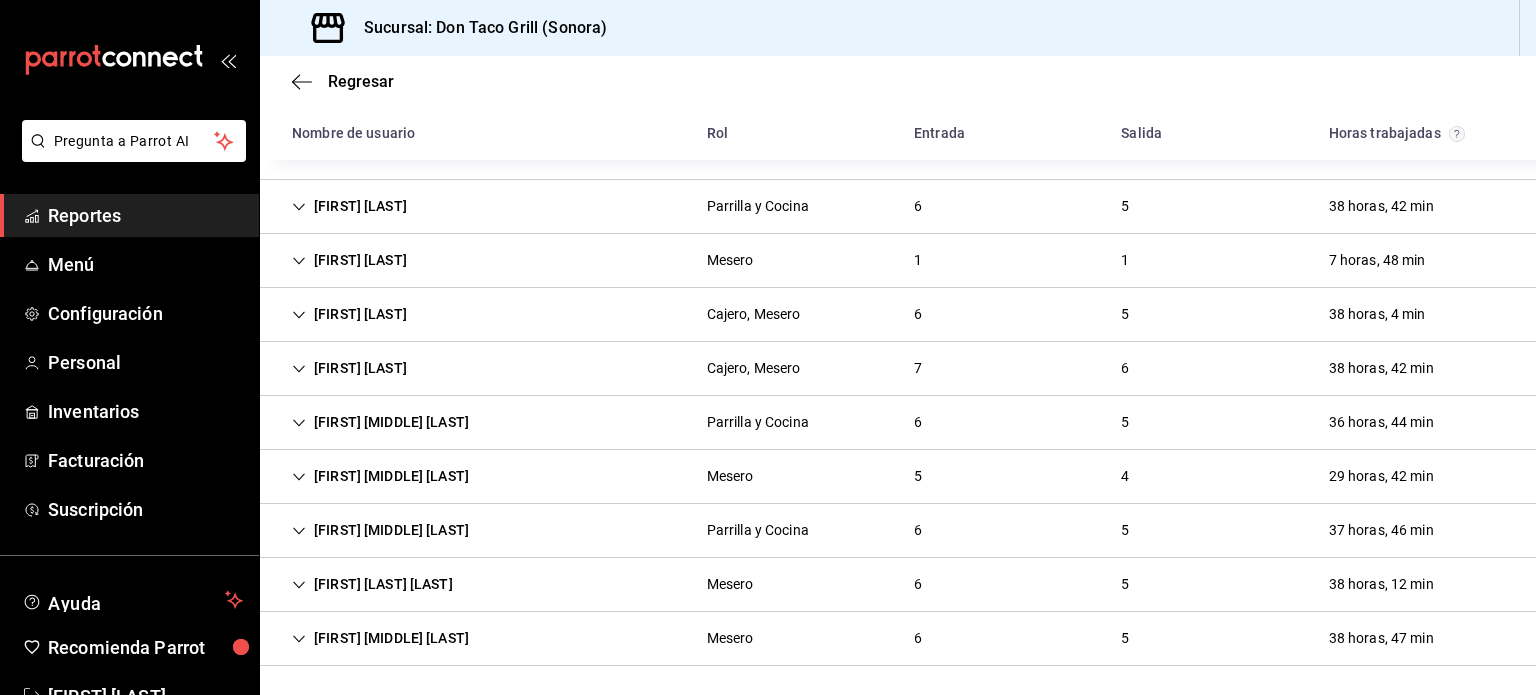 click 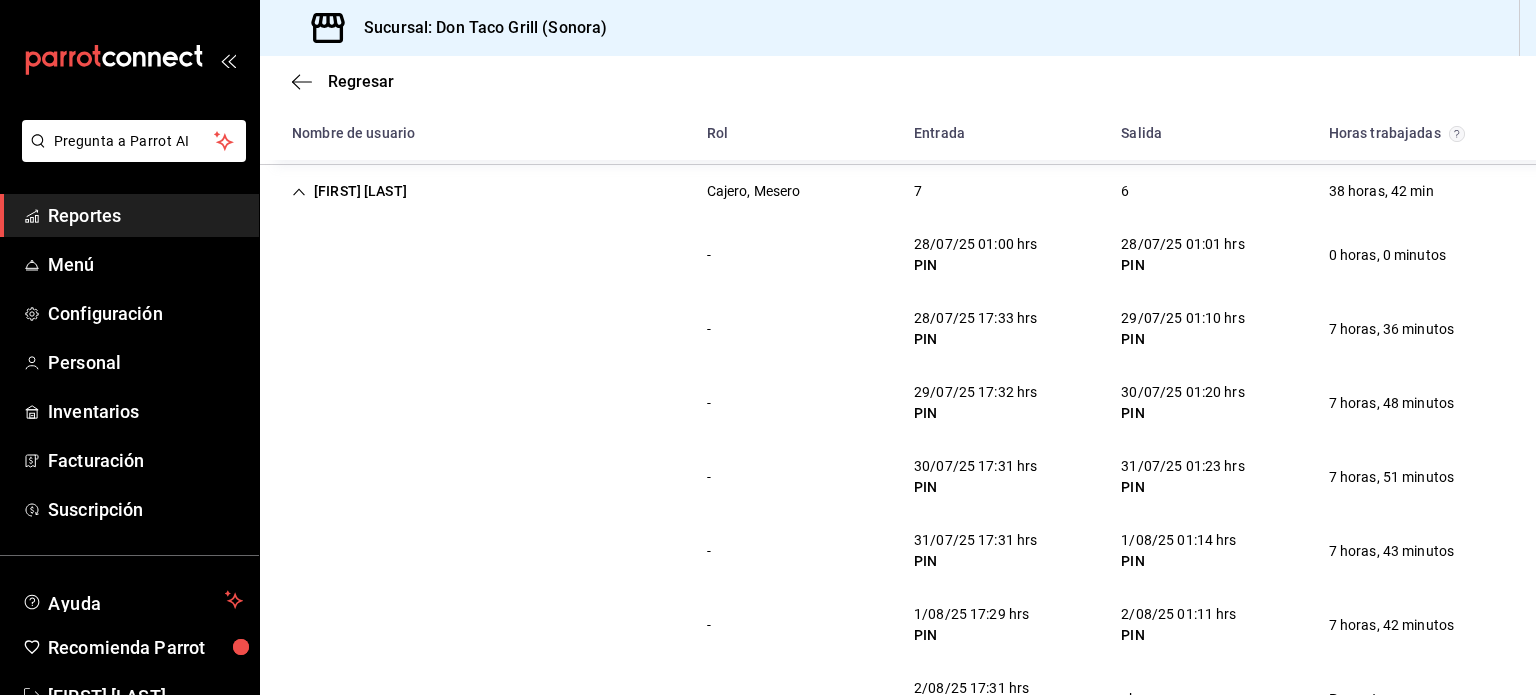 scroll, scrollTop: 363, scrollLeft: 0, axis: vertical 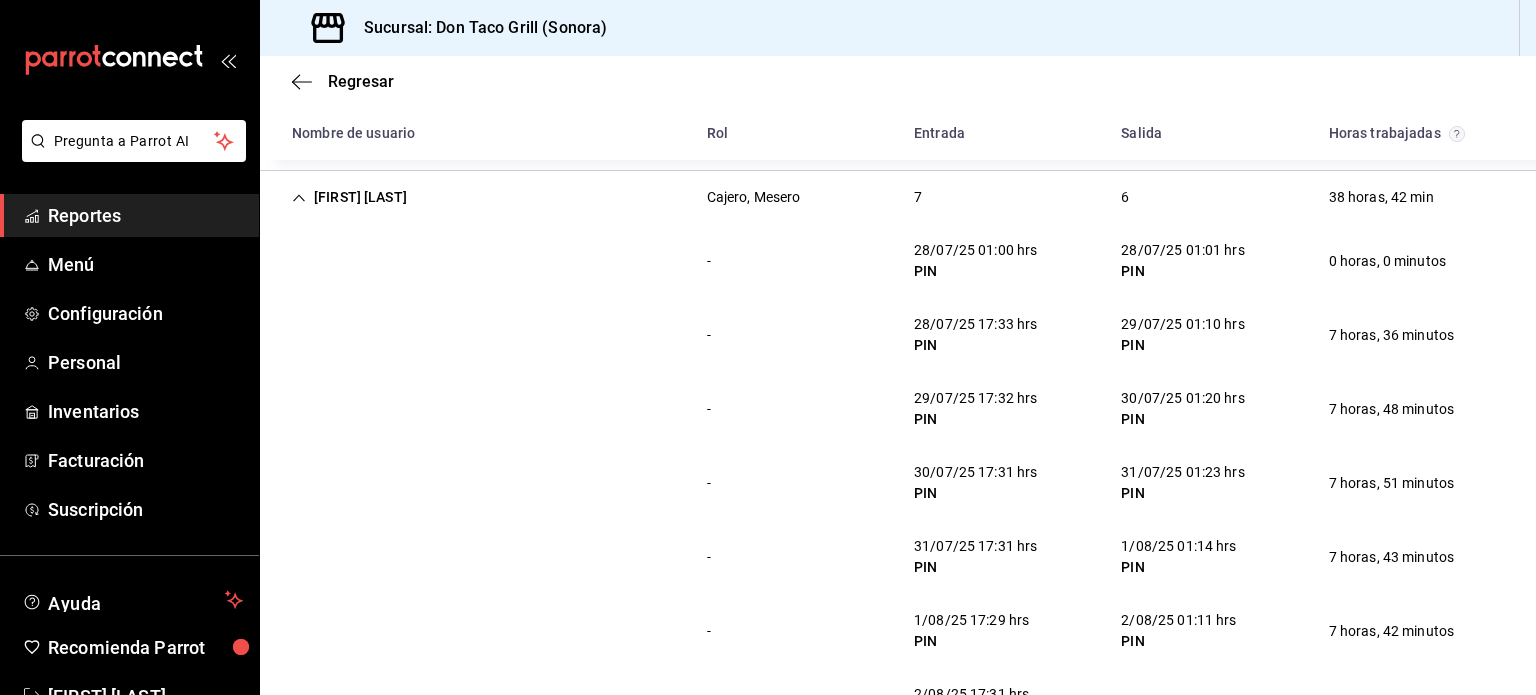 click on "Ximena Perez" at bounding box center (349, 197) 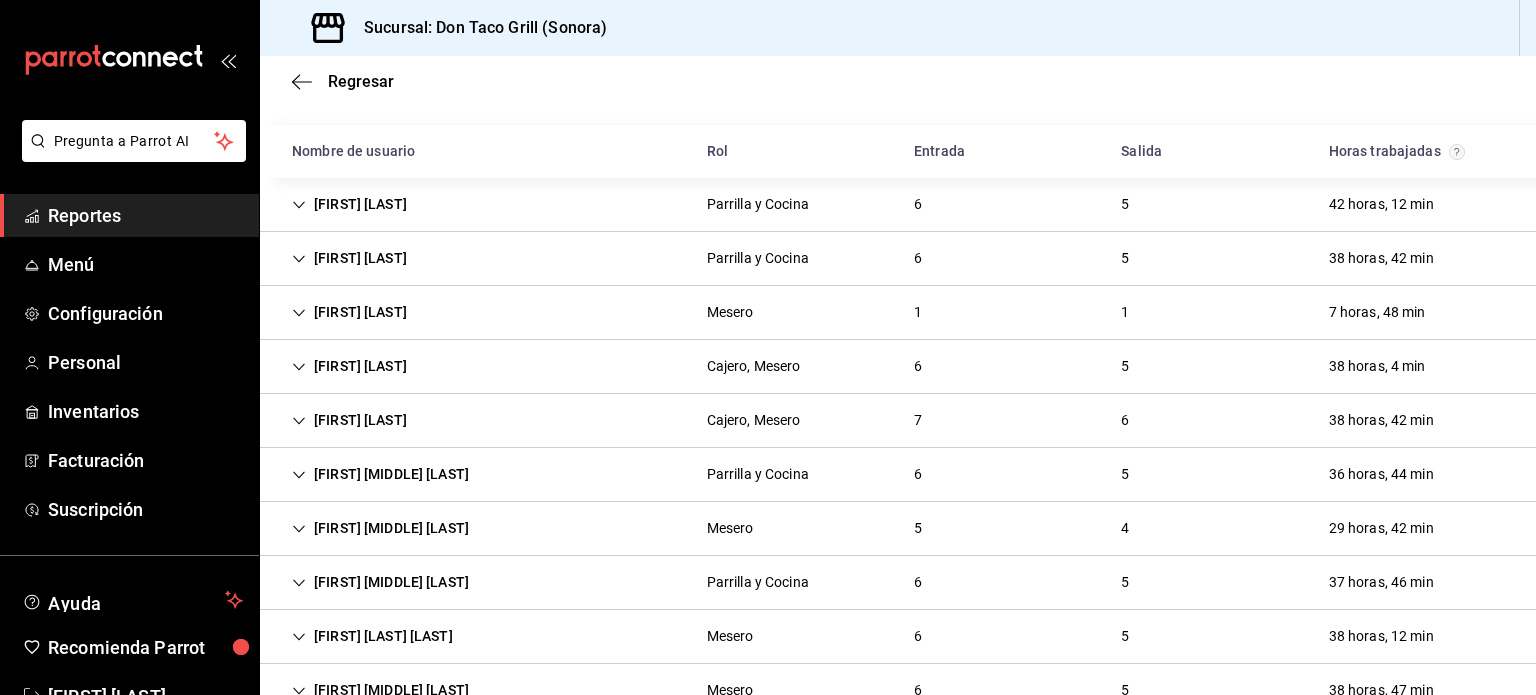 scroll, scrollTop: 140, scrollLeft: 0, axis: vertical 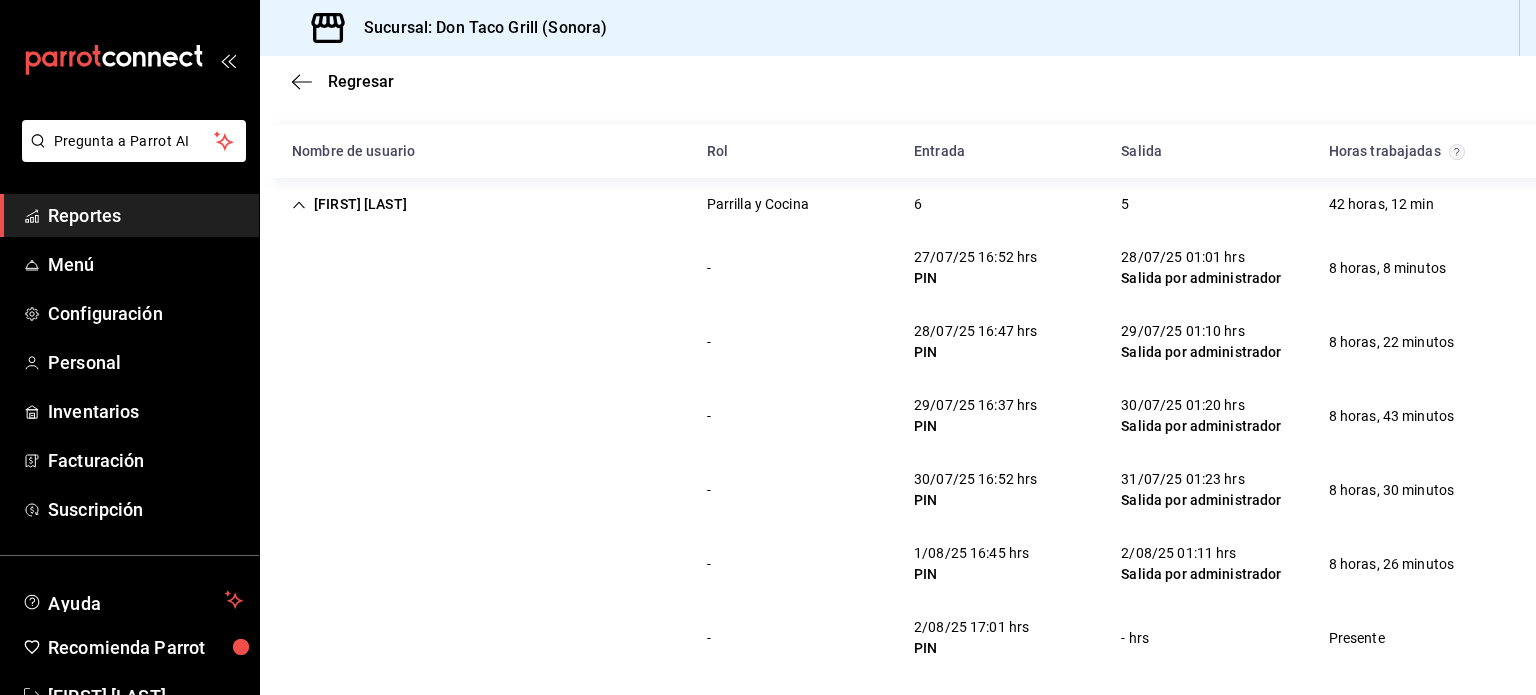 click 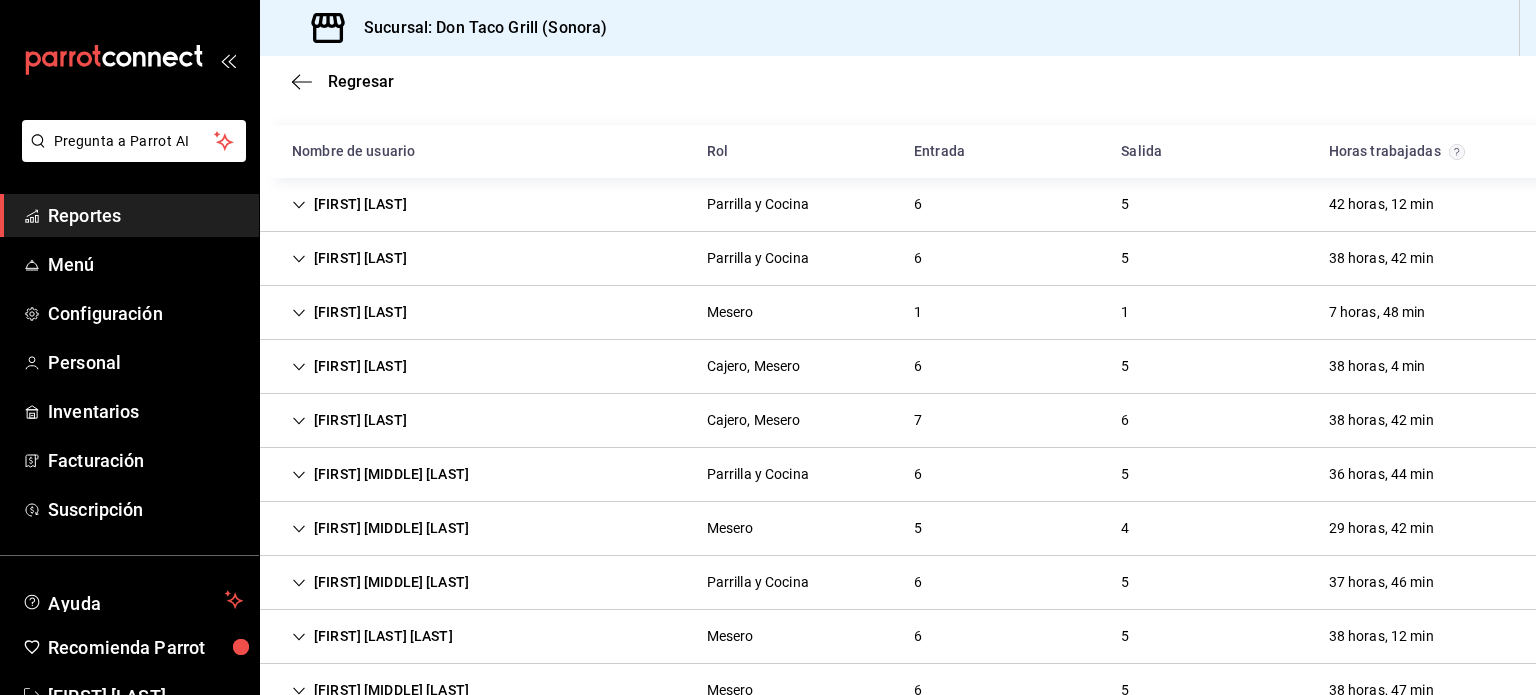 scroll, scrollTop: 192, scrollLeft: 0, axis: vertical 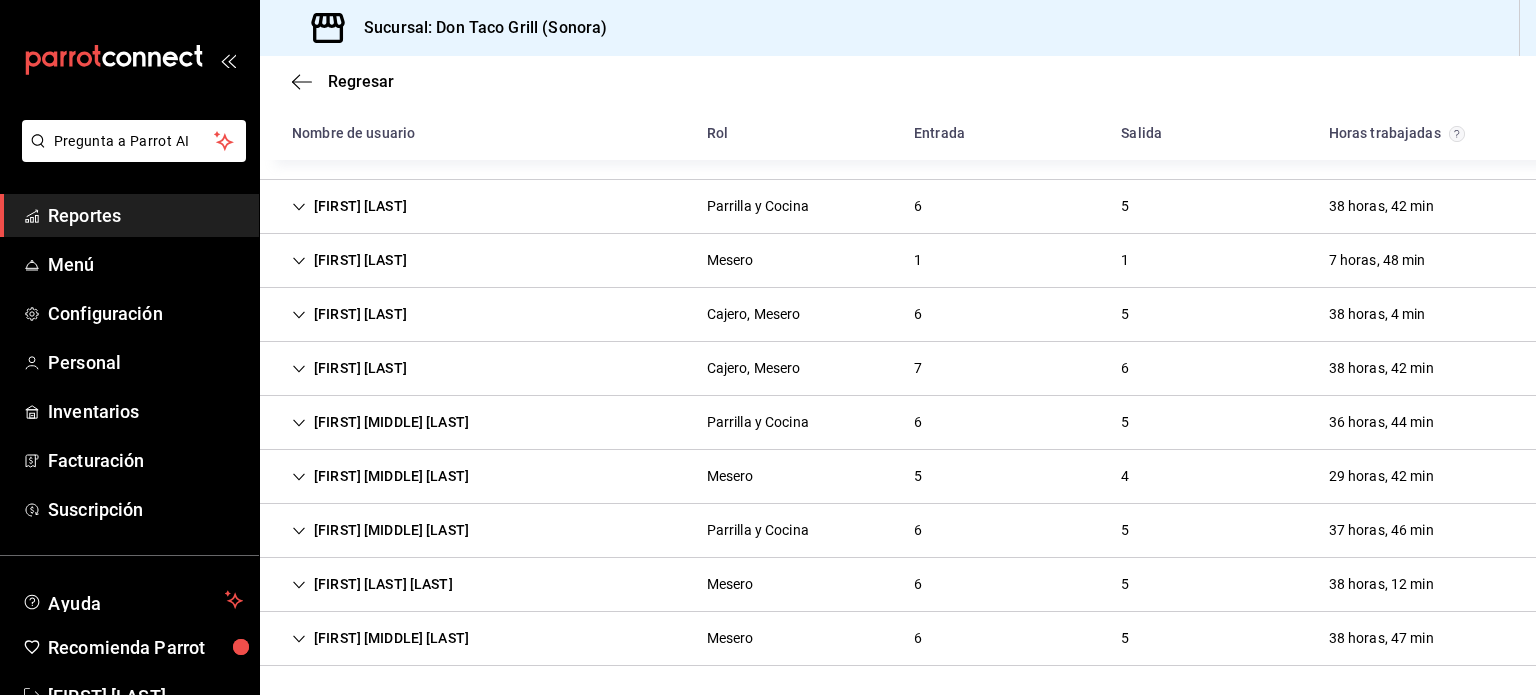 click 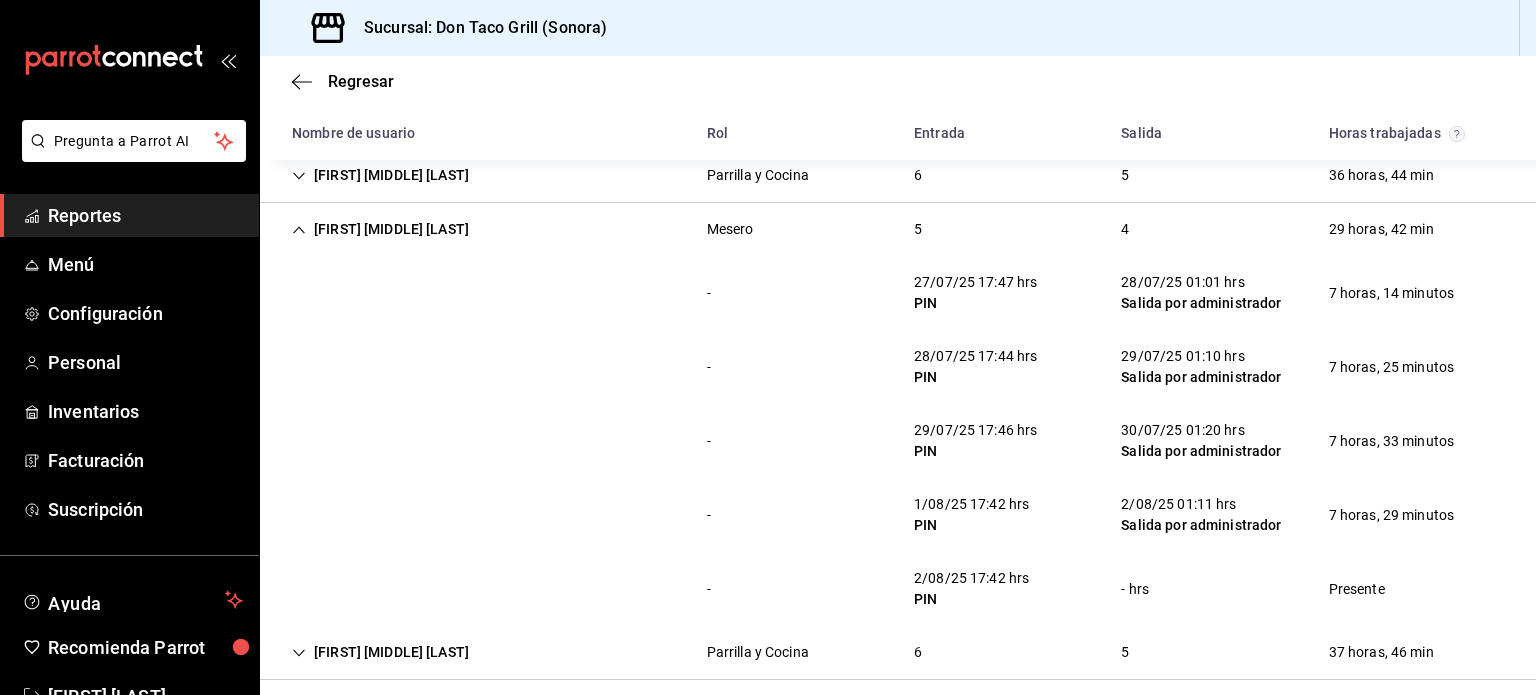 scroll, scrollTop: 437, scrollLeft: 0, axis: vertical 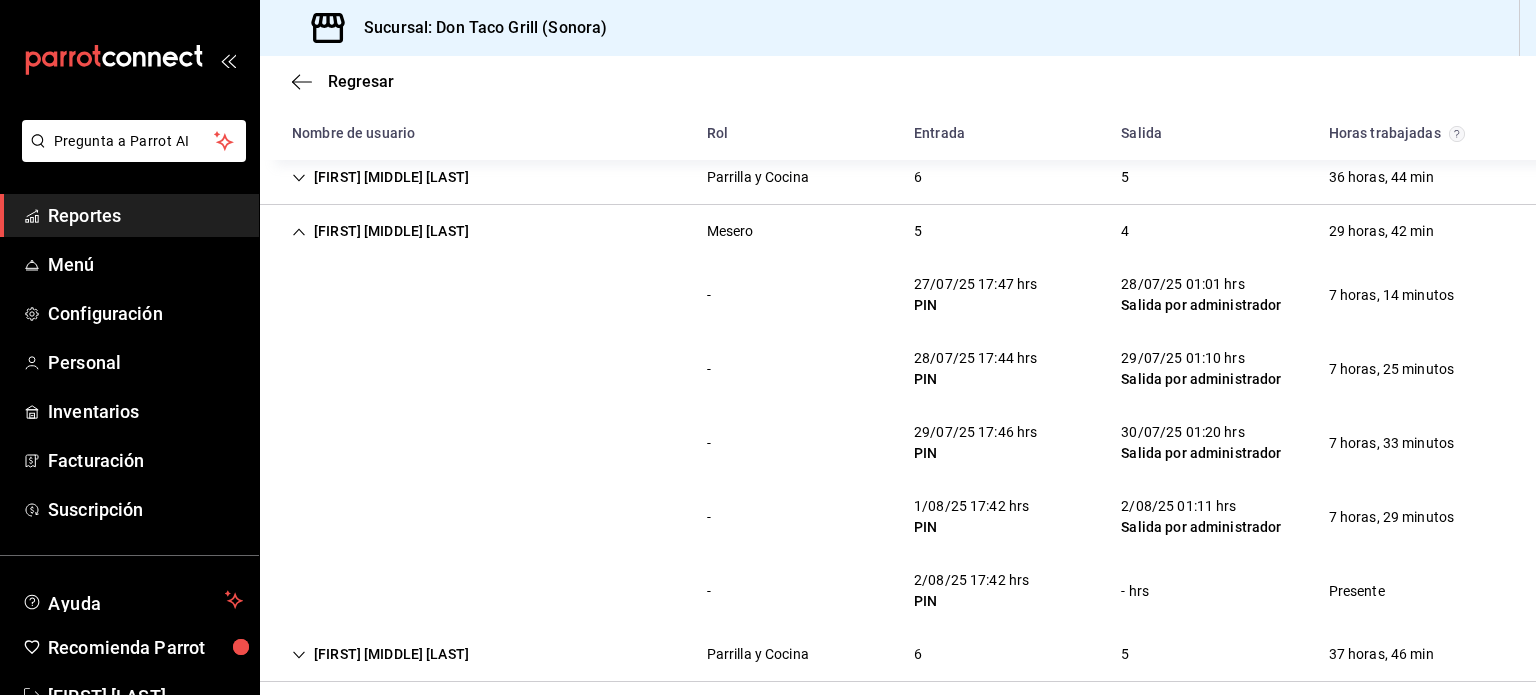 type 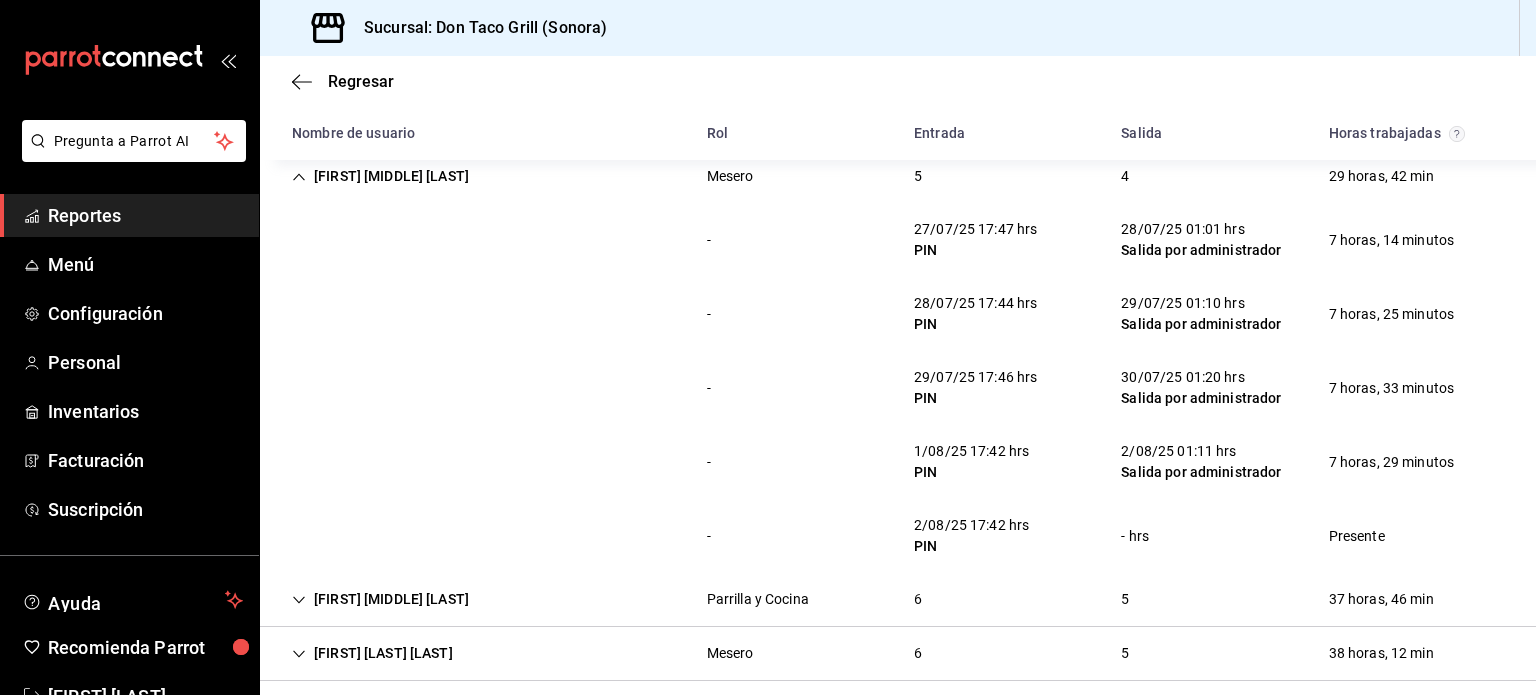 scroll, scrollTop: 484, scrollLeft: 0, axis: vertical 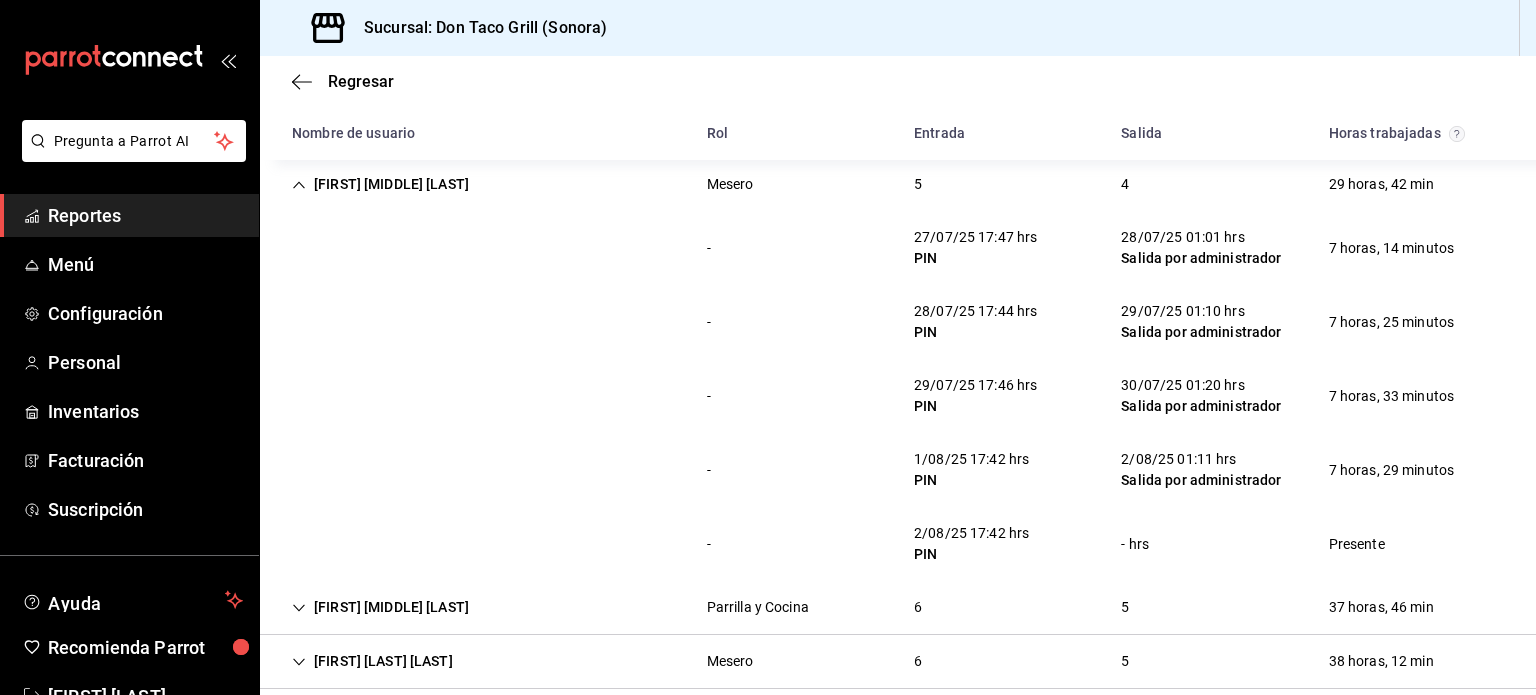 click 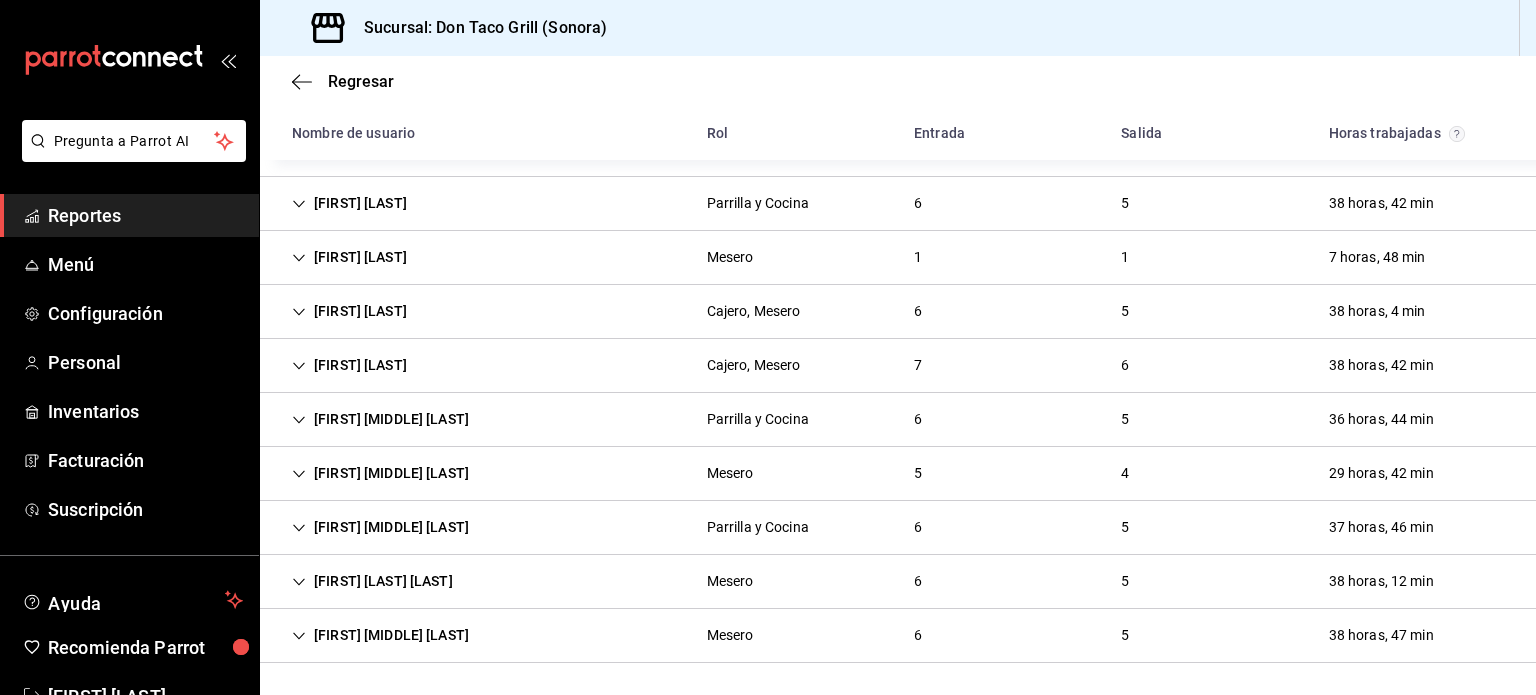 scroll, scrollTop: 192, scrollLeft: 0, axis: vertical 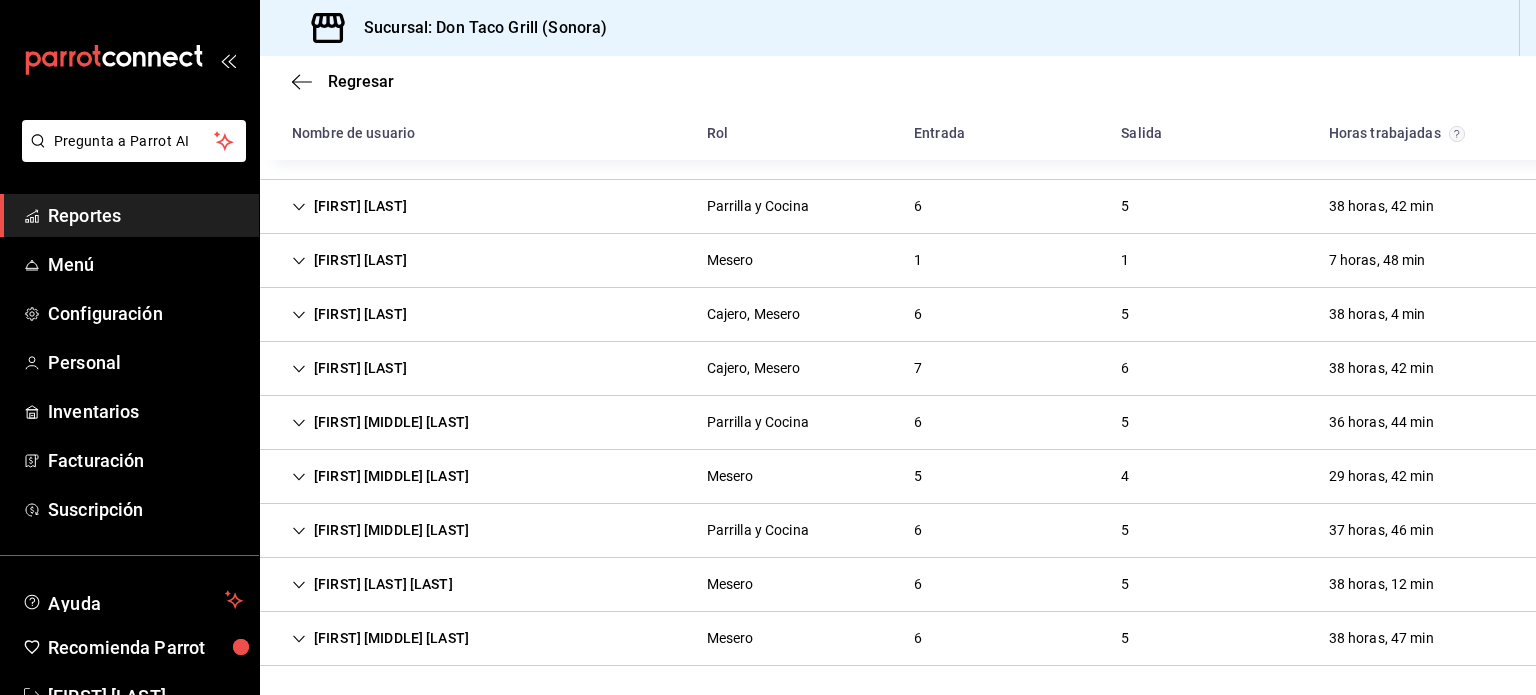click 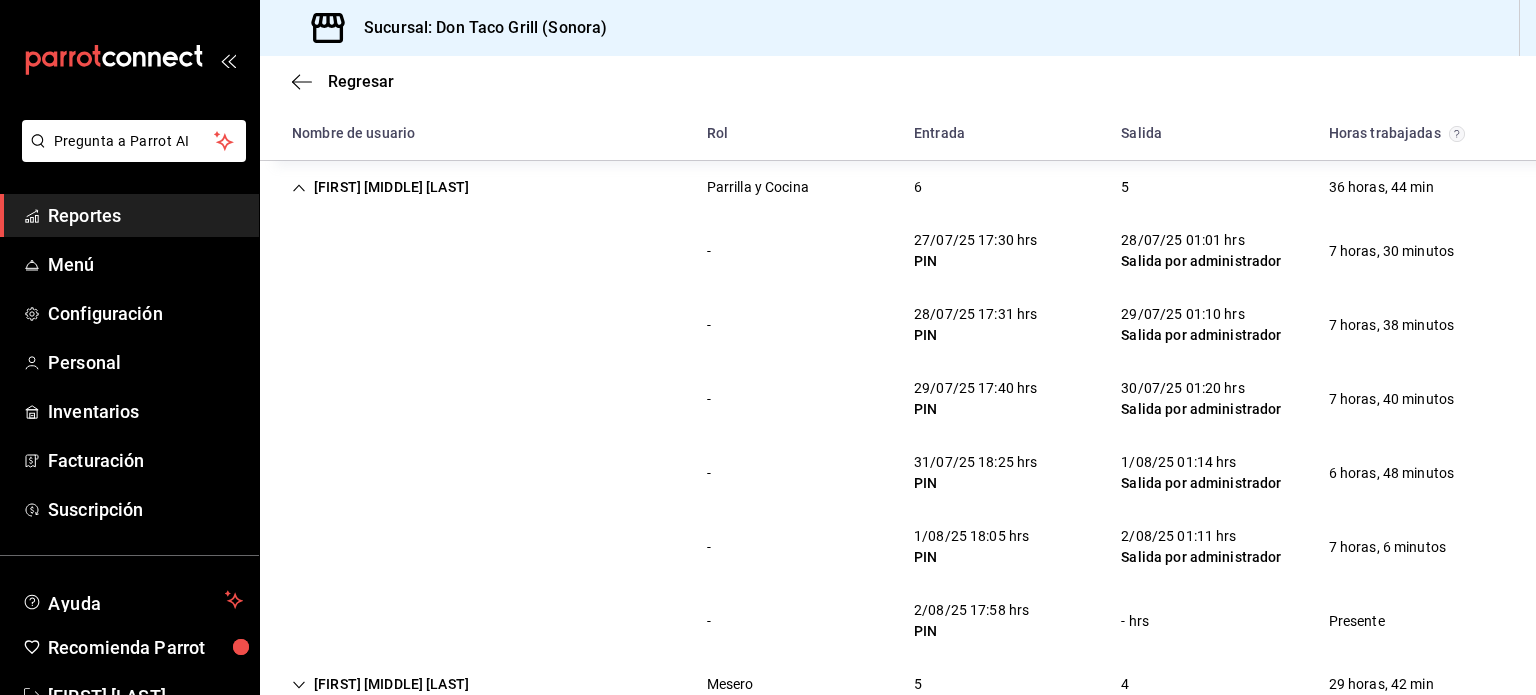 scroll, scrollTop: 424, scrollLeft: 0, axis: vertical 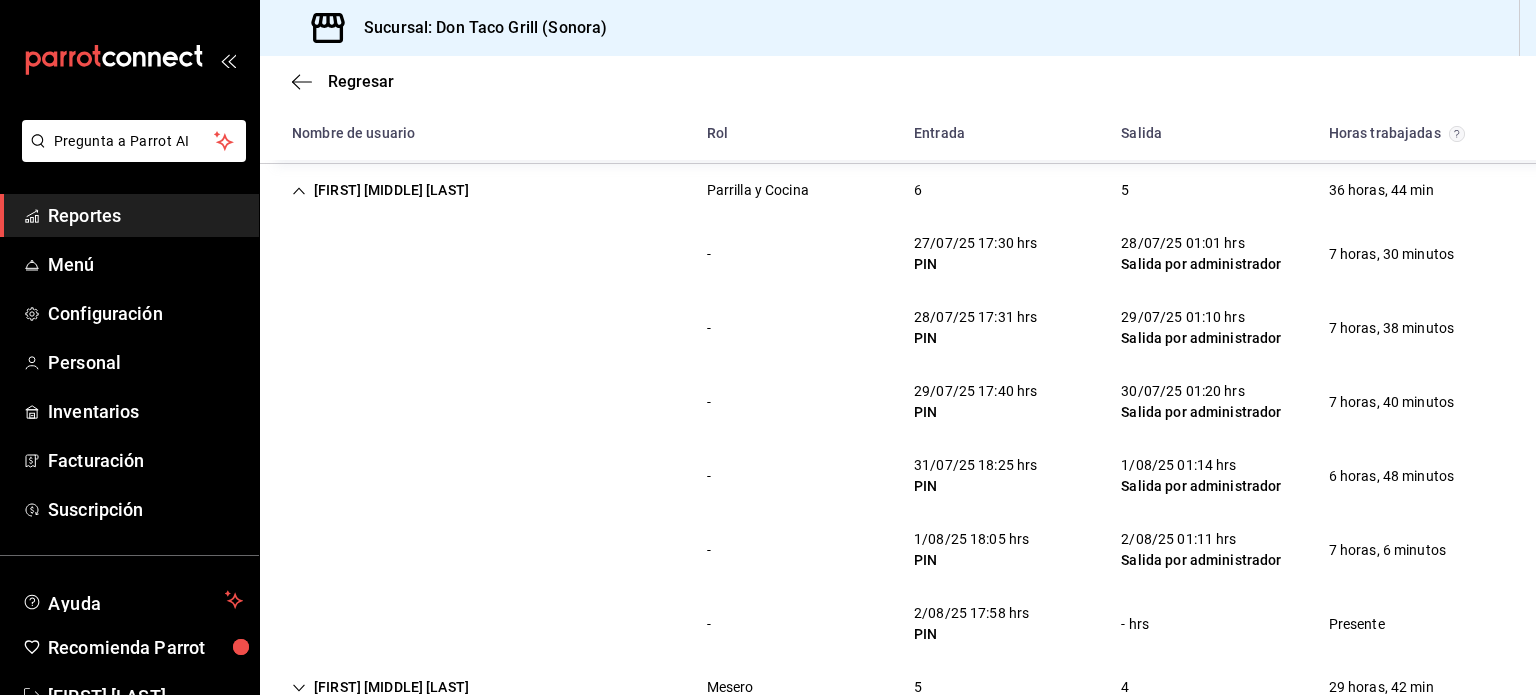 click on "Cristian Ernesto Ortega Valenzuela" at bounding box center [380, 190] 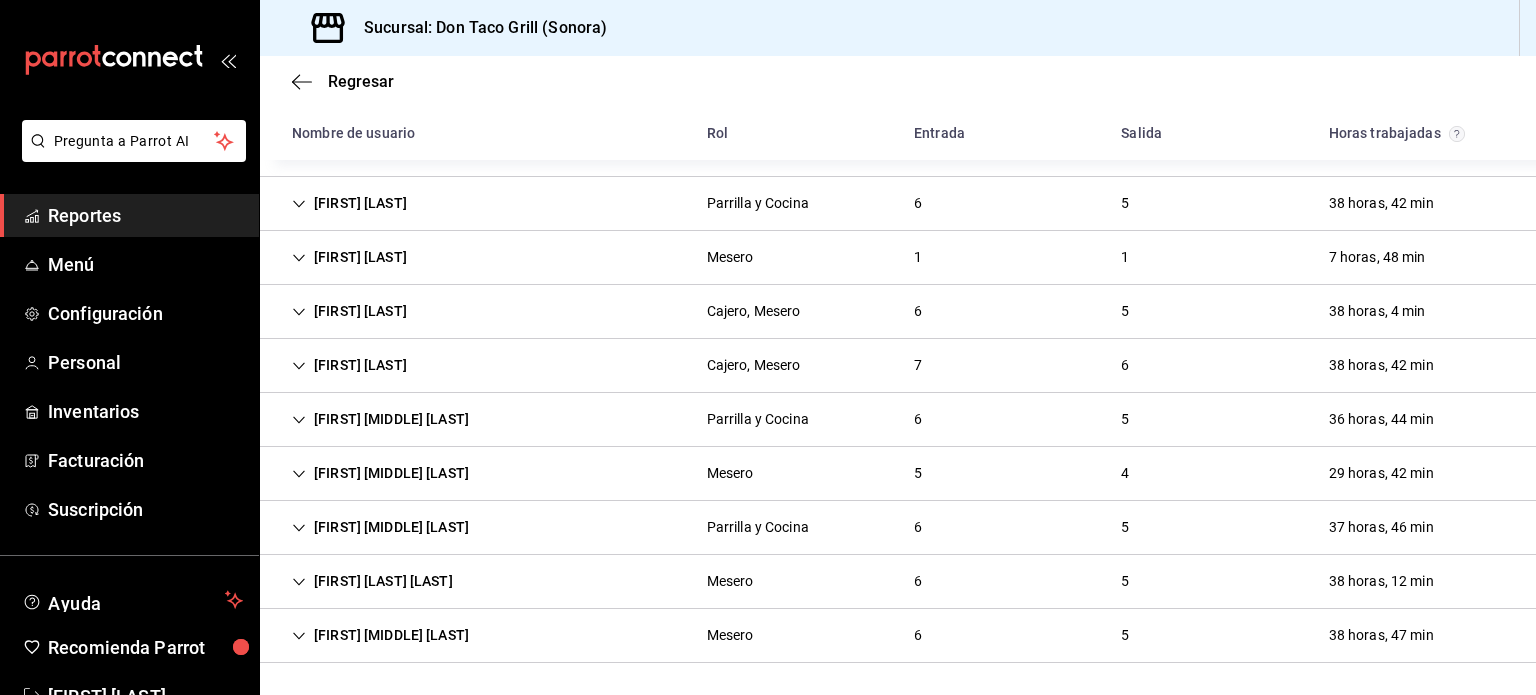 scroll, scrollTop: 192, scrollLeft: 0, axis: vertical 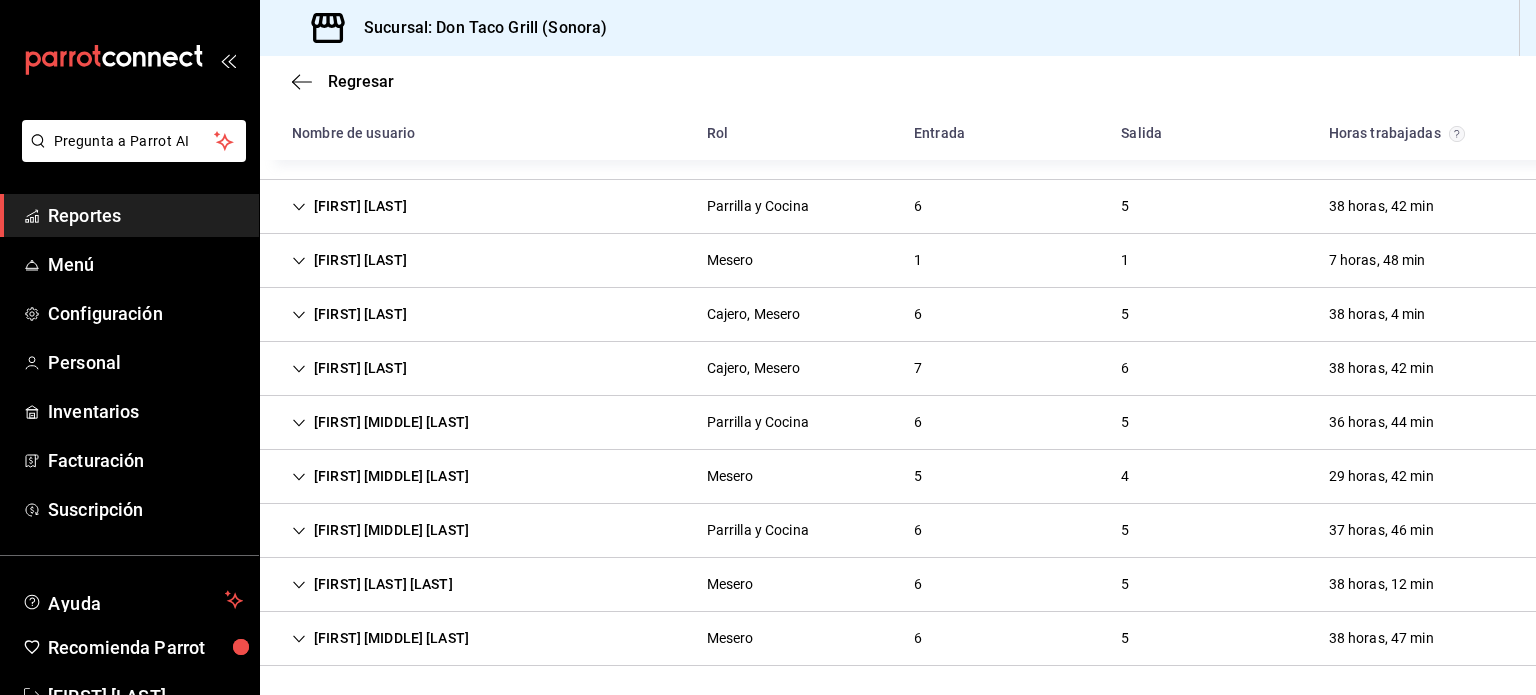 click on "Daniel Alcaraz" at bounding box center (349, 314) 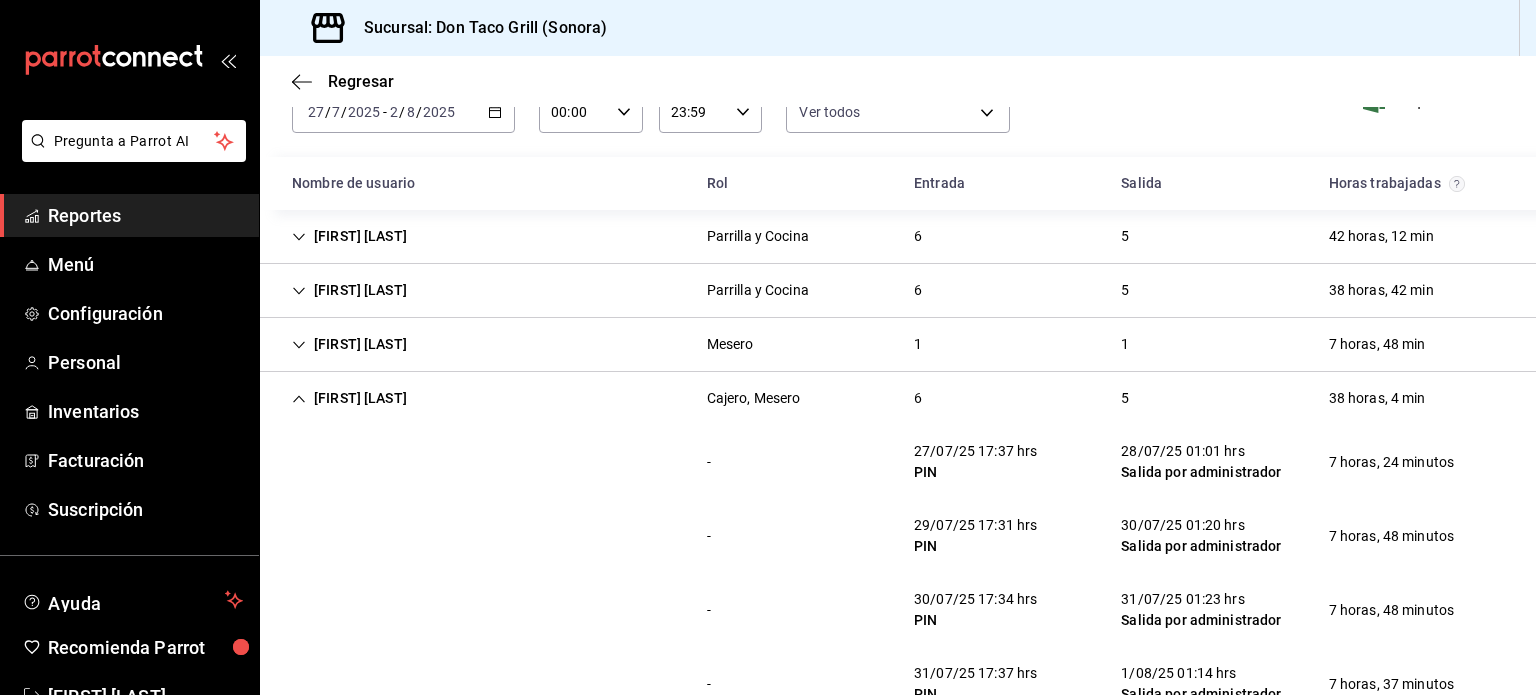 scroll, scrollTop: 108, scrollLeft: 0, axis: vertical 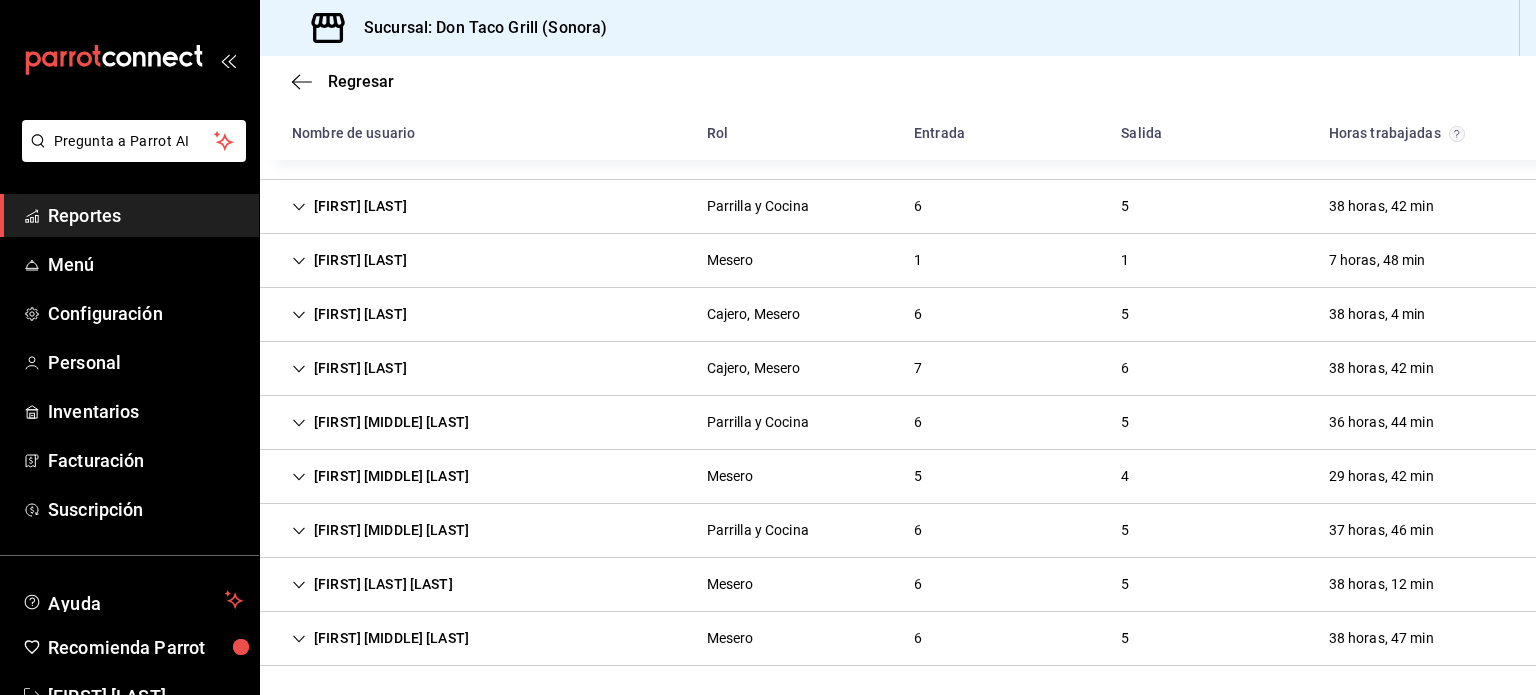 click 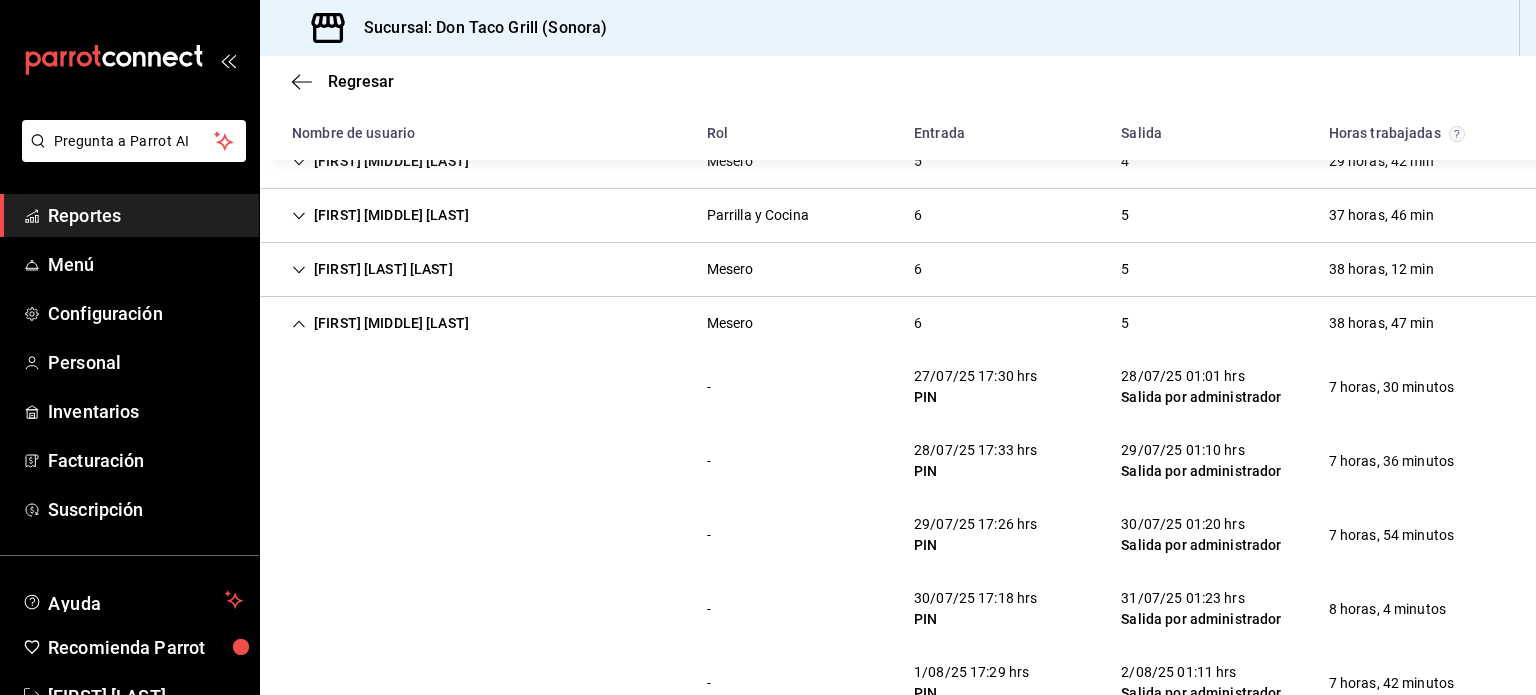 scroll, scrollTop: 595, scrollLeft: 0, axis: vertical 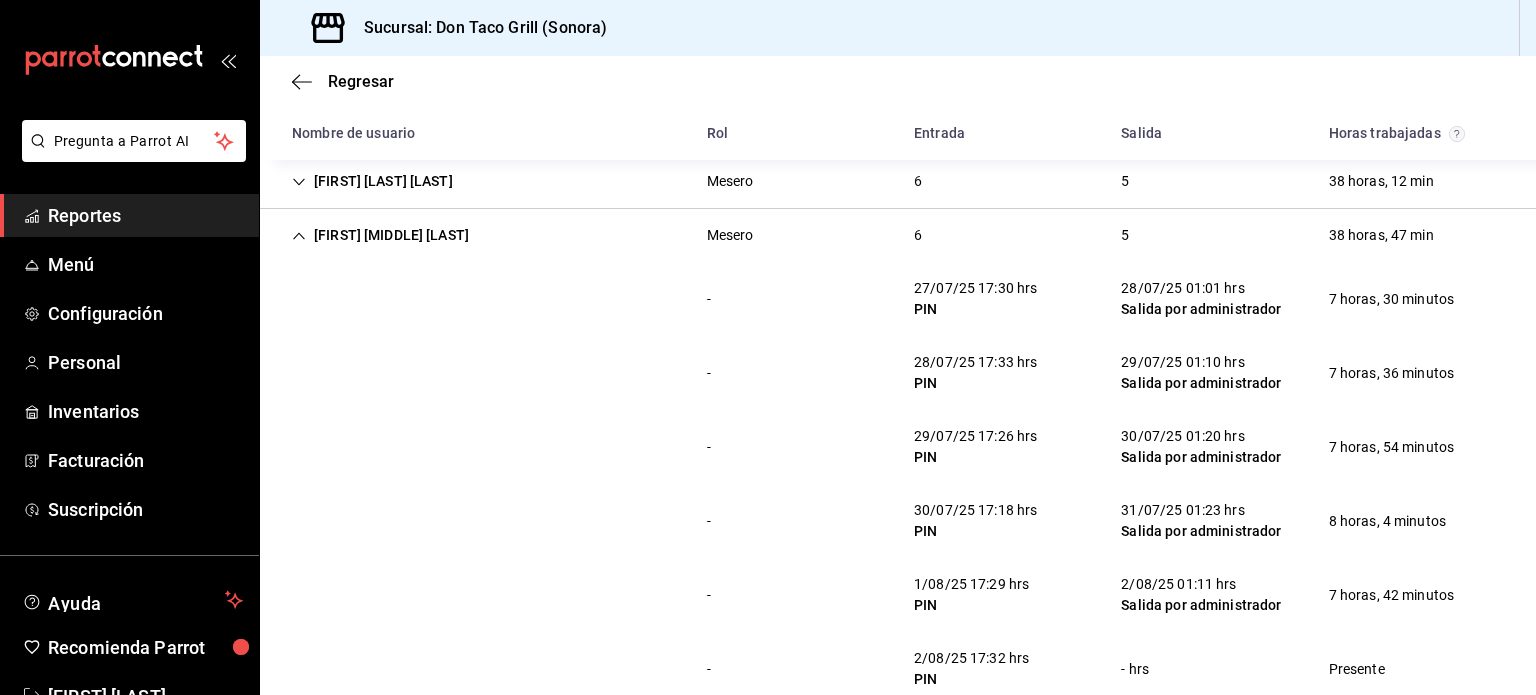 click on "Gloria Maria Soto Valdez" at bounding box center (380, 235) 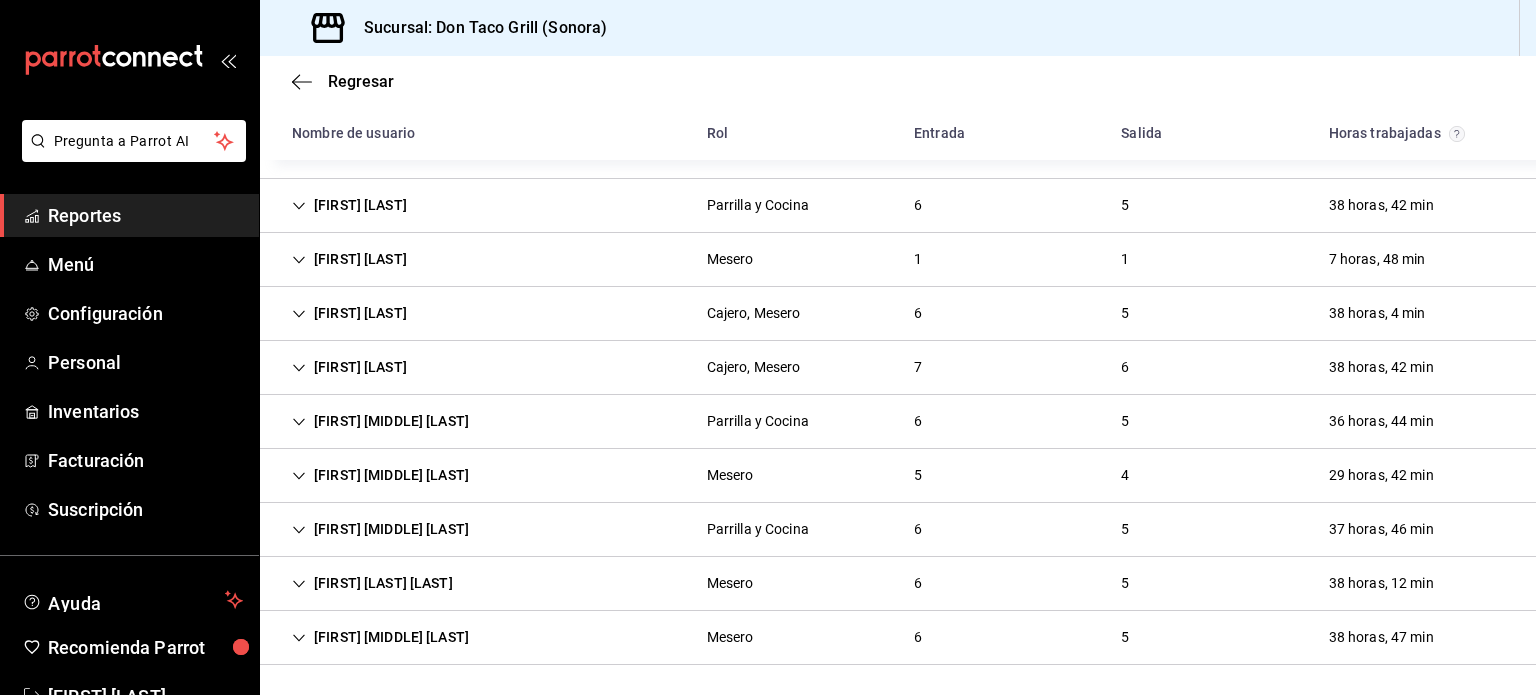 scroll, scrollTop: 192, scrollLeft: 0, axis: vertical 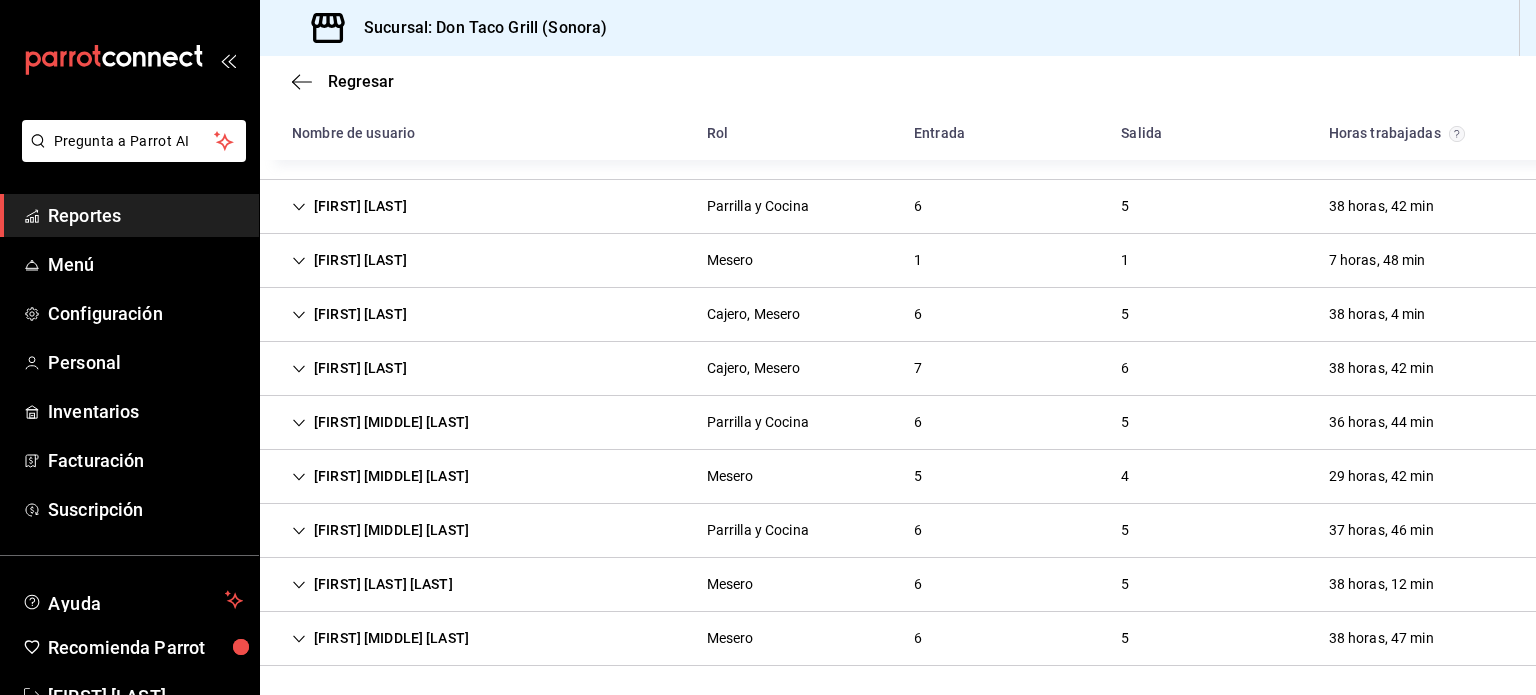 click 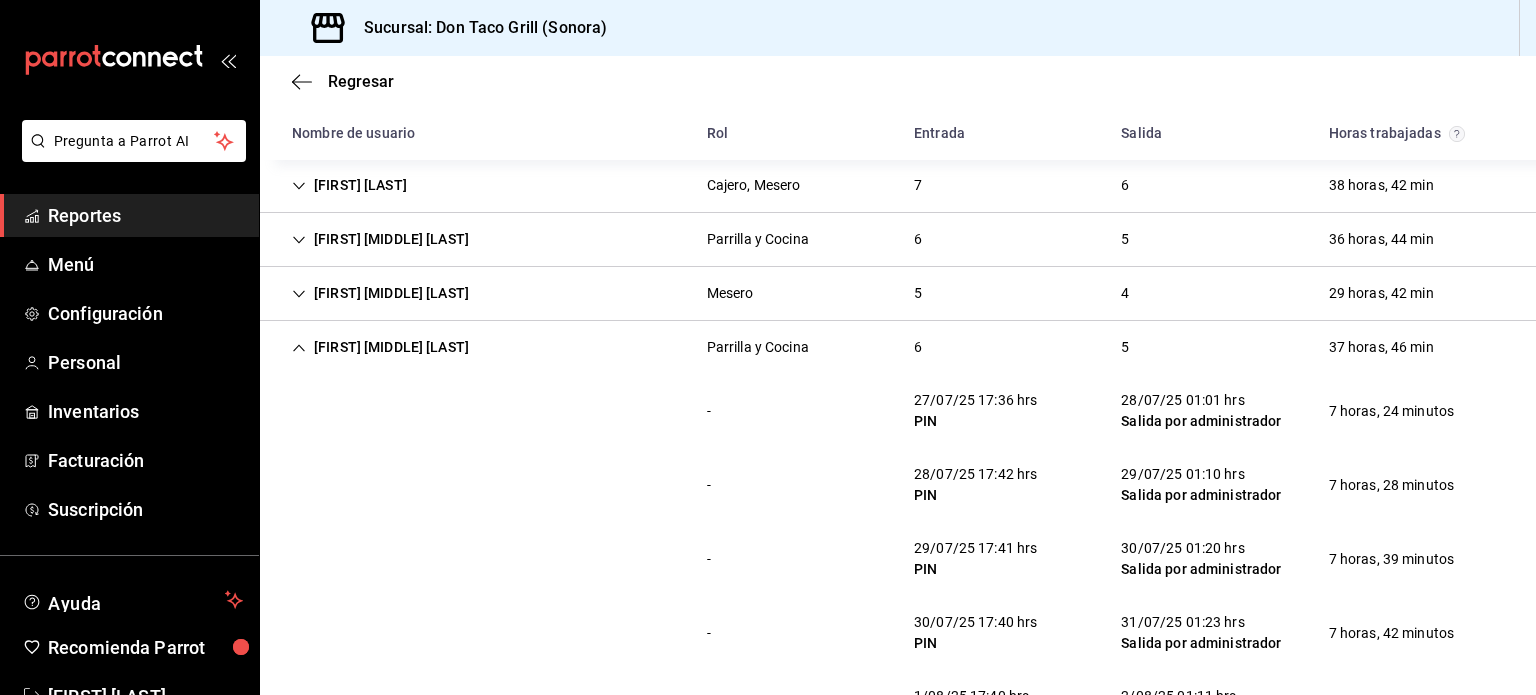 scroll, scrollTop: 495, scrollLeft: 0, axis: vertical 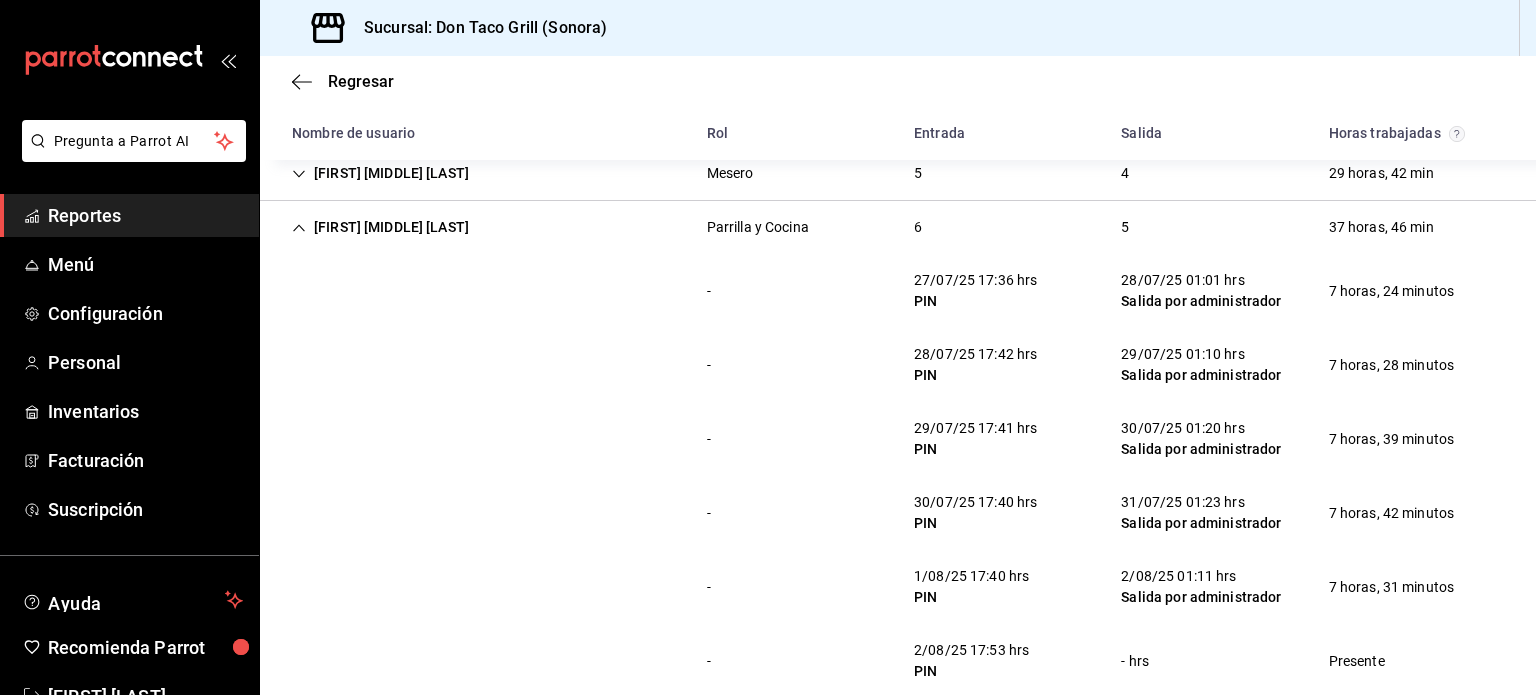 click on "Jacob Antonio Tapia Rodarte" at bounding box center [380, 227] 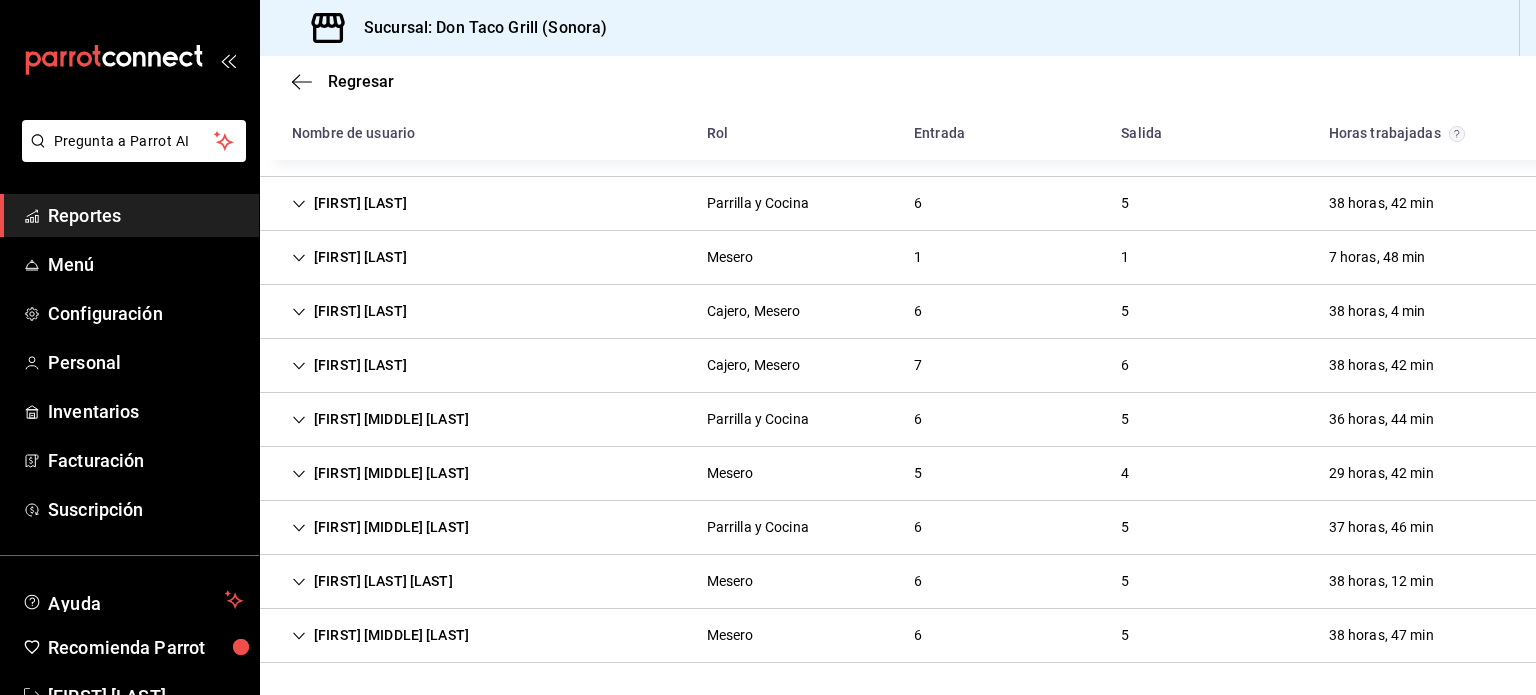 scroll, scrollTop: 192, scrollLeft: 0, axis: vertical 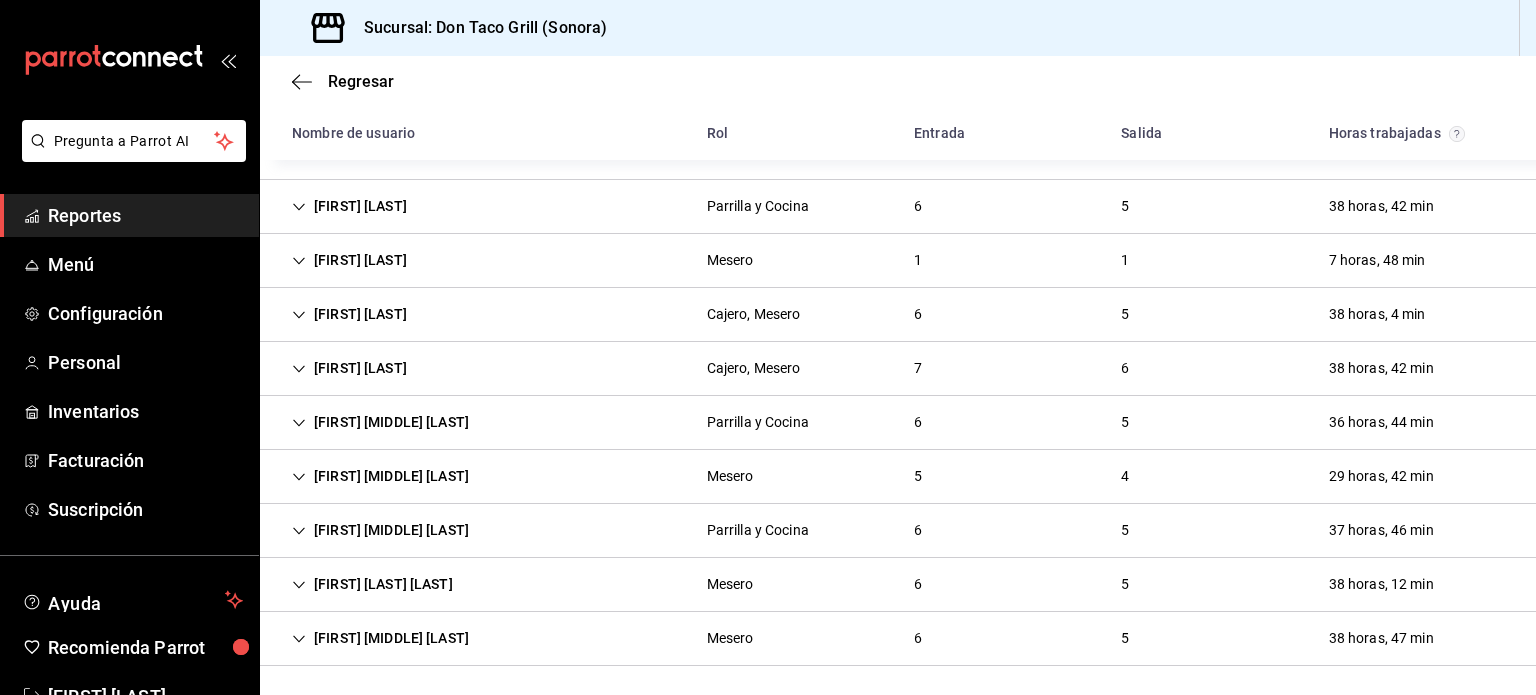 click on "Gloria Fierro Padilla Mesero 6 5 38 horas, 12 min" at bounding box center (898, 585) 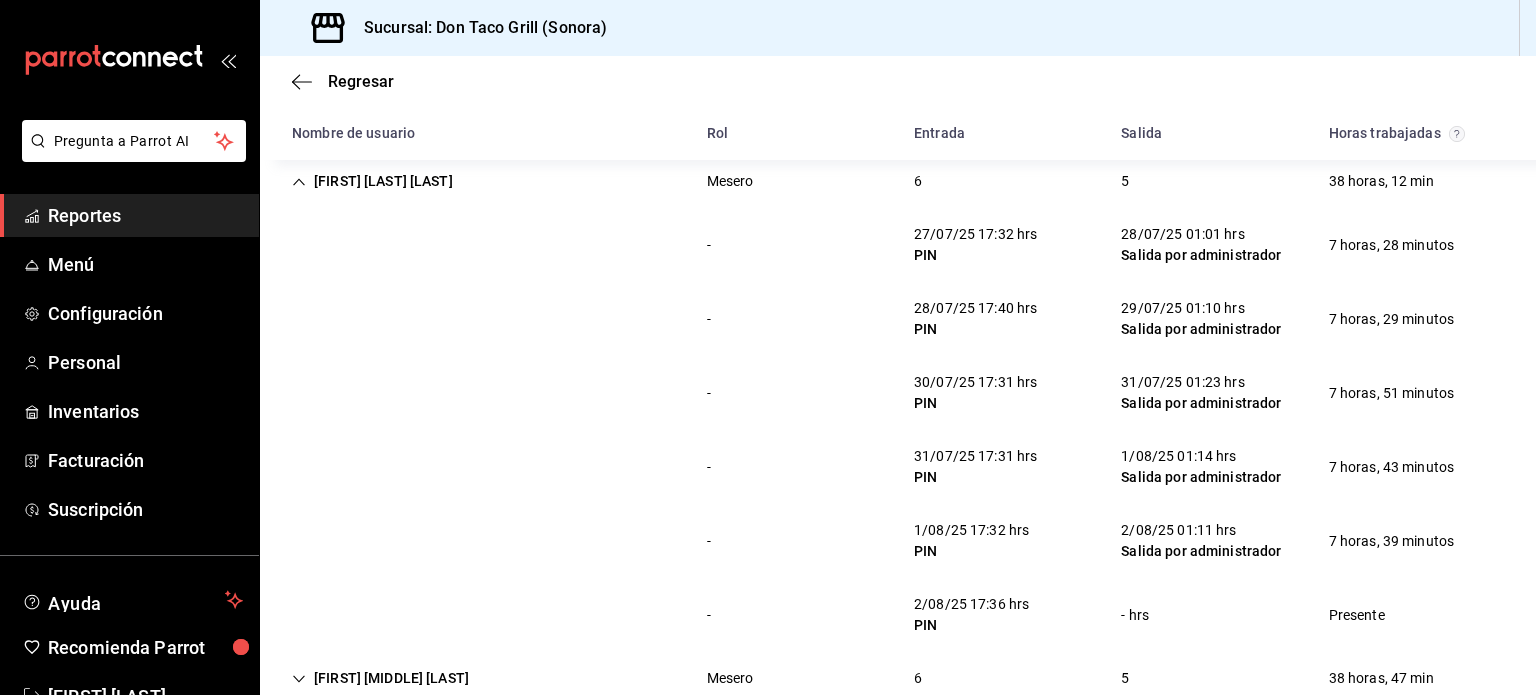 scroll, scrollTop: 596, scrollLeft: 0, axis: vertical 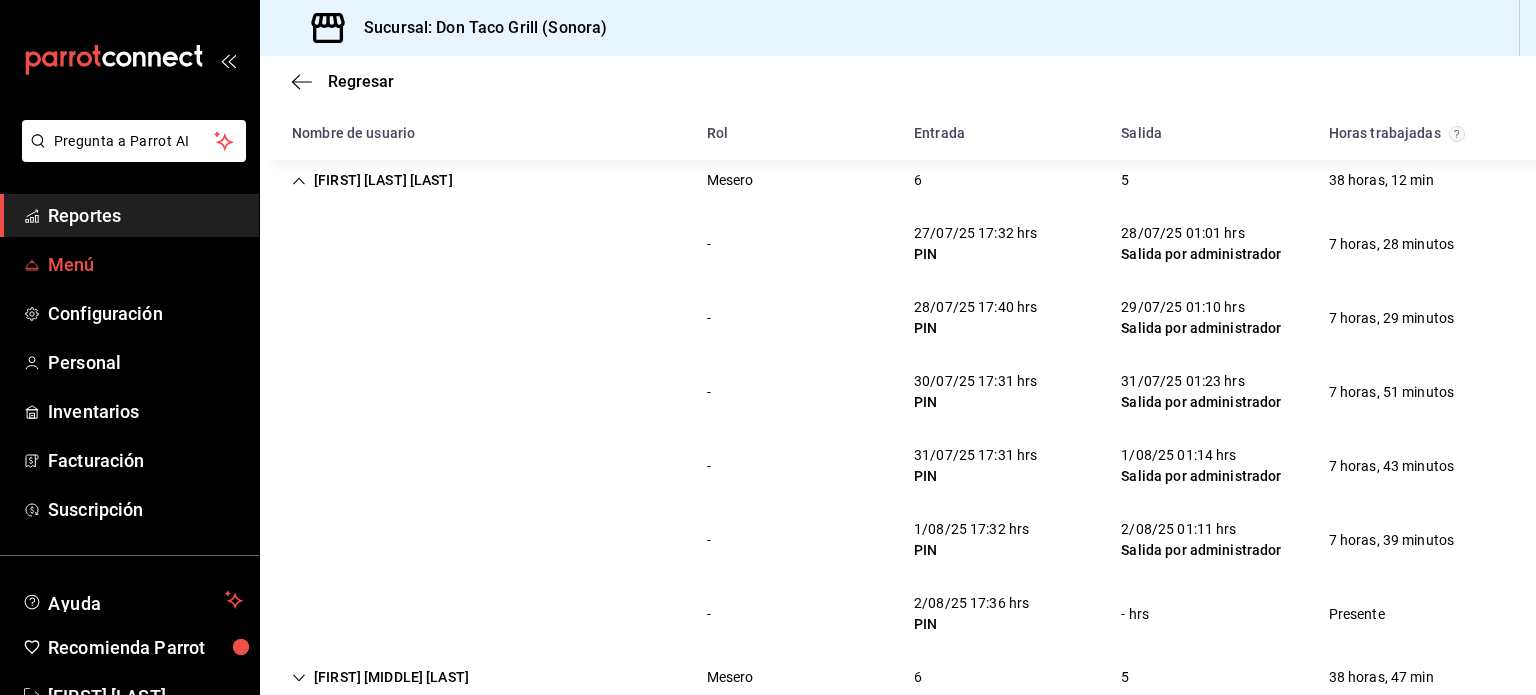 click on "Menú" at bounding box center [145, 264] 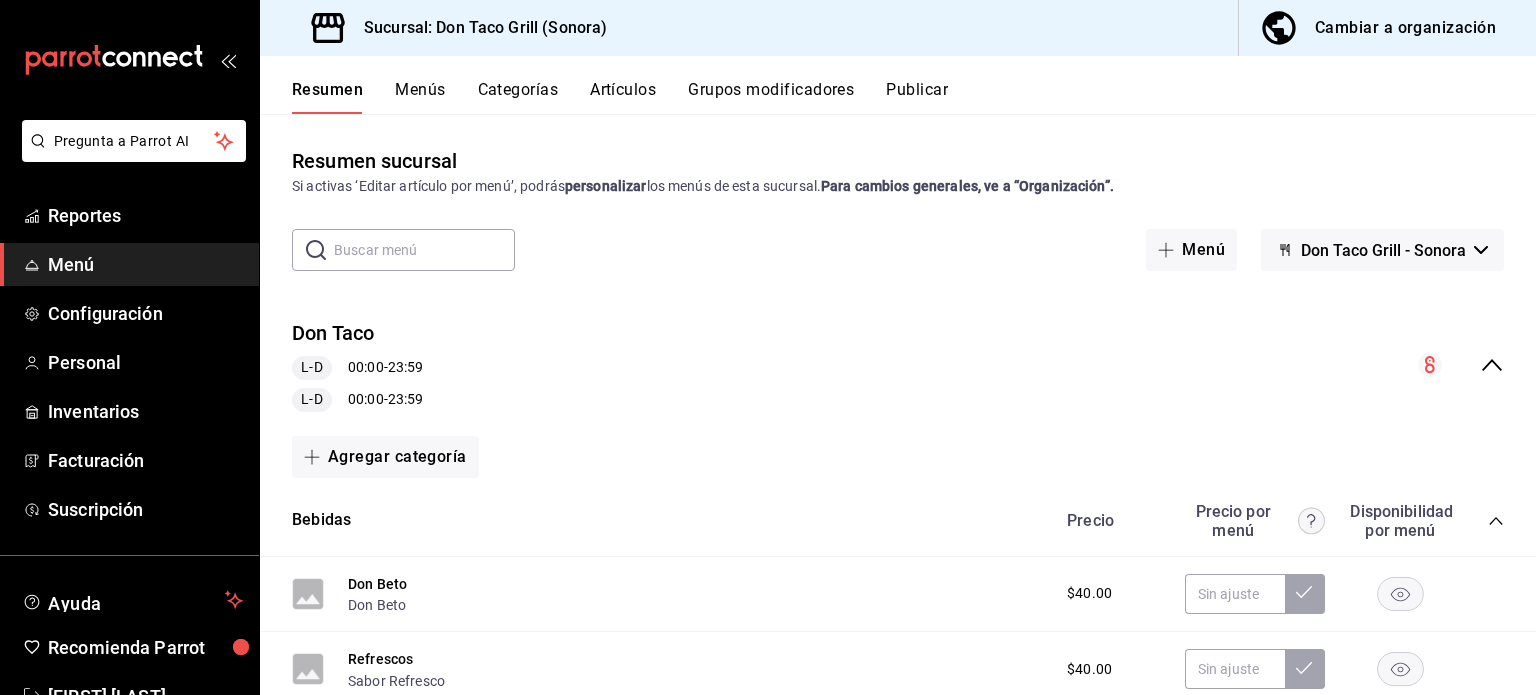 click on "Artículos" at bounding box center (623, 97) 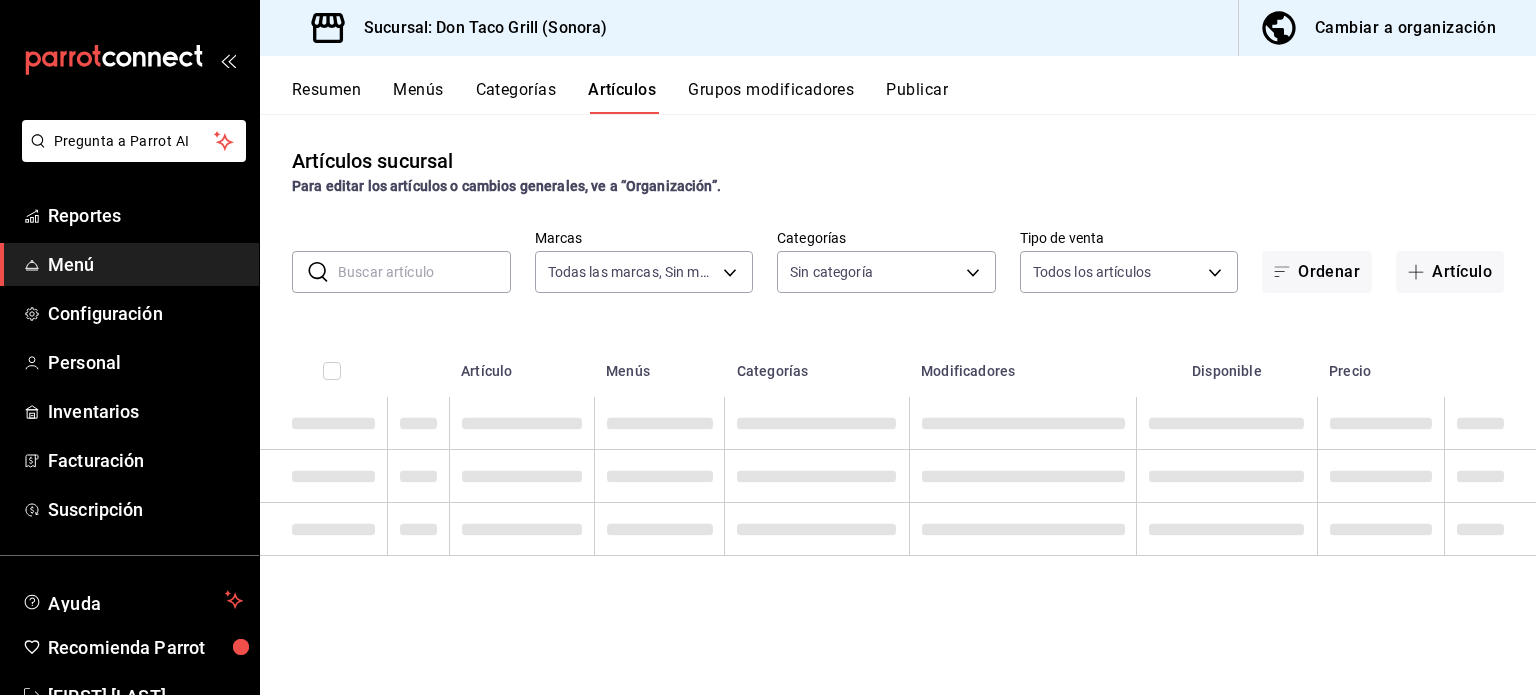 type on "25a5226d-1625-4ca5-a08d-1c30f41e7a5b,21d27555-baf0-44b7-a6a7-5d9dd9fbe499" 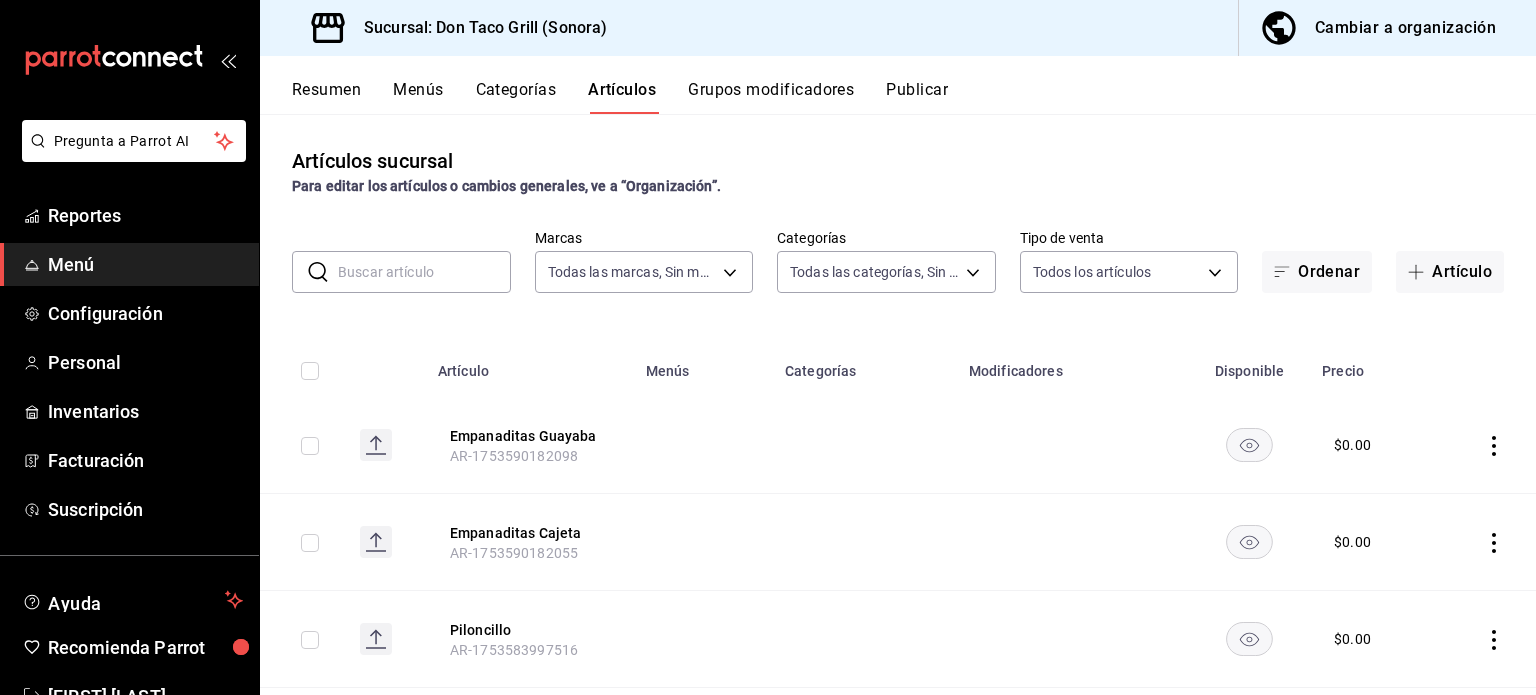 type on "24718b76-9c74-47ed-b257-b6484d8bcc69,06913695-f3a8-4860-be59-af69eab3d834,e7982109-ea88-4352-b920-eb455675c302,8ad3c4a8-deb7-4970-8cce-18421152662a,0679357b-3823-46f4-9741-2c610d82ea9f,76922d1f-b16c-49da-943b-41665e46a4bb,311173a9-49bb-482d-8432-5a0f7fe24097,21114d11-f094-4023-bb17-ad550c9411b5,427c8cd7-daba-492b-be05-43e63bf195b0,89b777e8-5c4e-4848-a6bd-53984f9b59bd,d02f0453-6007-425f-91f1-5b27955cdb35" 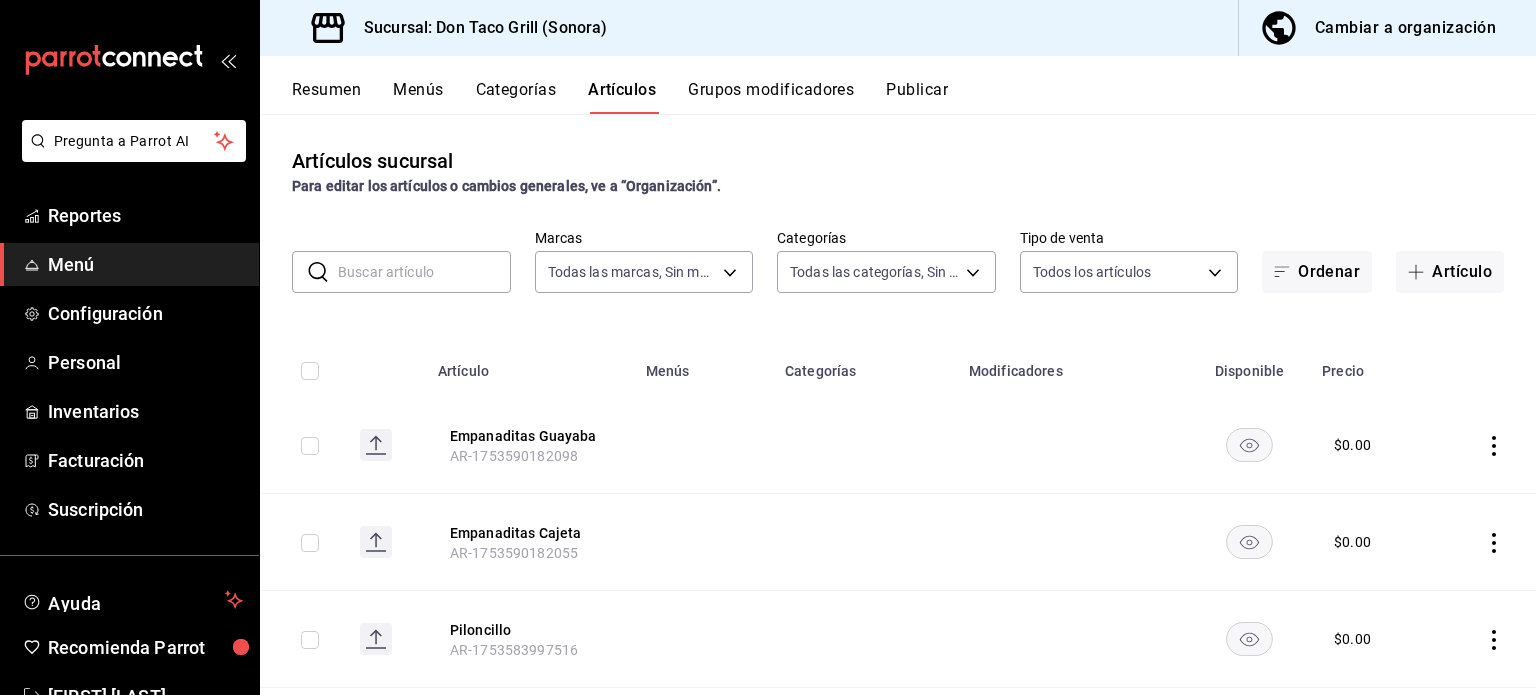 click on "Menús" at bounding box center (418, 97) 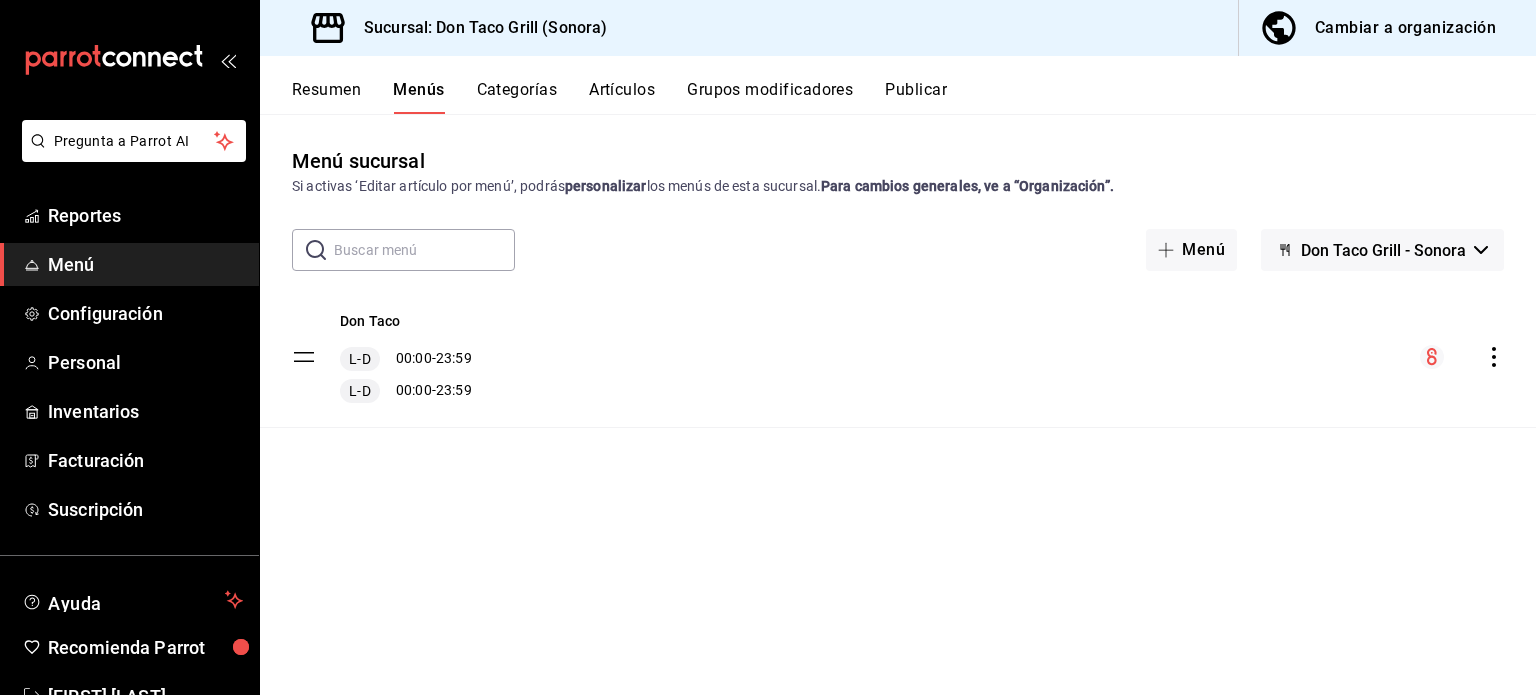 click on "Cambiar a organización" at bounding box center [1405, 28] 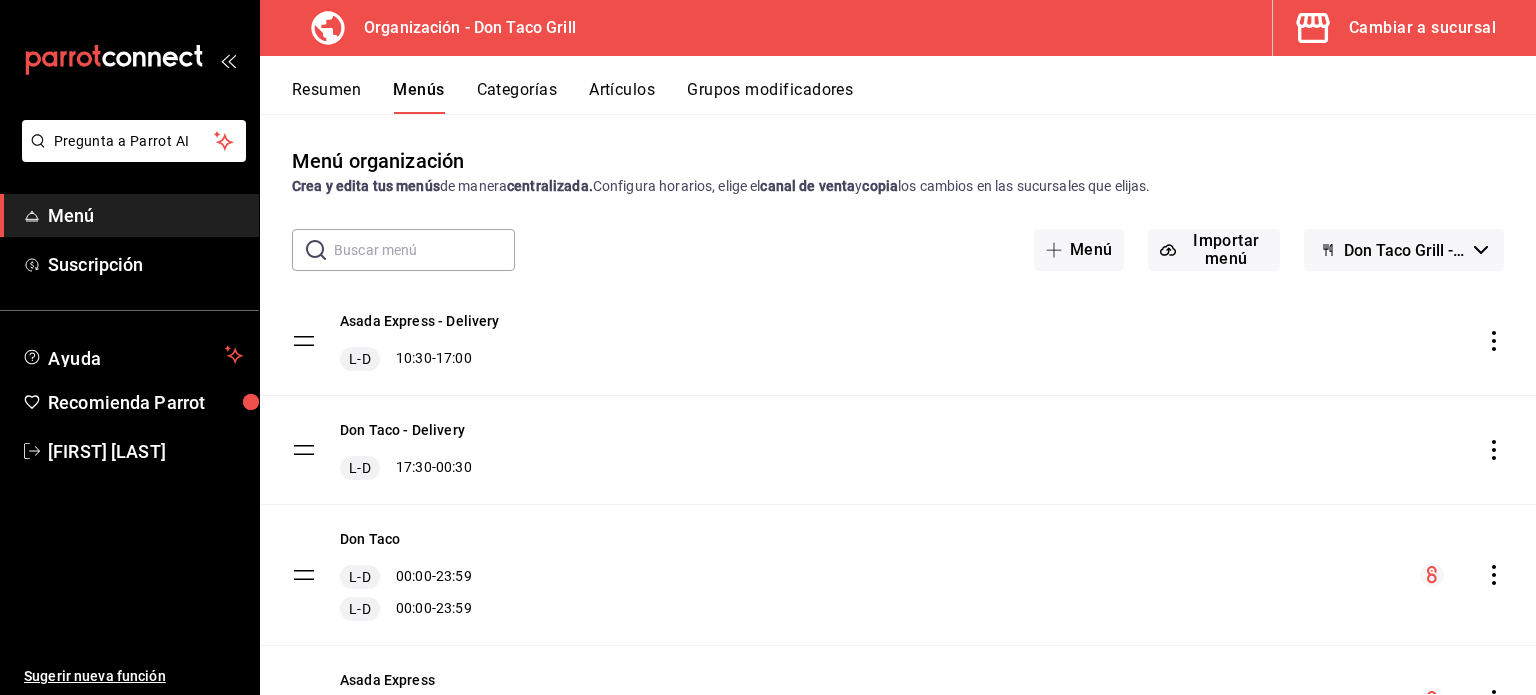 scroll, scrollTop: 116, scrollLeft: 0, axis: vertical 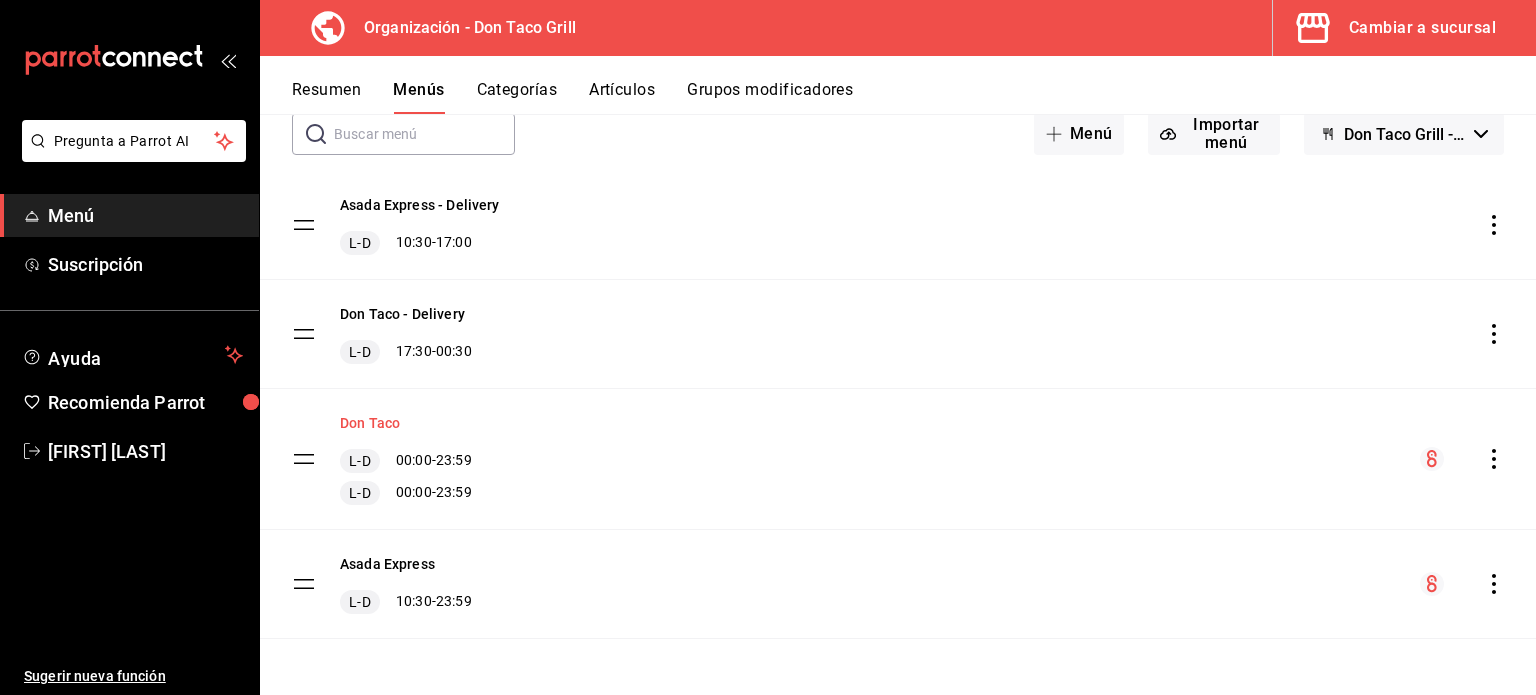 click on "Don Taco" at bounding box center (370, 423) 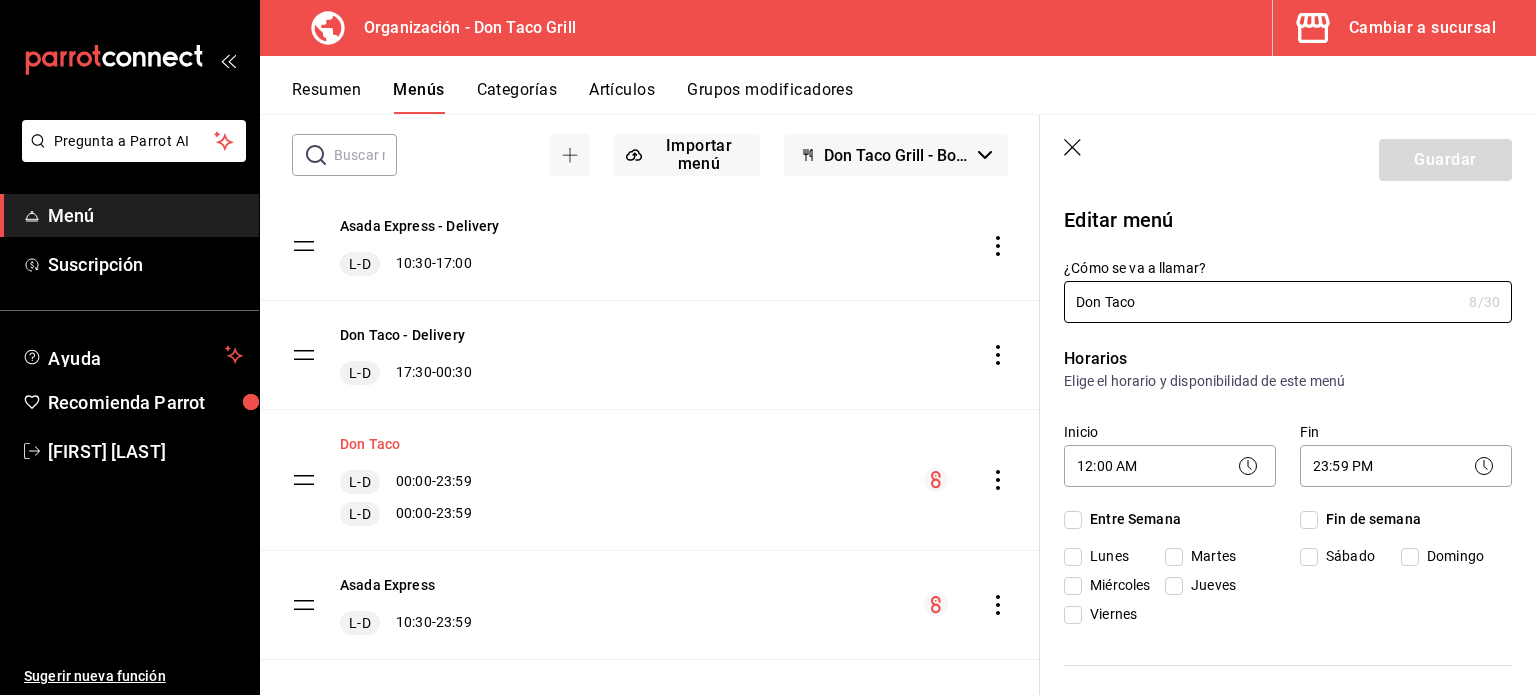 checkbox on "true" 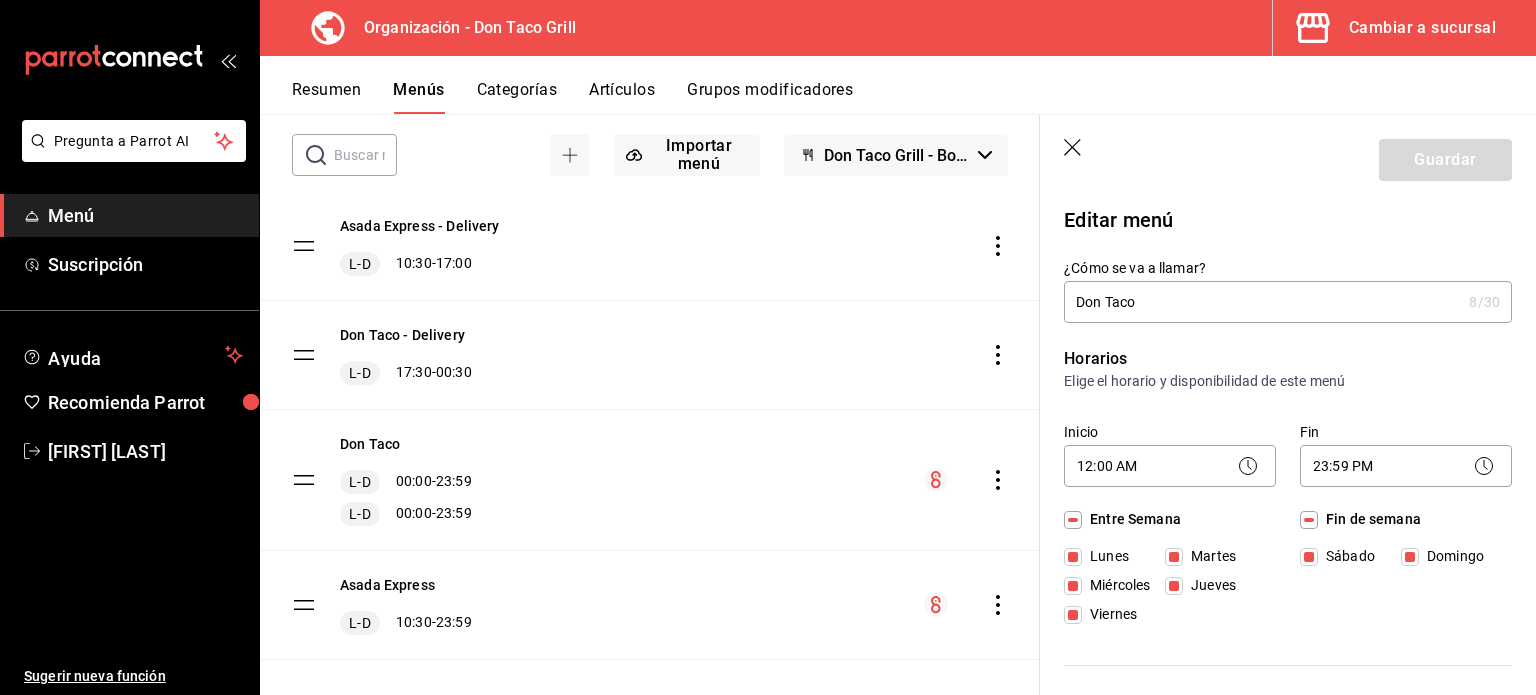 click 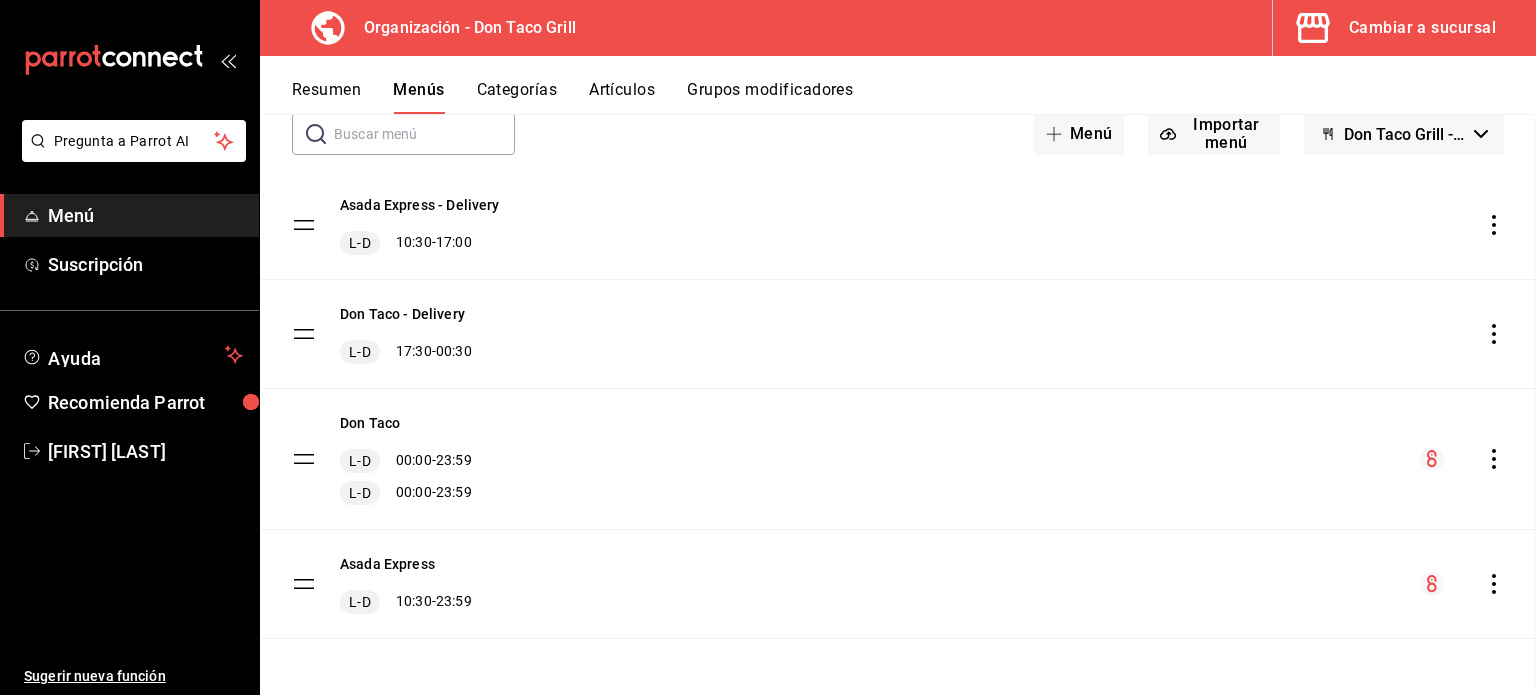 checkbox on "false" 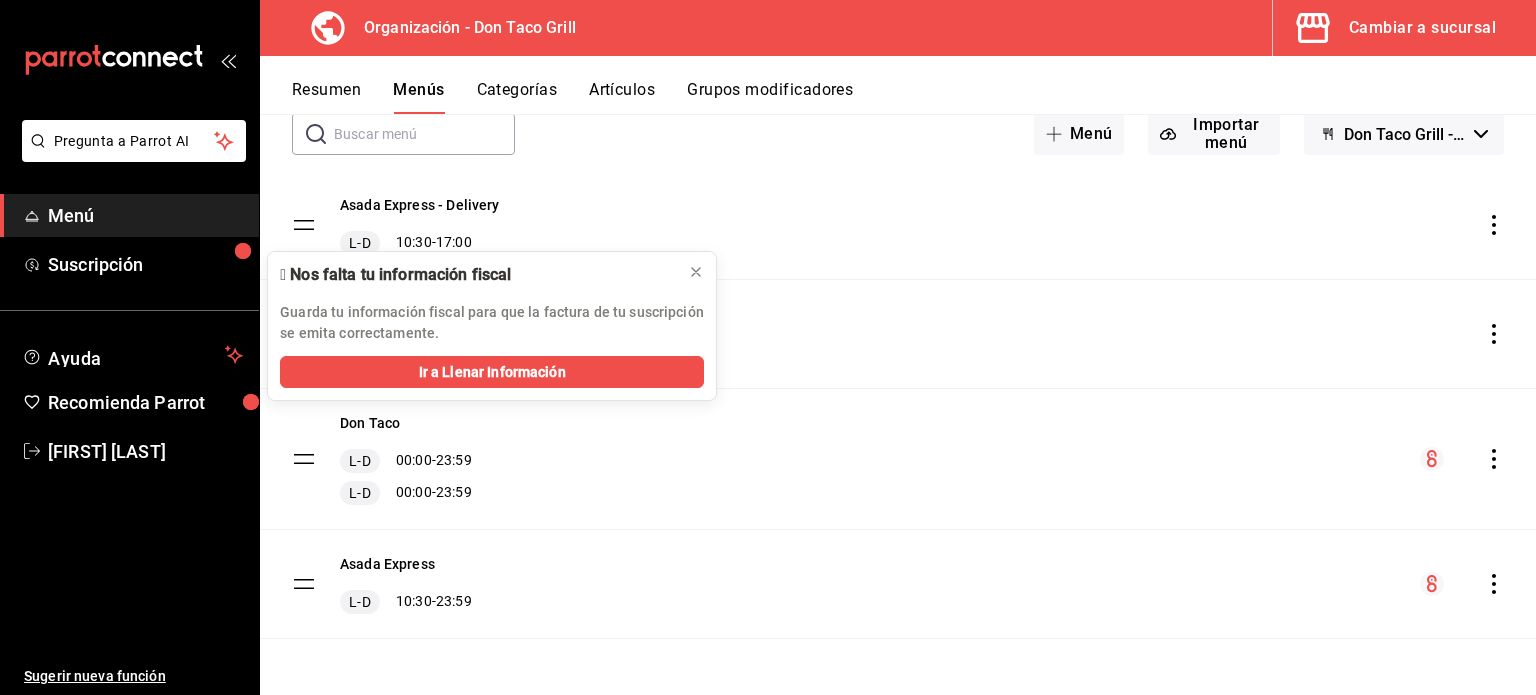click at bounding box center [424, 134] 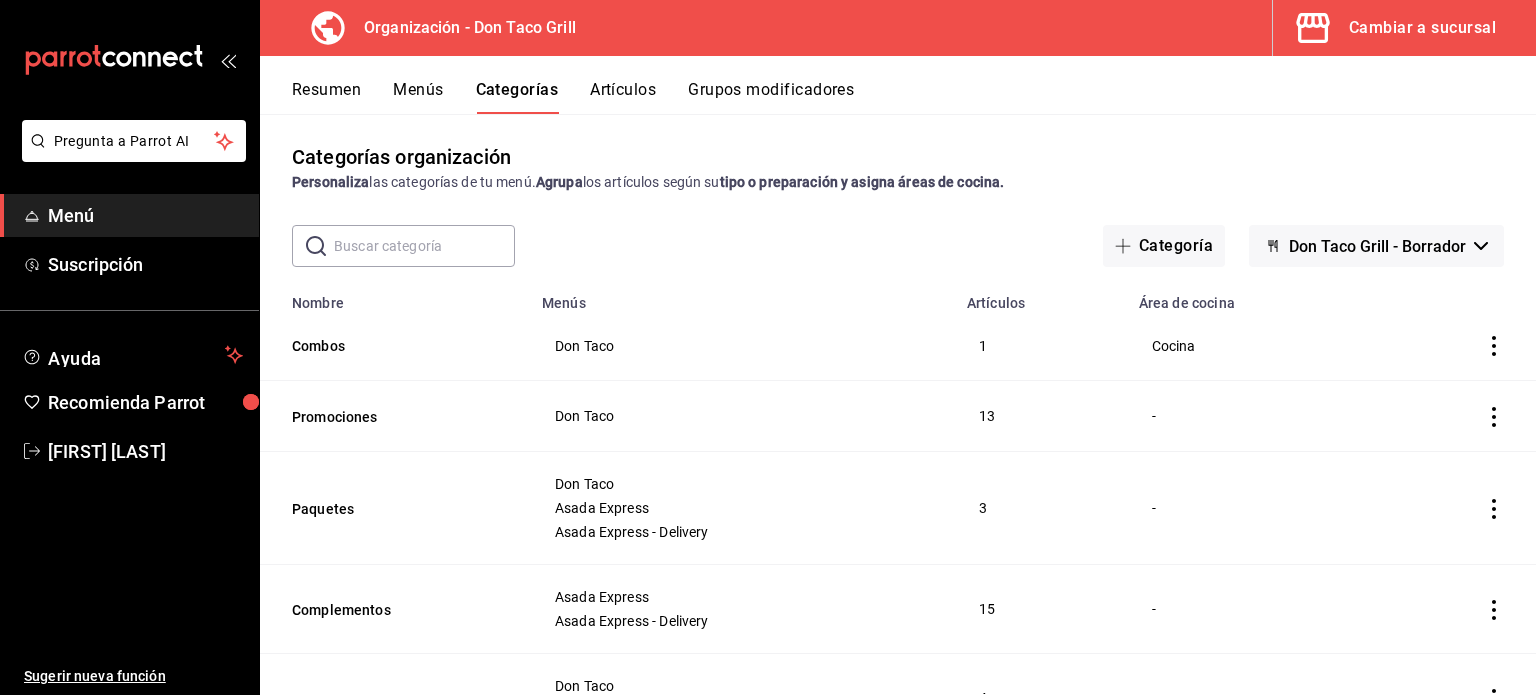 scroll, scrollTop: 0, scrollLeft: 0, axis: both 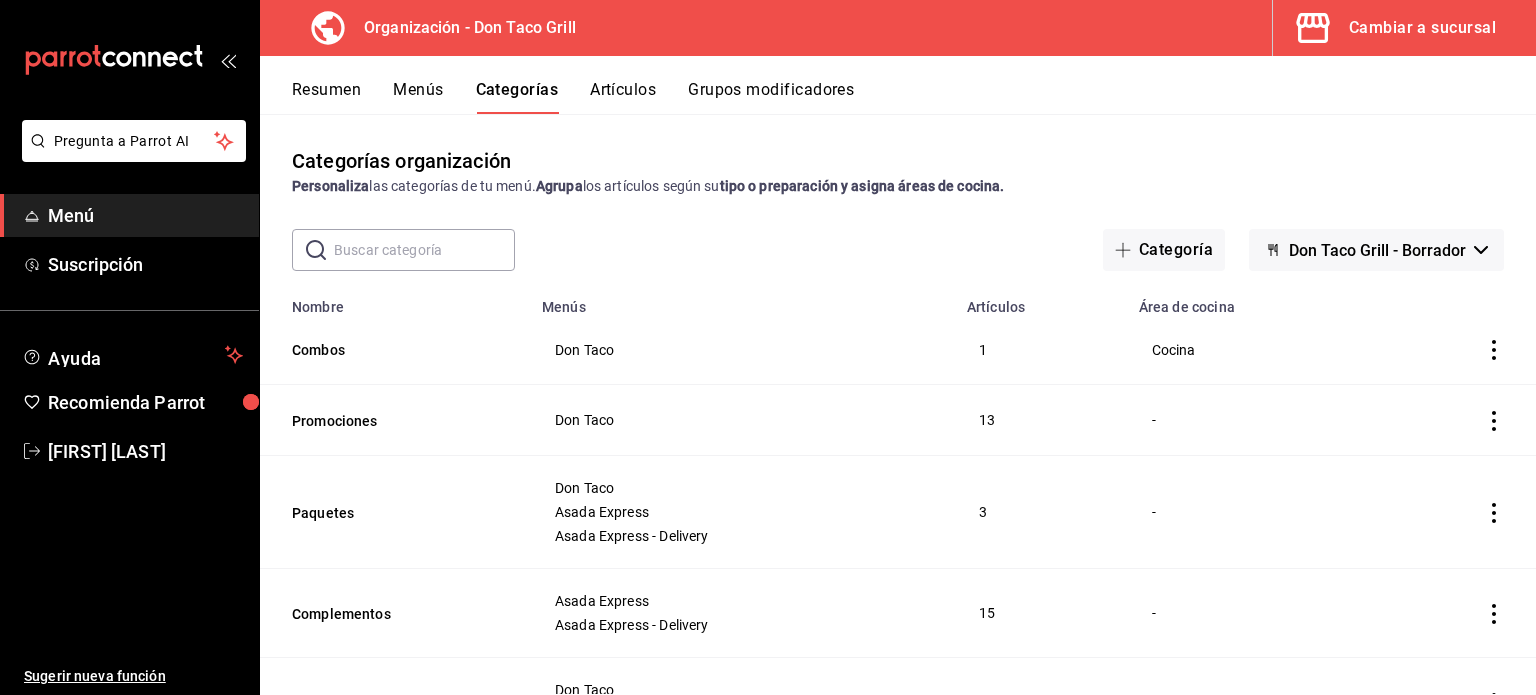 click at bounding box center (424, 250) 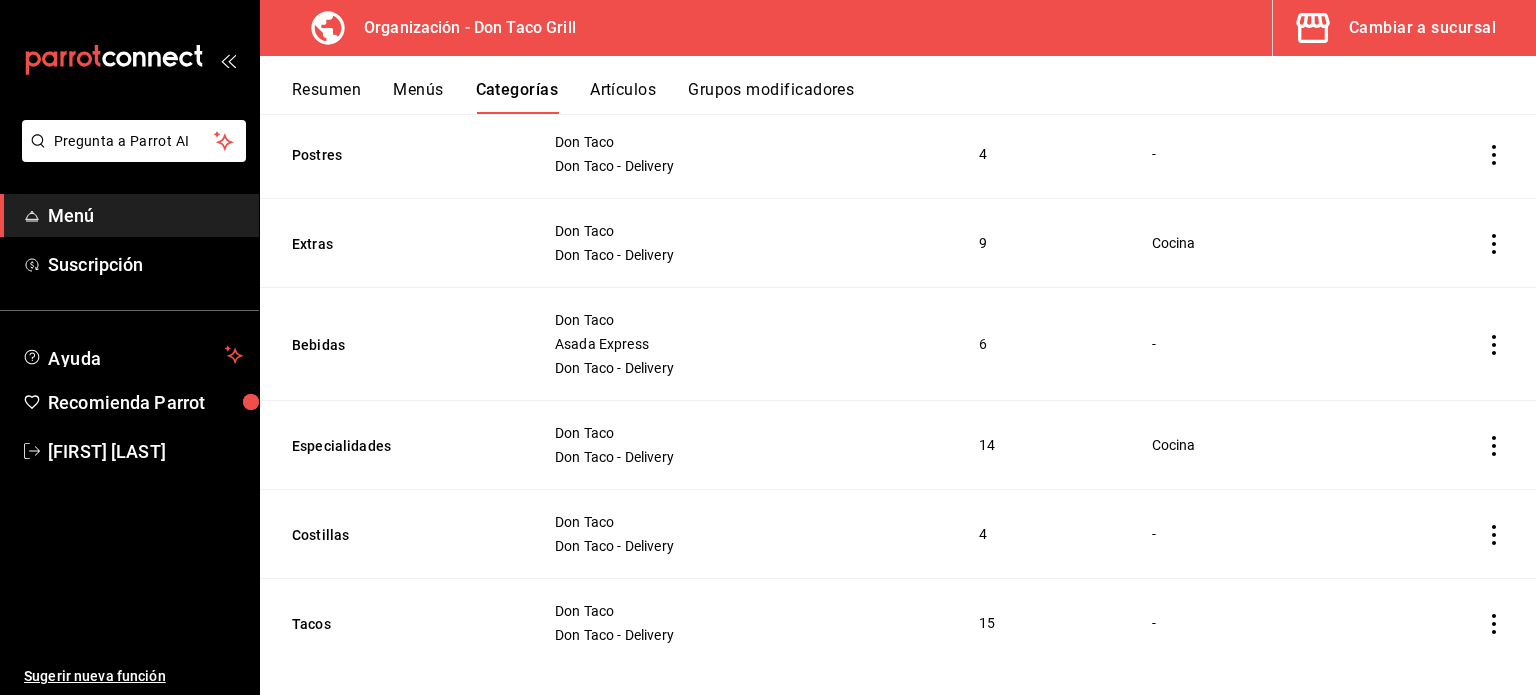 scroll, scrollTop: 568, scrollLeft: 0, axis: vertical 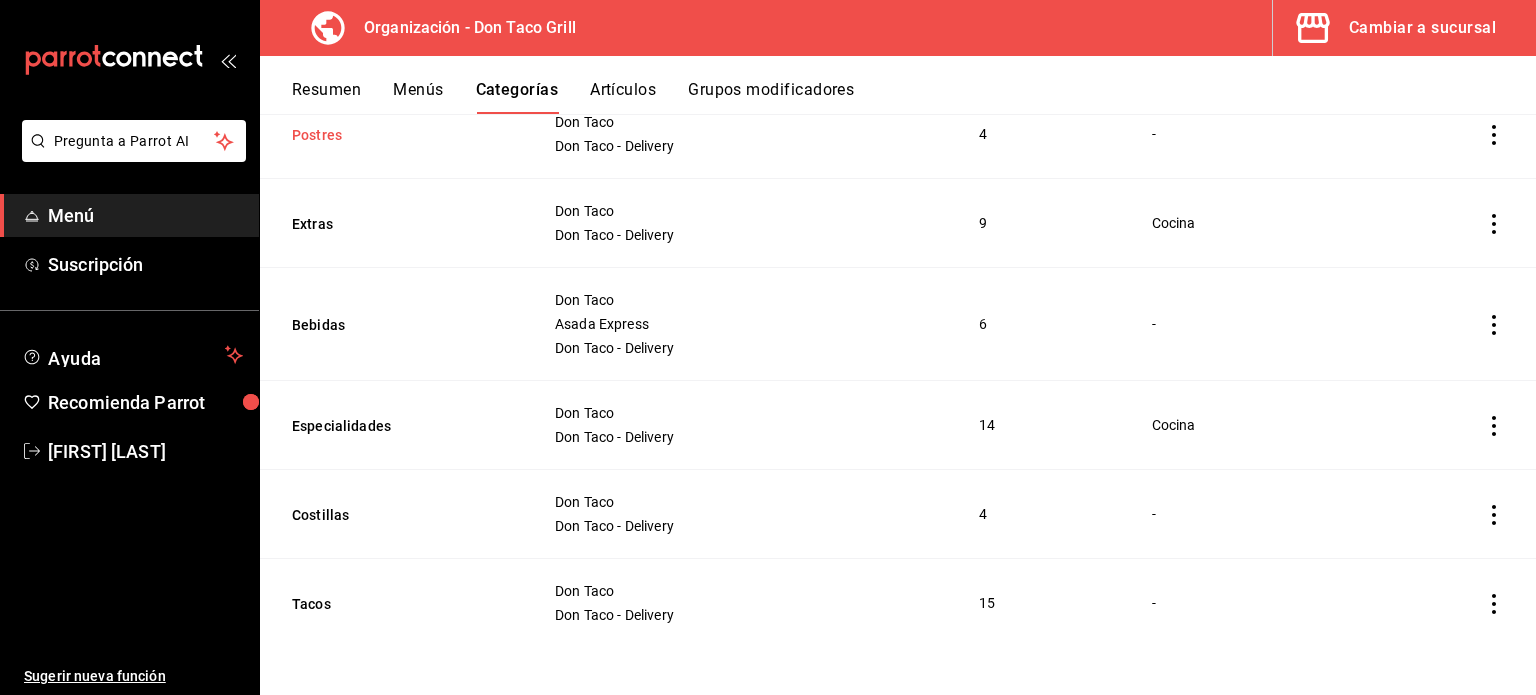 click on "Postres" at bounding box center (392, 135) 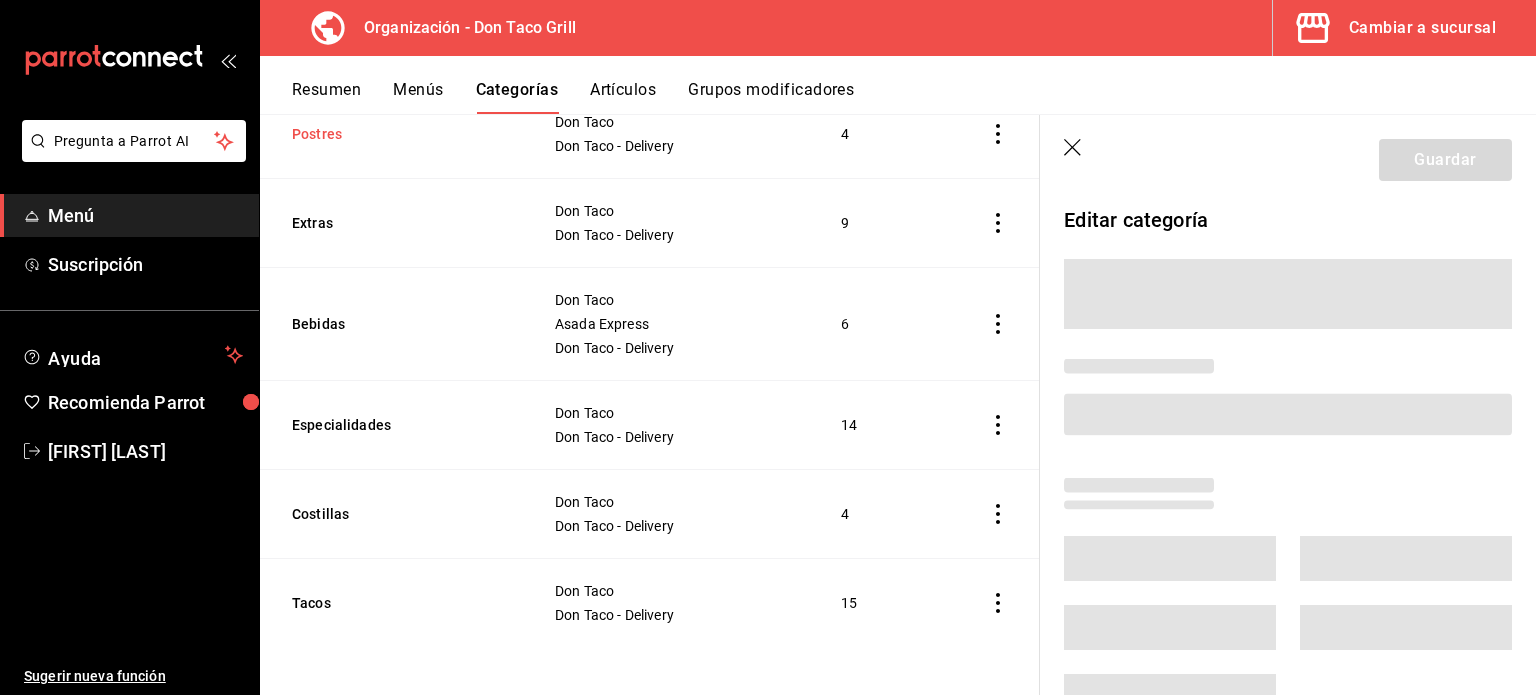 scroll, scrollTop: 567, scrollLeft: 0, axis: vertical 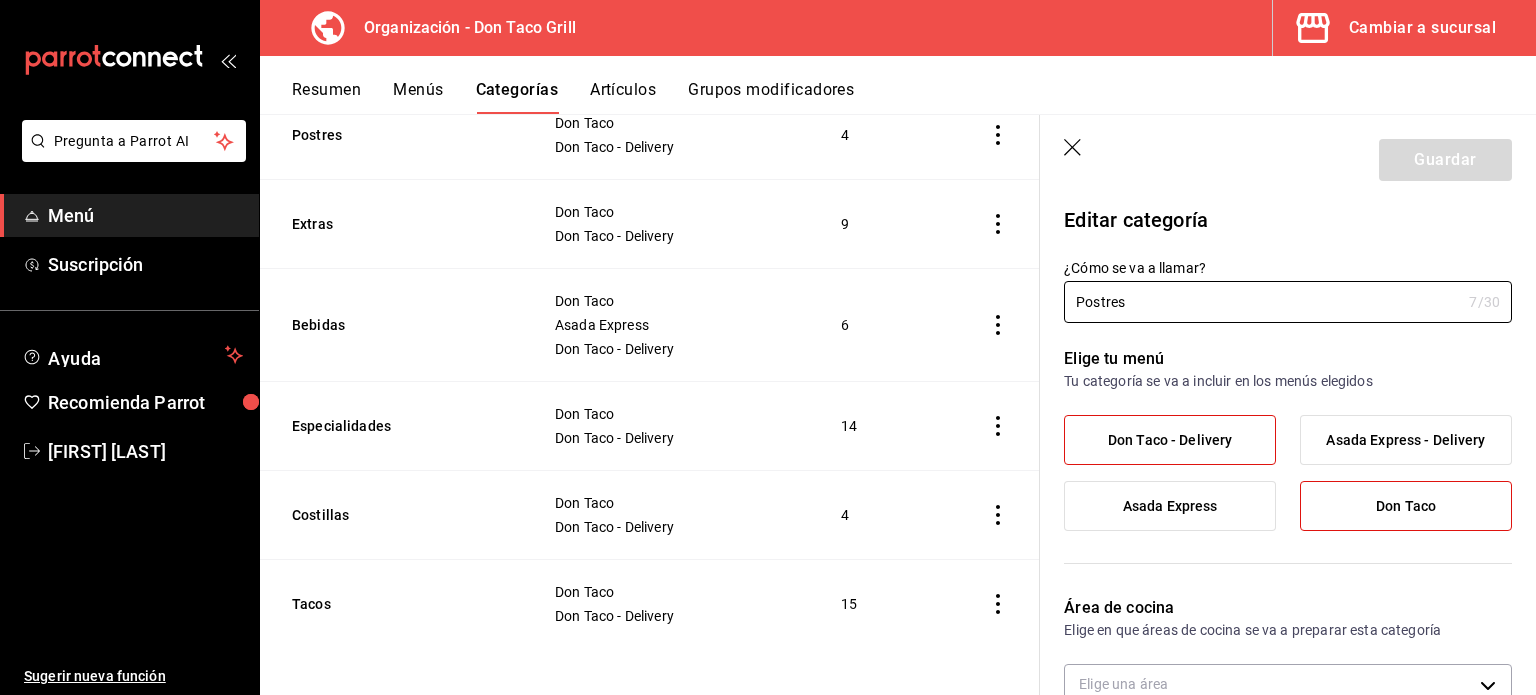 click 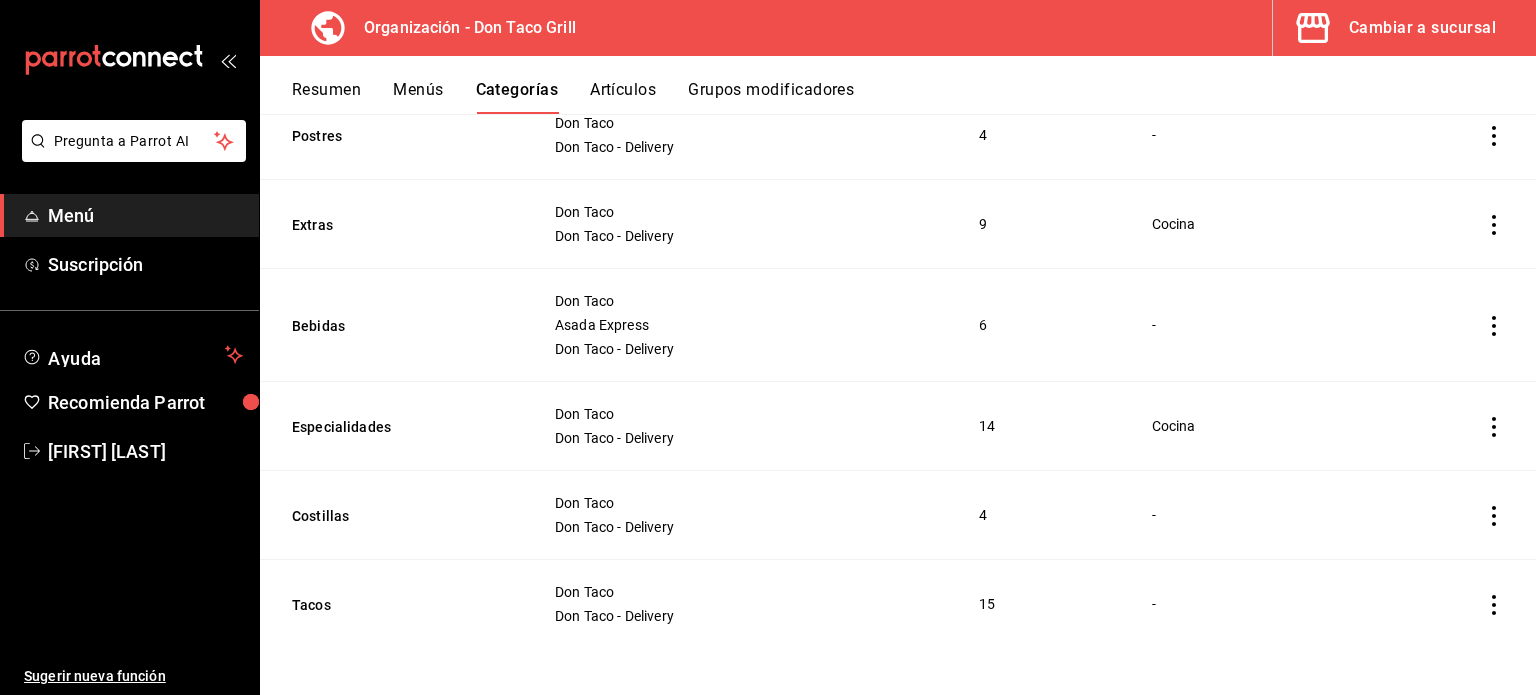 click on "Don Taco - Delivery" at bounding box center (742, 147) 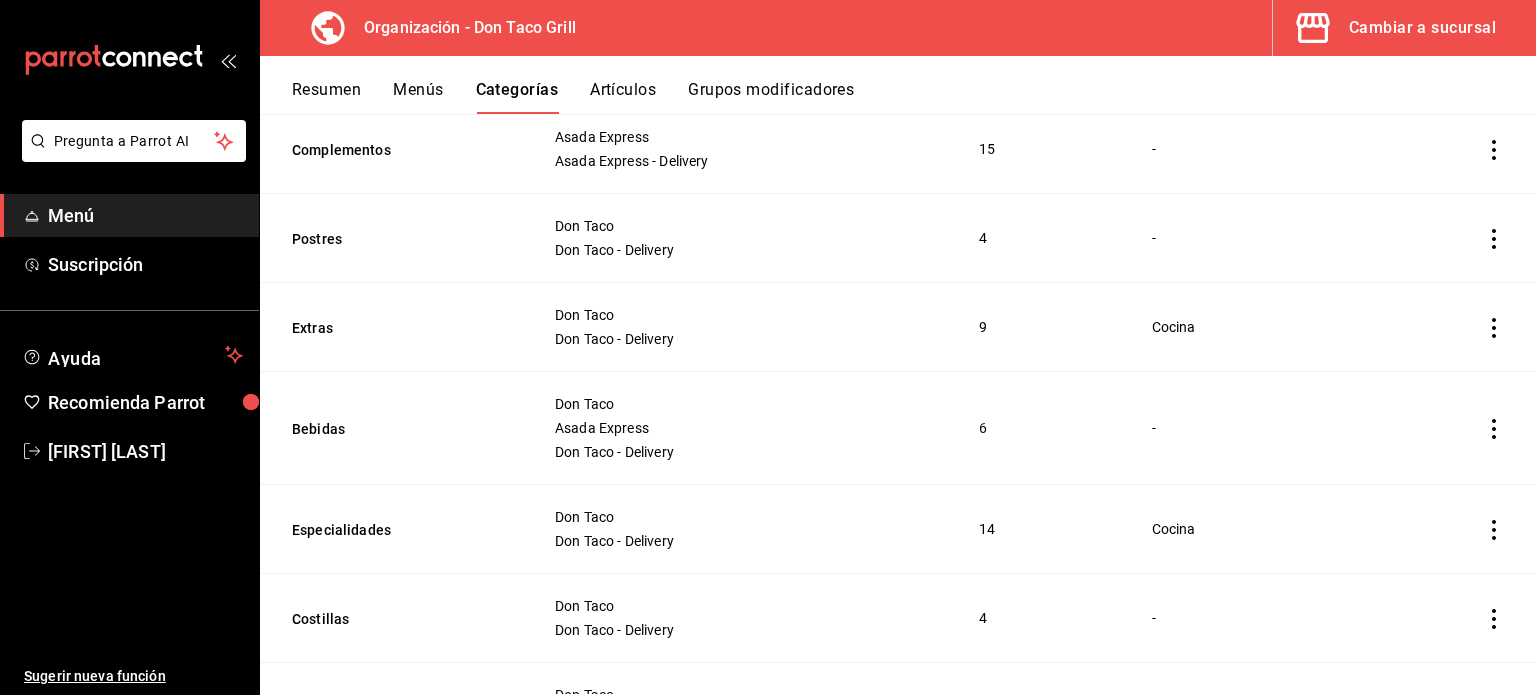 scroll, scrollTop: 461, scrollLeft: 0, axis: vertical 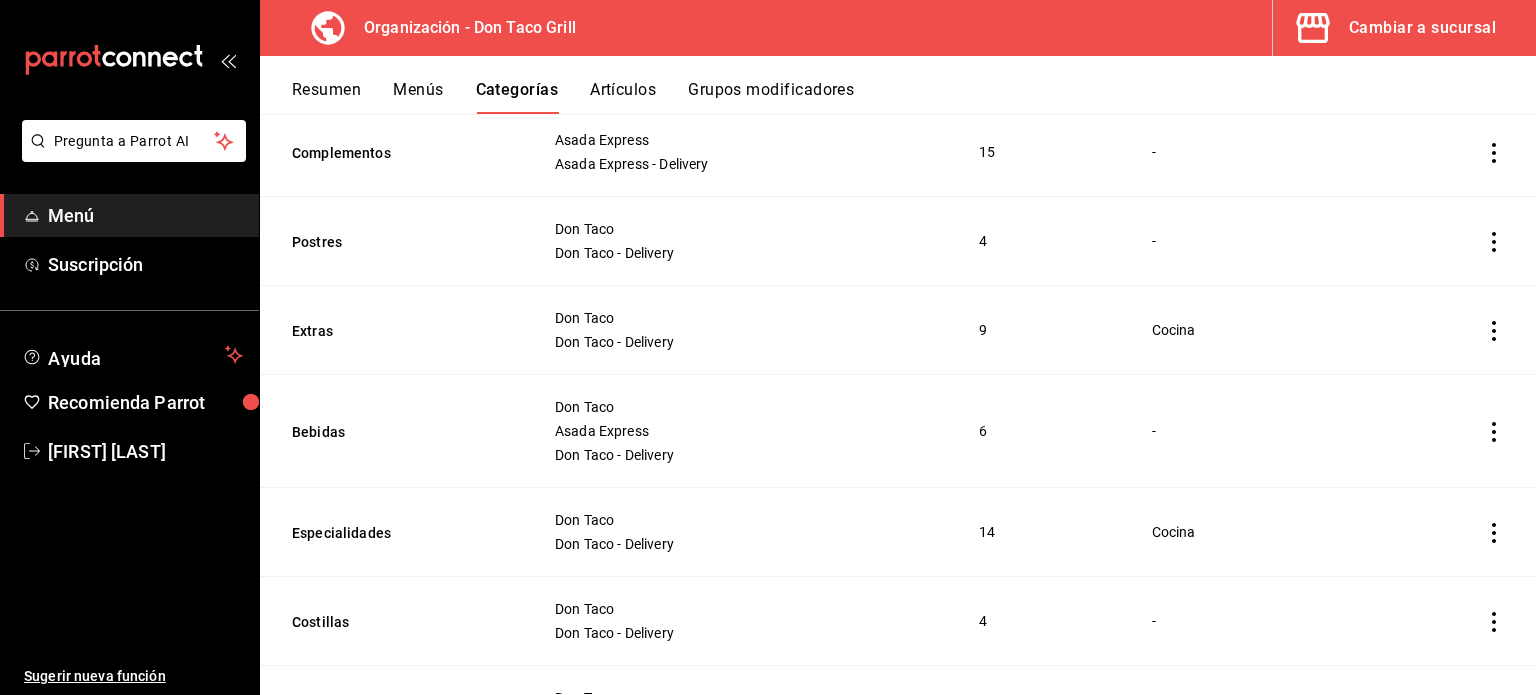 click on "Postres" at bounding box center (395, 241) 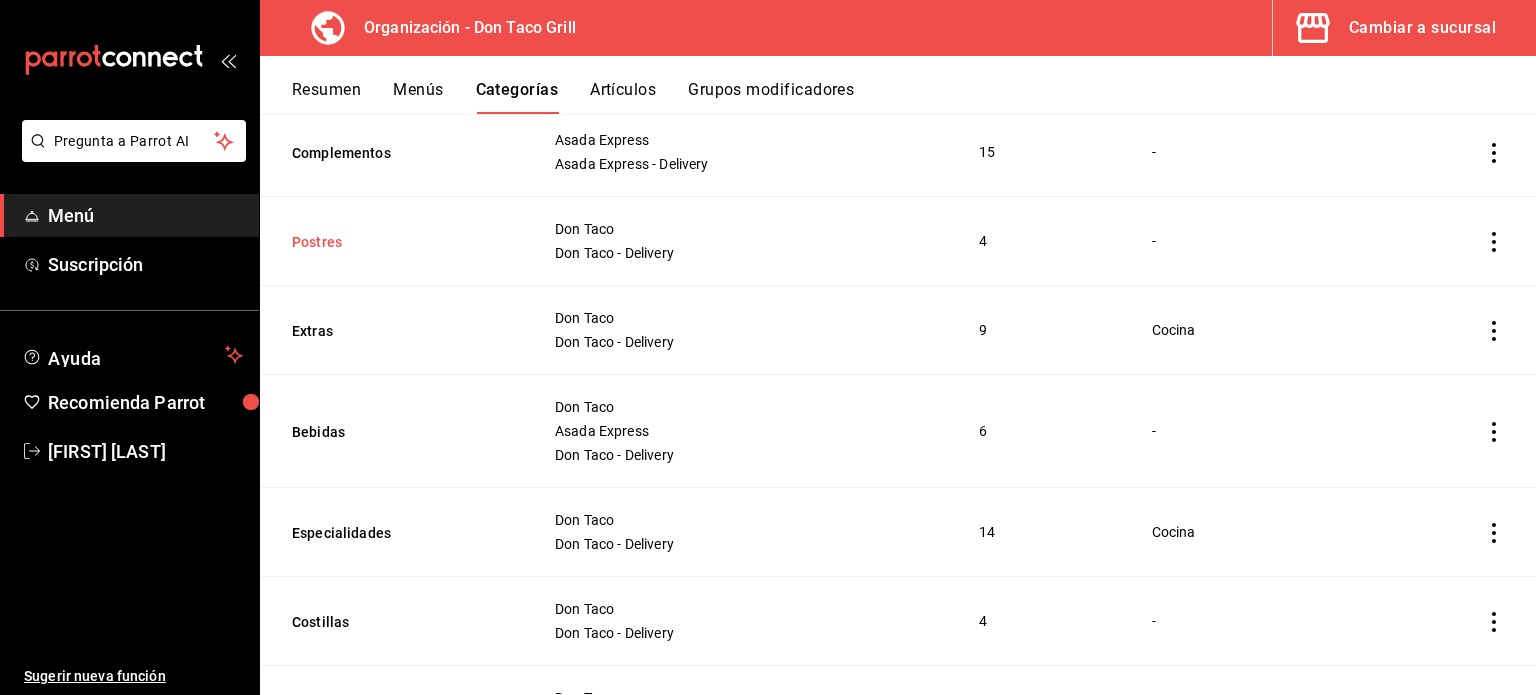 click on "Postres" at bounding box center (392, 242) 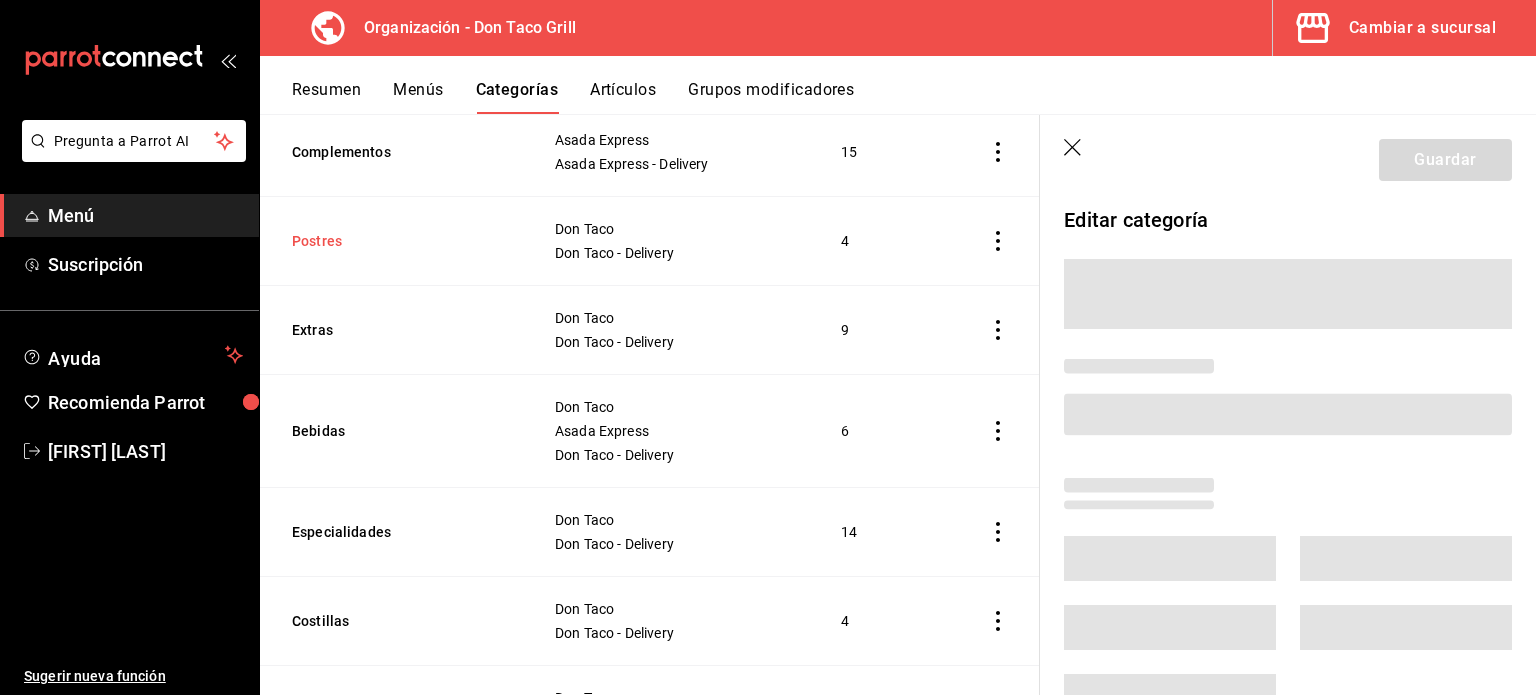 scroll, scrollTop: 460, scrollLeft: 0, axis: vertical 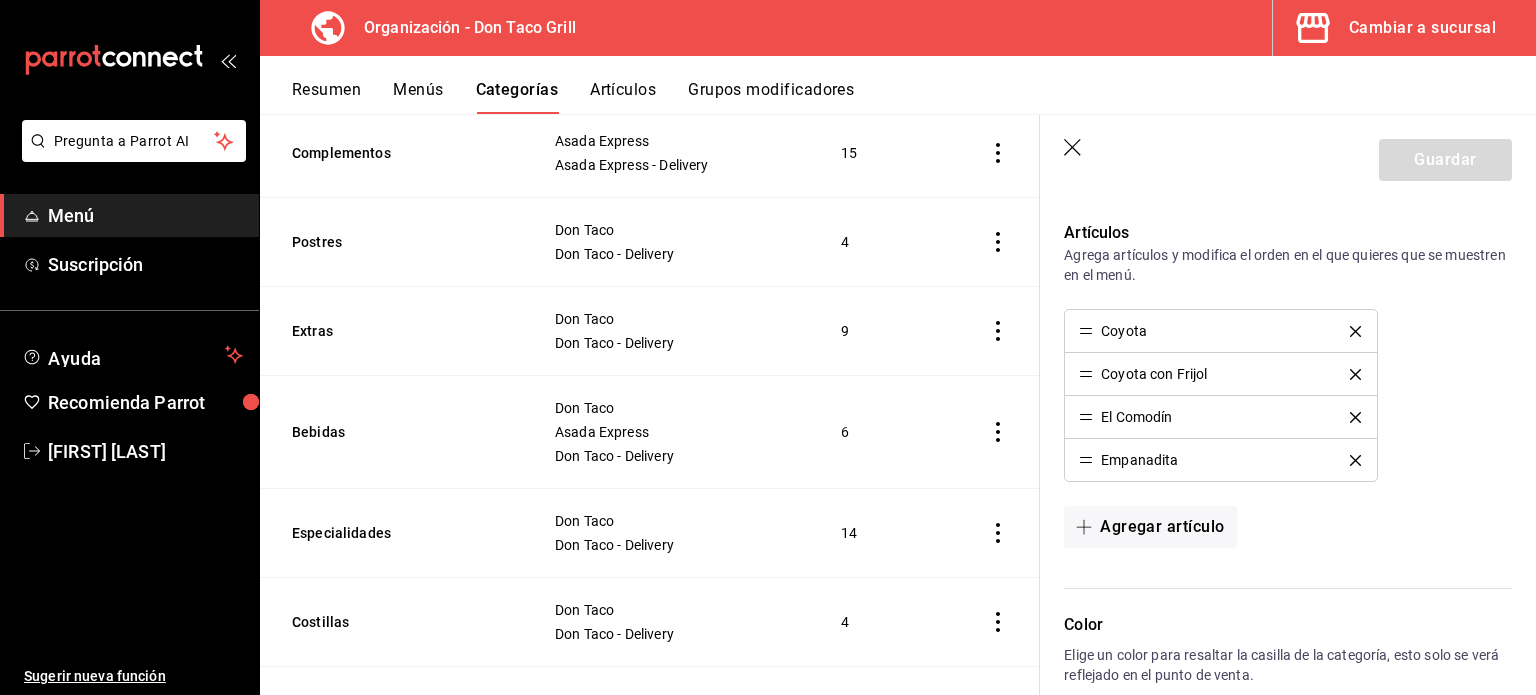 click 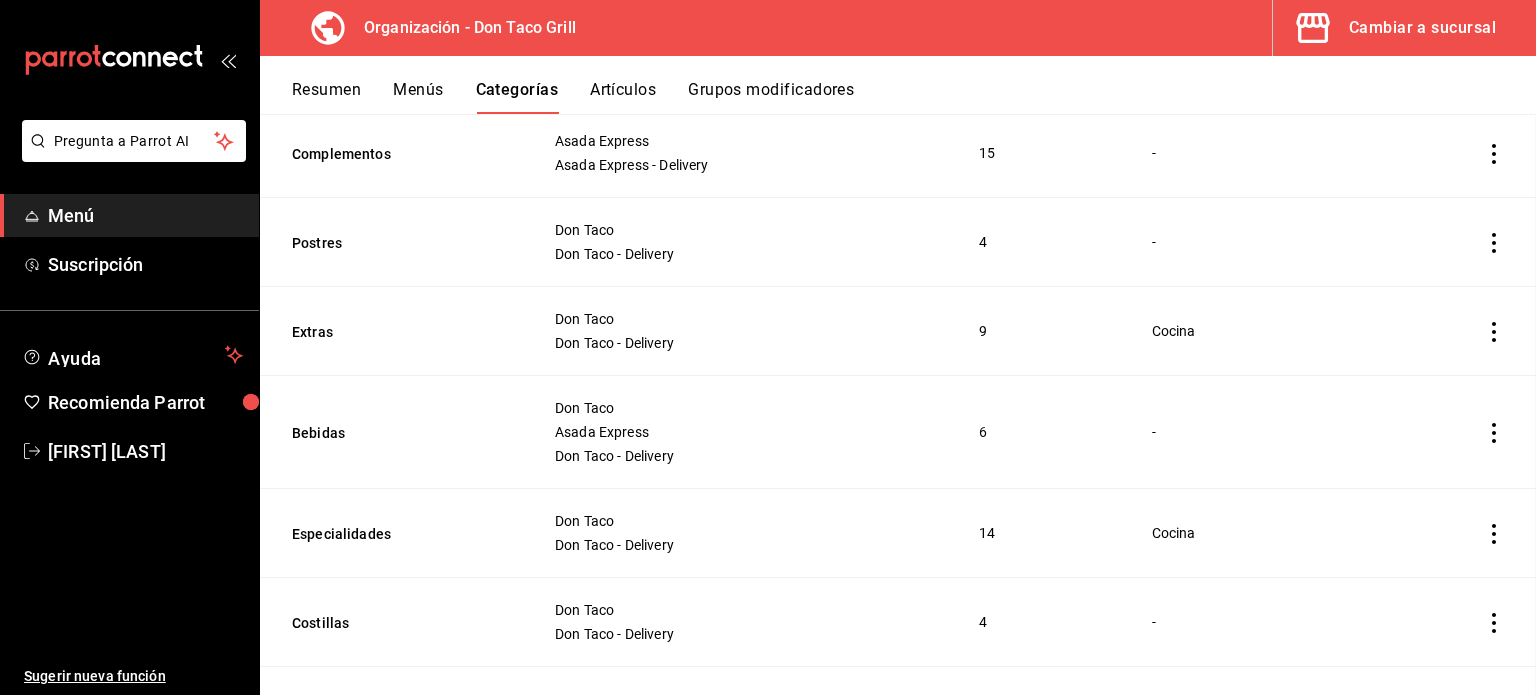 scroll, scrollTop: 0, scrollLeft: 0, axis: both 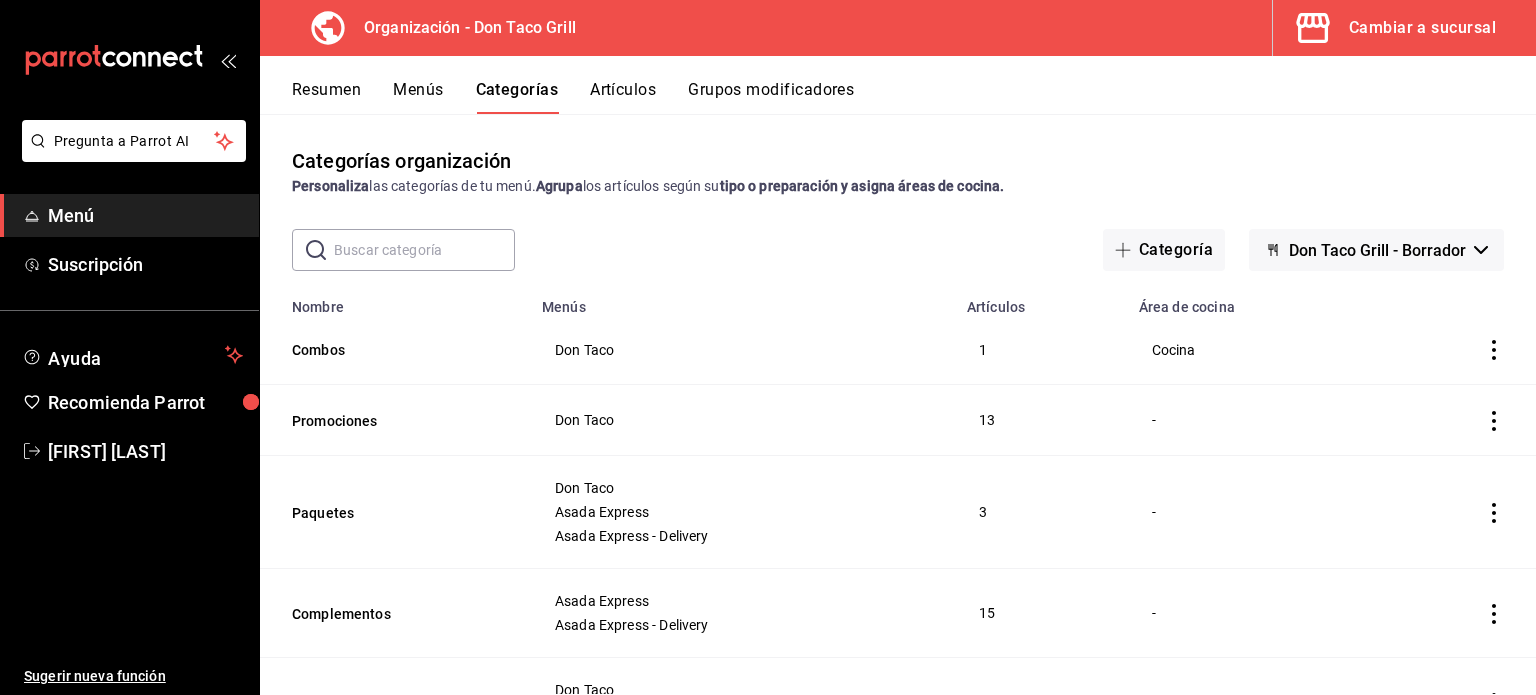 click at bounding box center [424, 250] 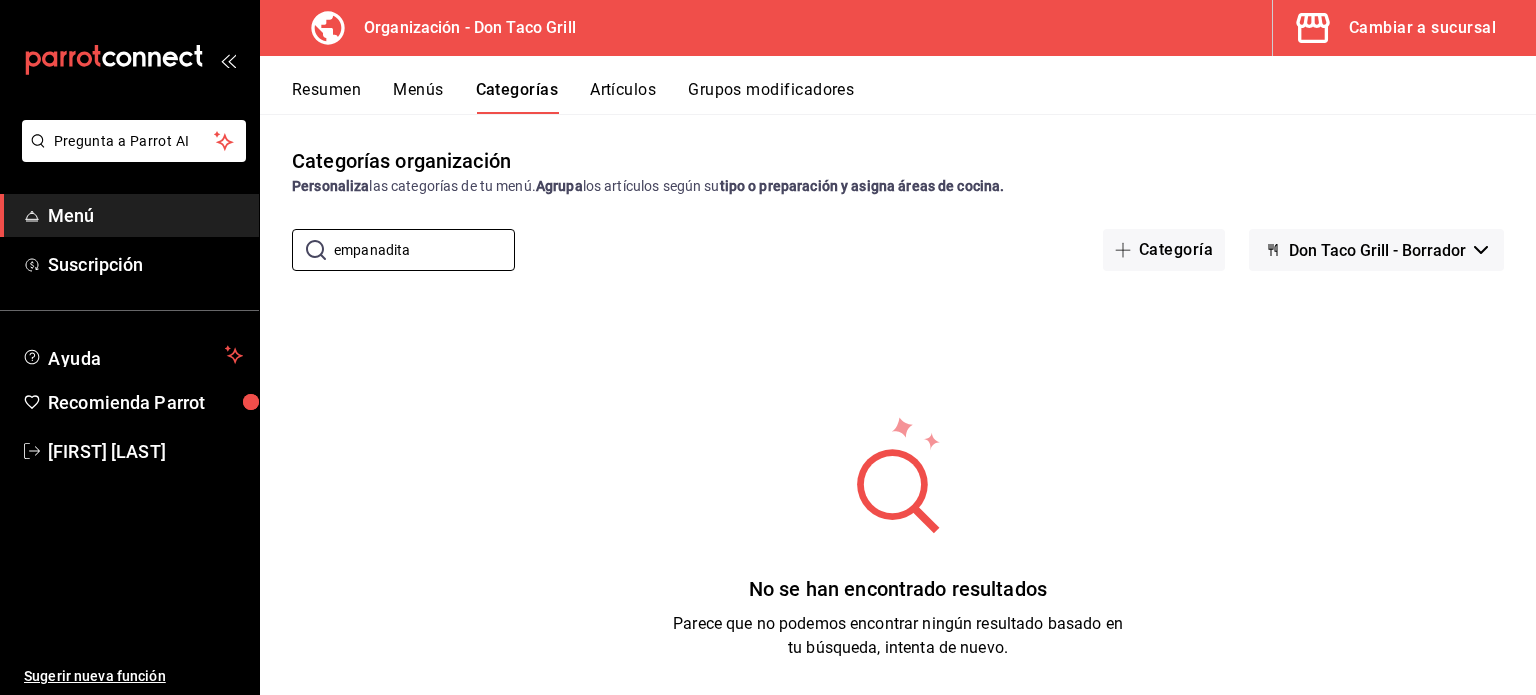 type on "empanadita" 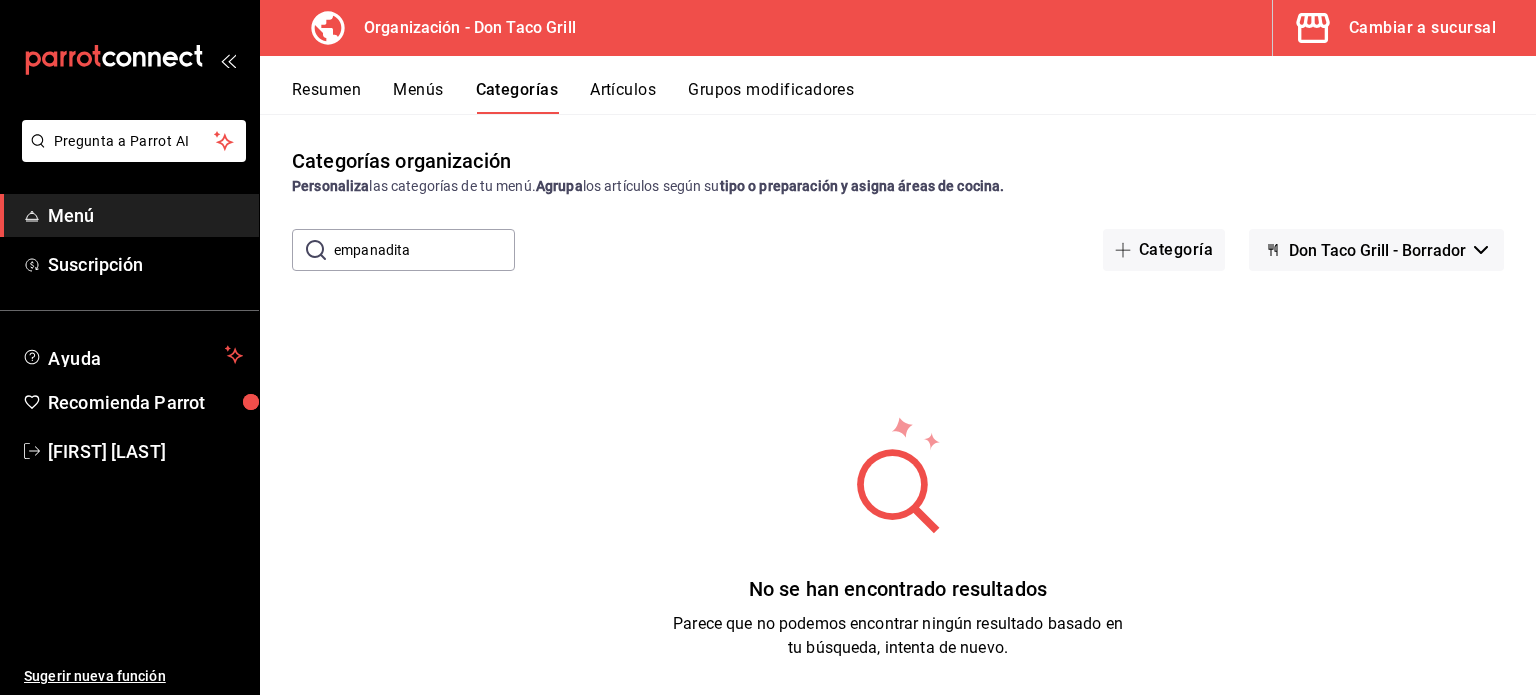 click on "Artículos" at bounding box center (623, 97) 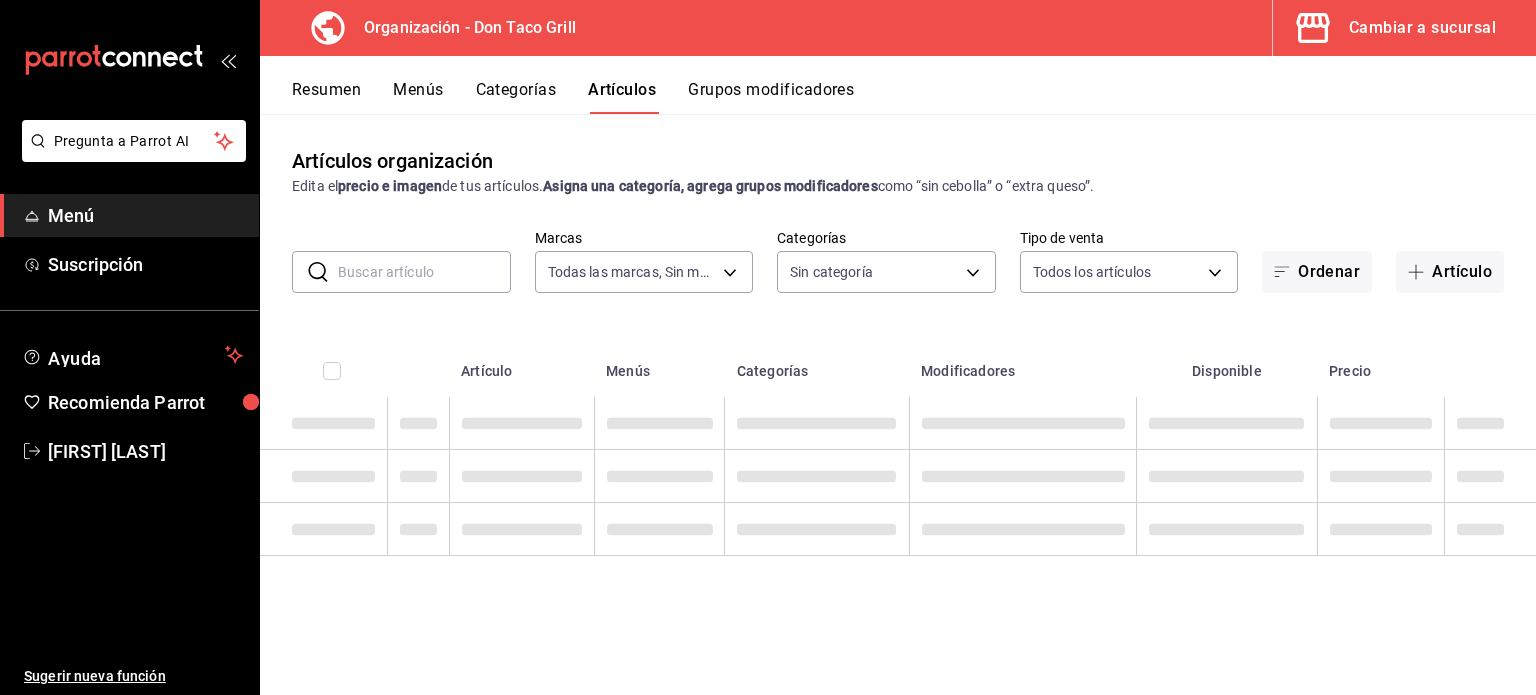 type on "264a77a3-9d20-4264-9bc1-9f6e687e6e5a" 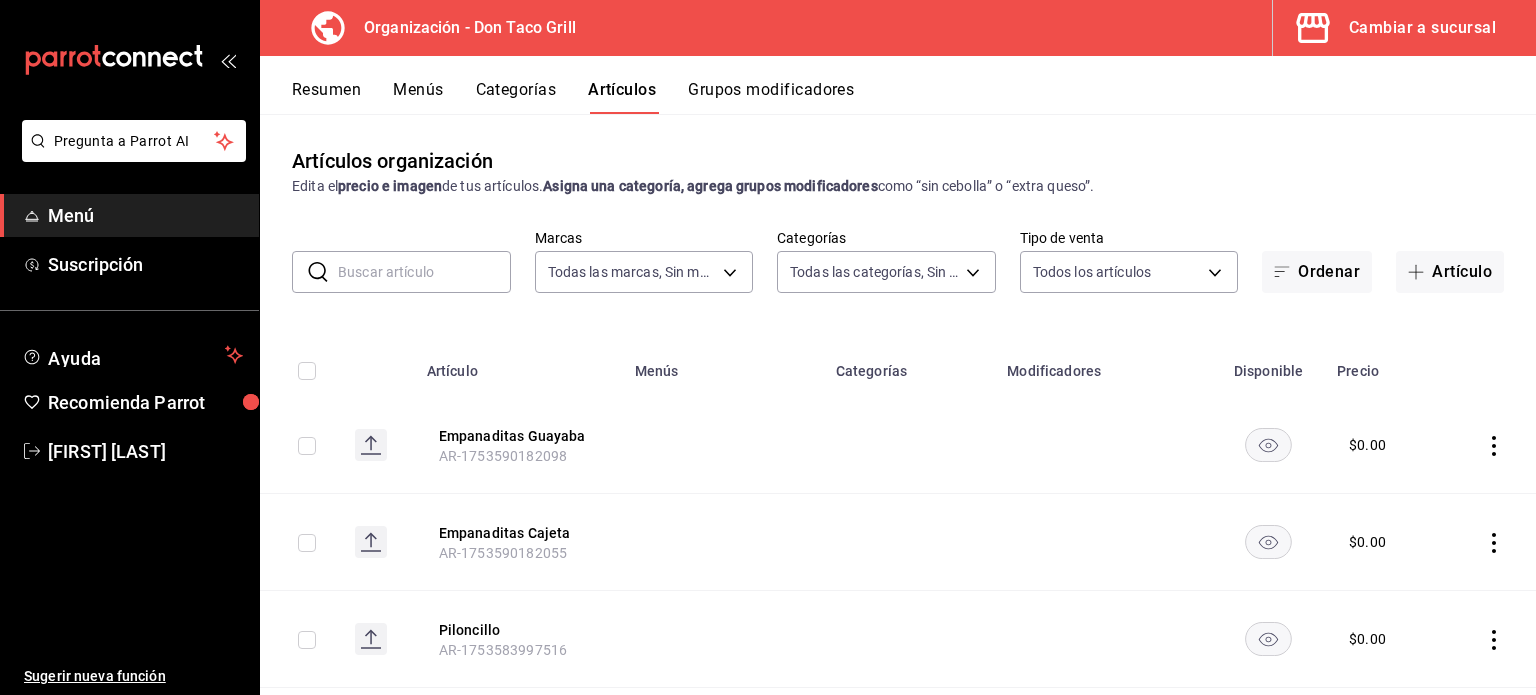 type on "27981302-497b-4ea4-8a7b-b9081ed19320,3790a362-db9e-4ec3-985b-39d2c4393eff,bd340311-833e-4675-ae84-fc26be964eaf,165490b7-072b-4511-bda1-890f028d7b62,6e12d70c-c7a2-4dd8-836f-ef5377973dec,0f28b392-7a42-4f5e-925b-015b035c2921,0b15fd46-5a59-41c2-a567-ff52ba442211,1bb8be20-e9a6-4c40-807a-08b79f7cc039,3832a437-891e-485d-950c-ec7f53e83757,a96920a1-c2b6-48af-a55c-e57cc5ff3f2a" 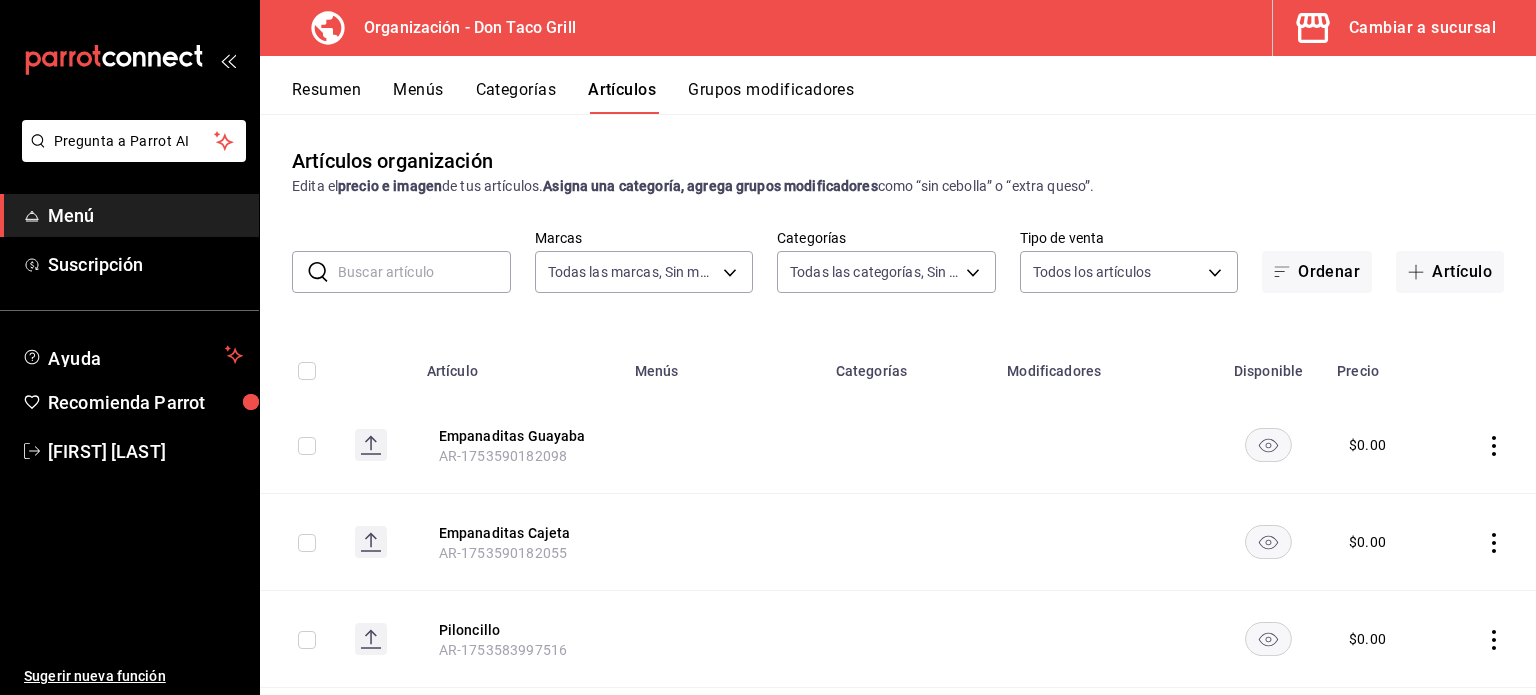 click at bounding box center (424, 272) 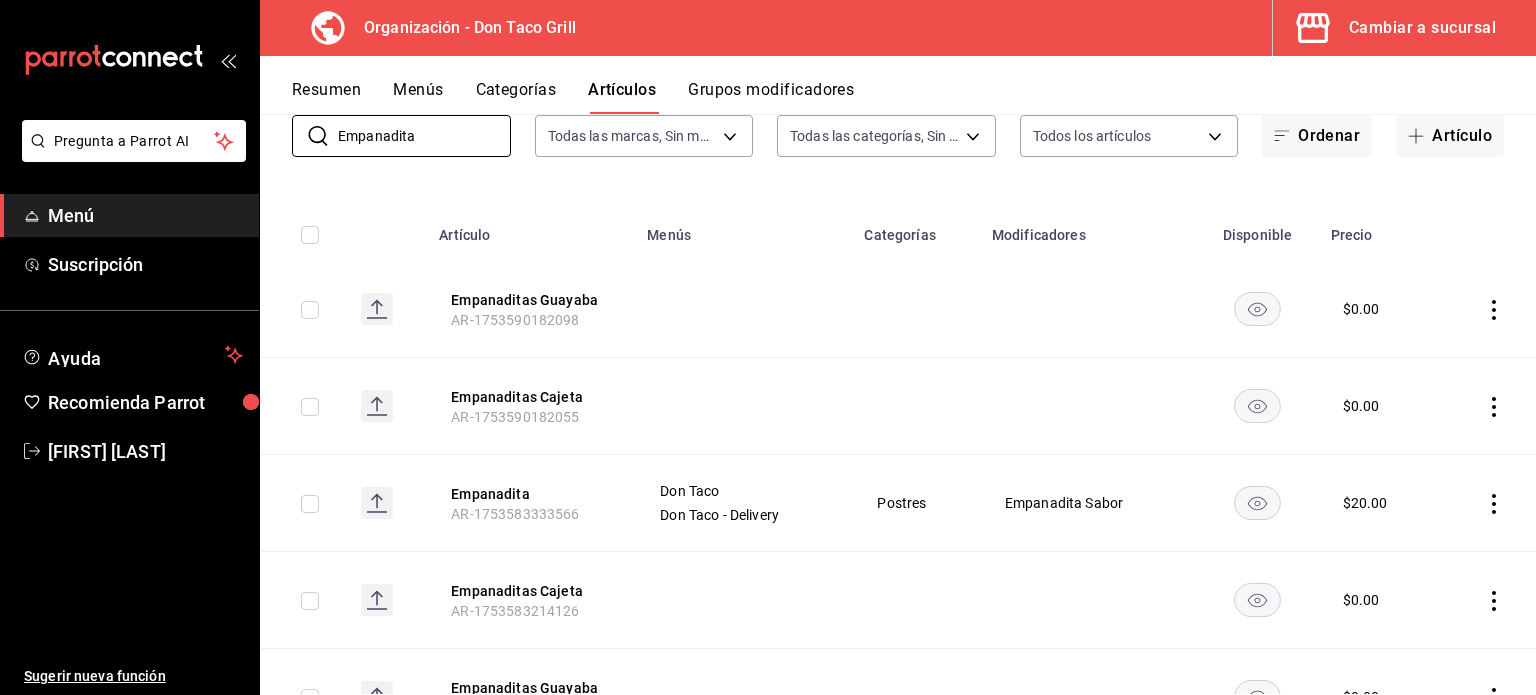 scroll, scrollTop: 107, scrollLeft: 0, axis: vertical 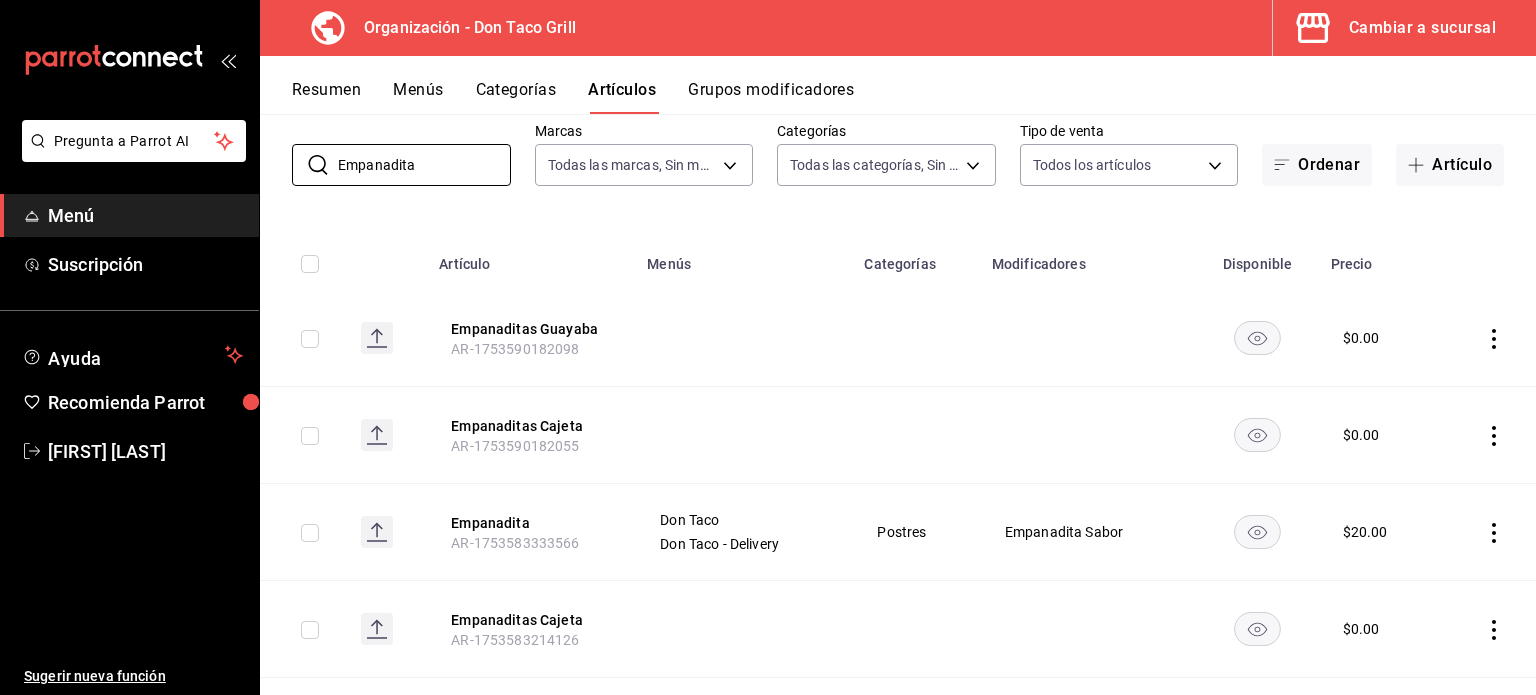 type on "Empanadita" 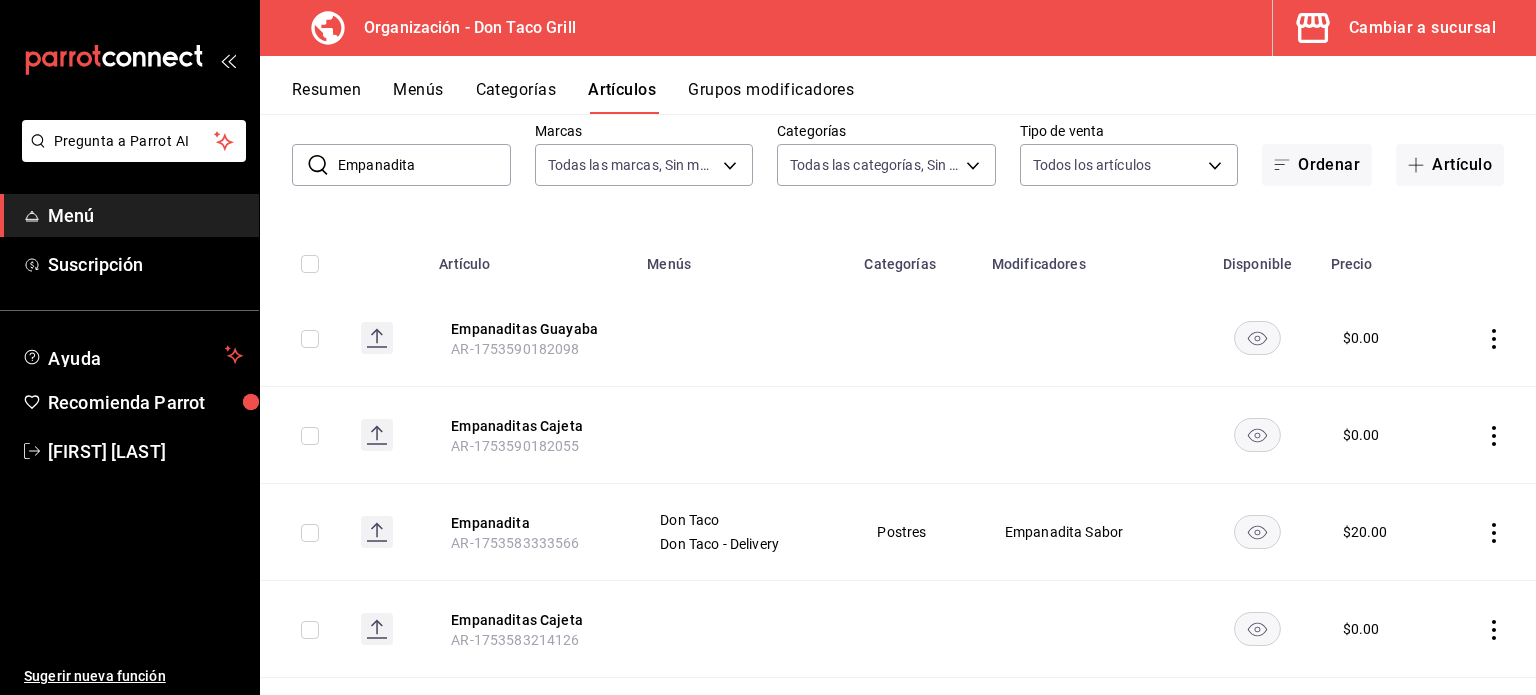 click on "Grupos modificadores" at bounding box center [771, 97] 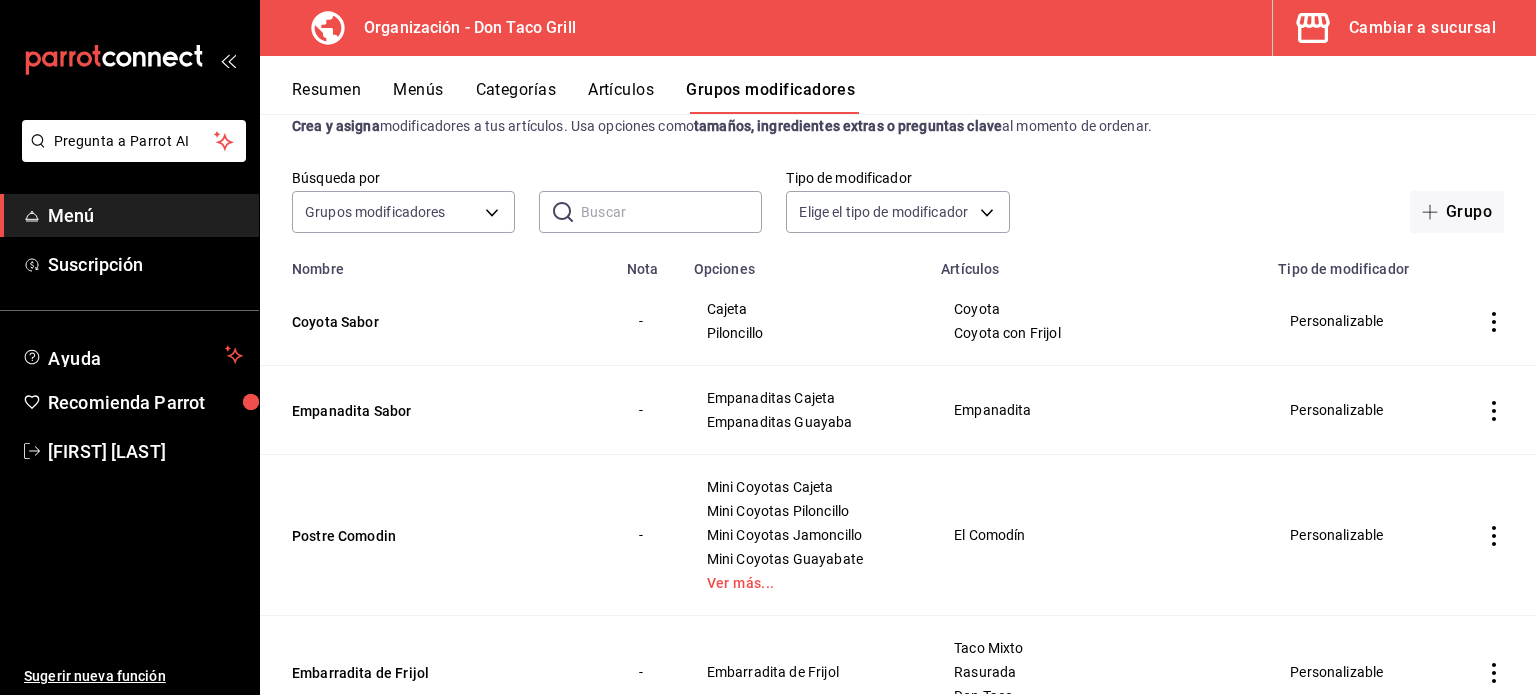 scroll, scrollTop: 63, scrollLeft: 0, axis: vertical 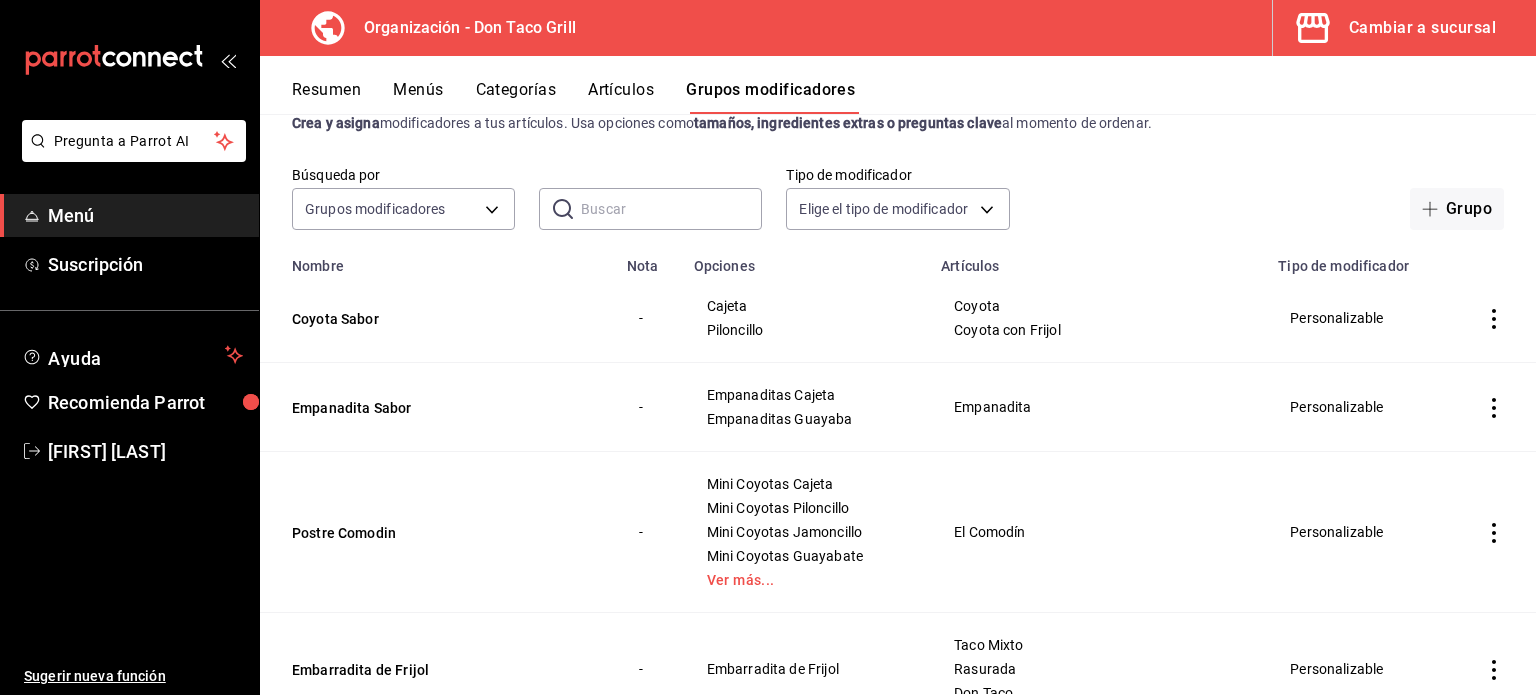 drag, startPoint x: 1492, startPoint y: 411, endPoint x: 1481, endPoint y: 413, distance: 11.18034 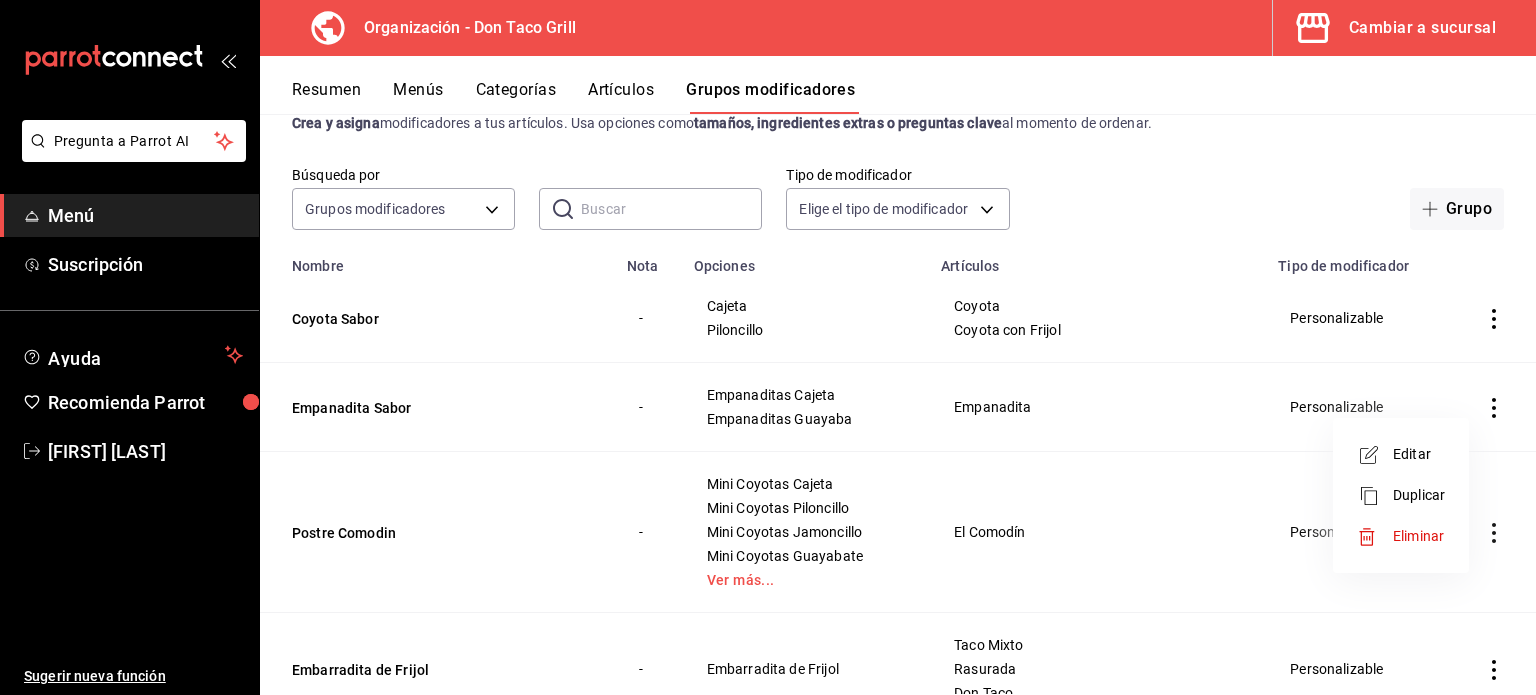 click on "Editar" at bounding box center [1419, 454] 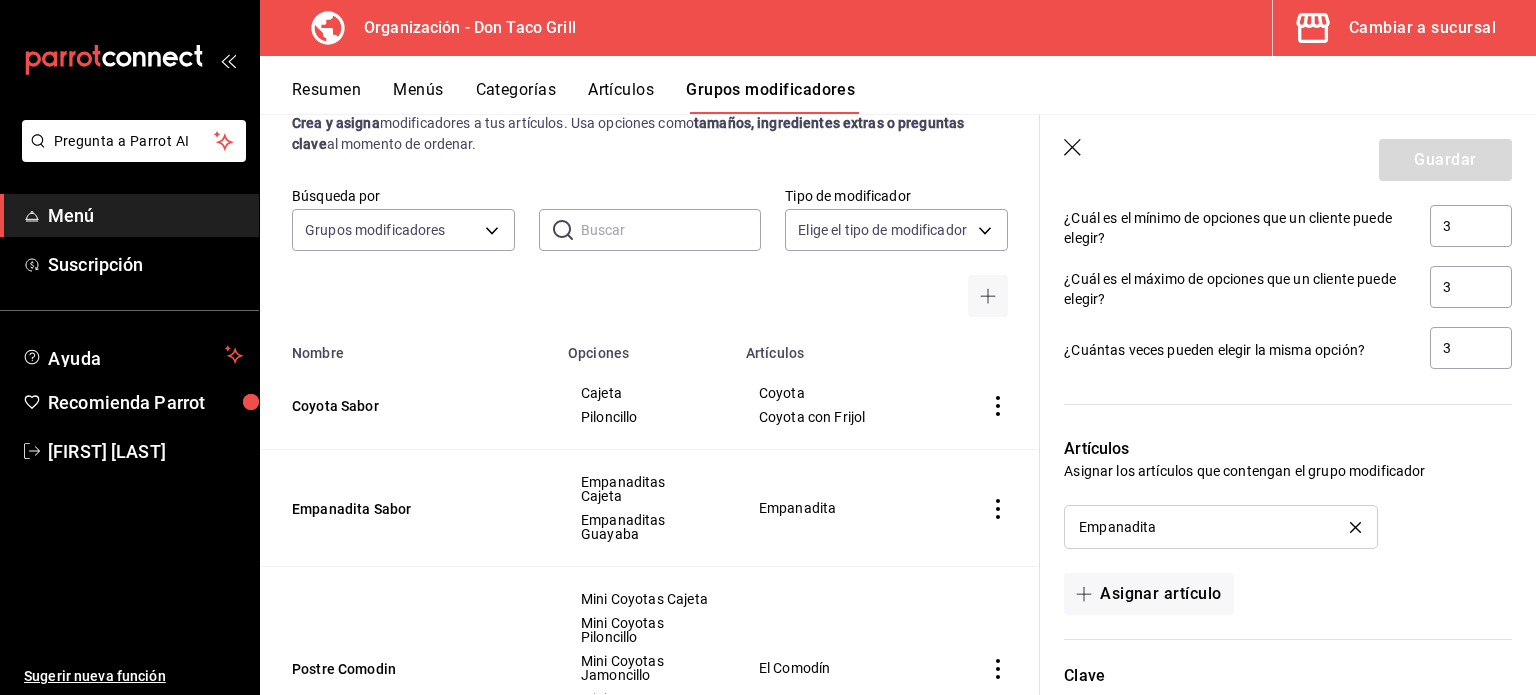 scroll, scrollTop: 1104, scrollLeft: 0, axis: vertical 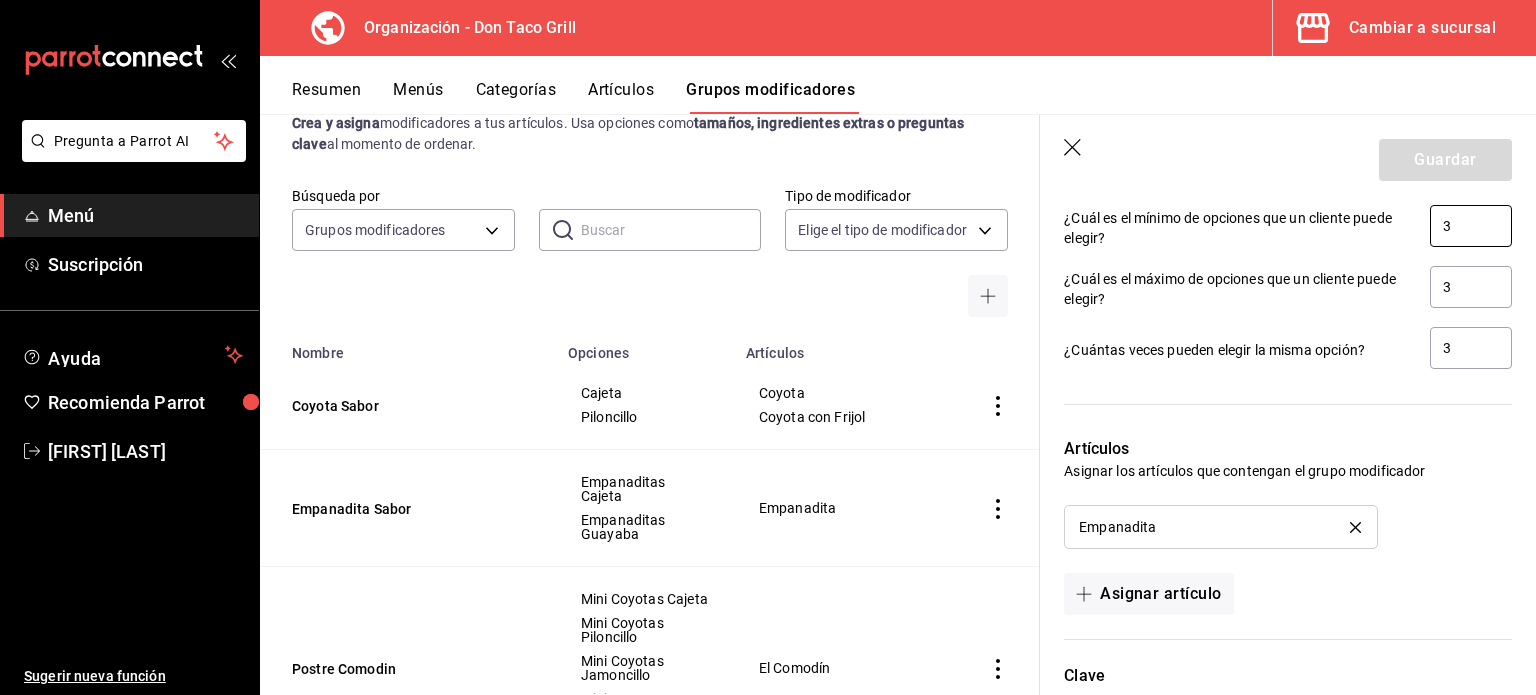 click on "3" at bounding box center [1471, 226] 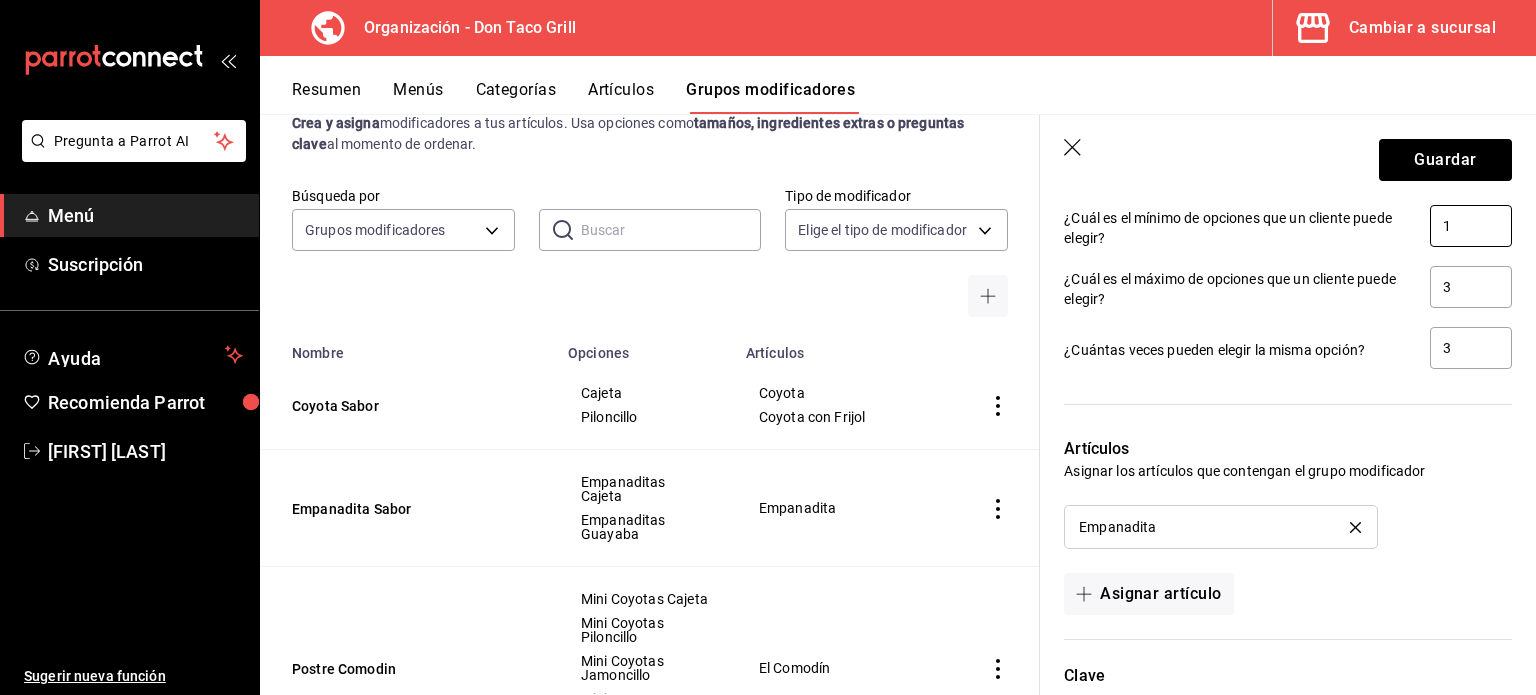 type on "1" 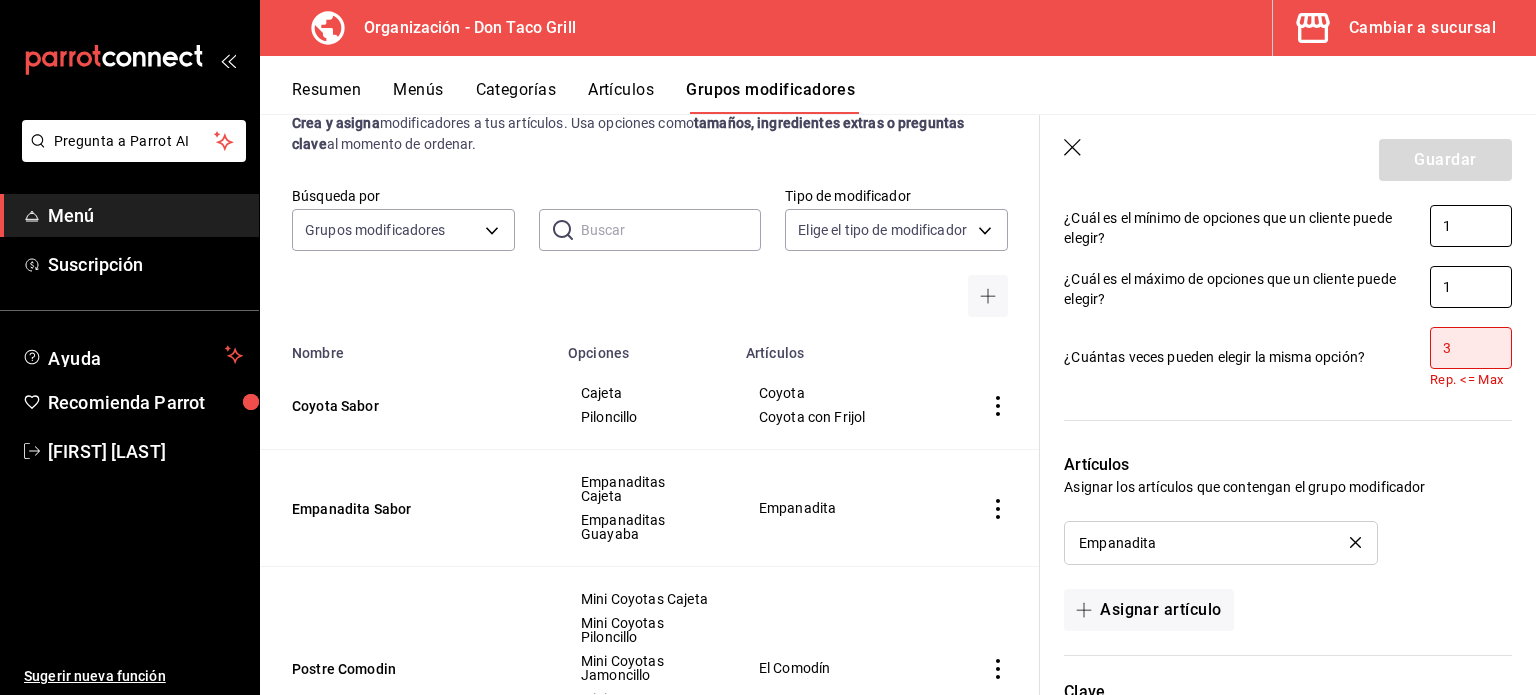 type on "1" 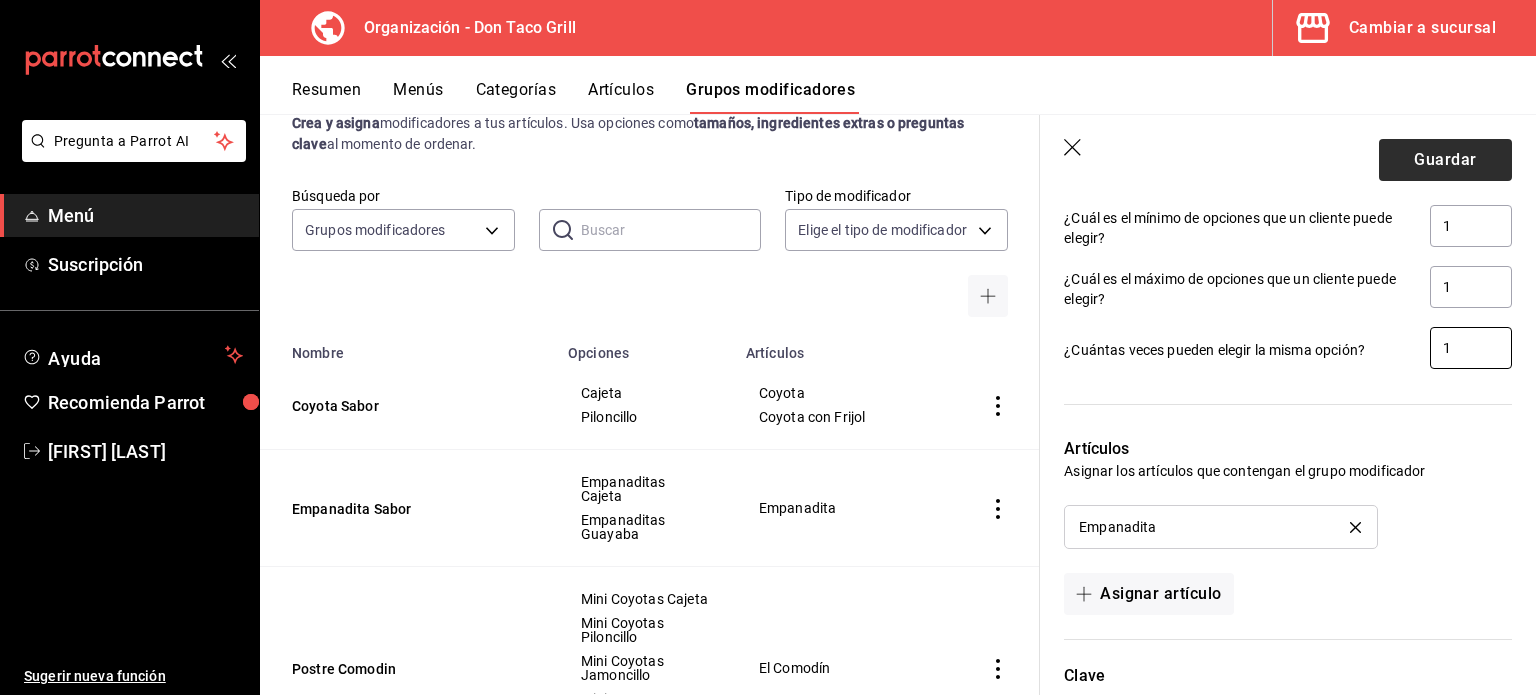 type on "1" 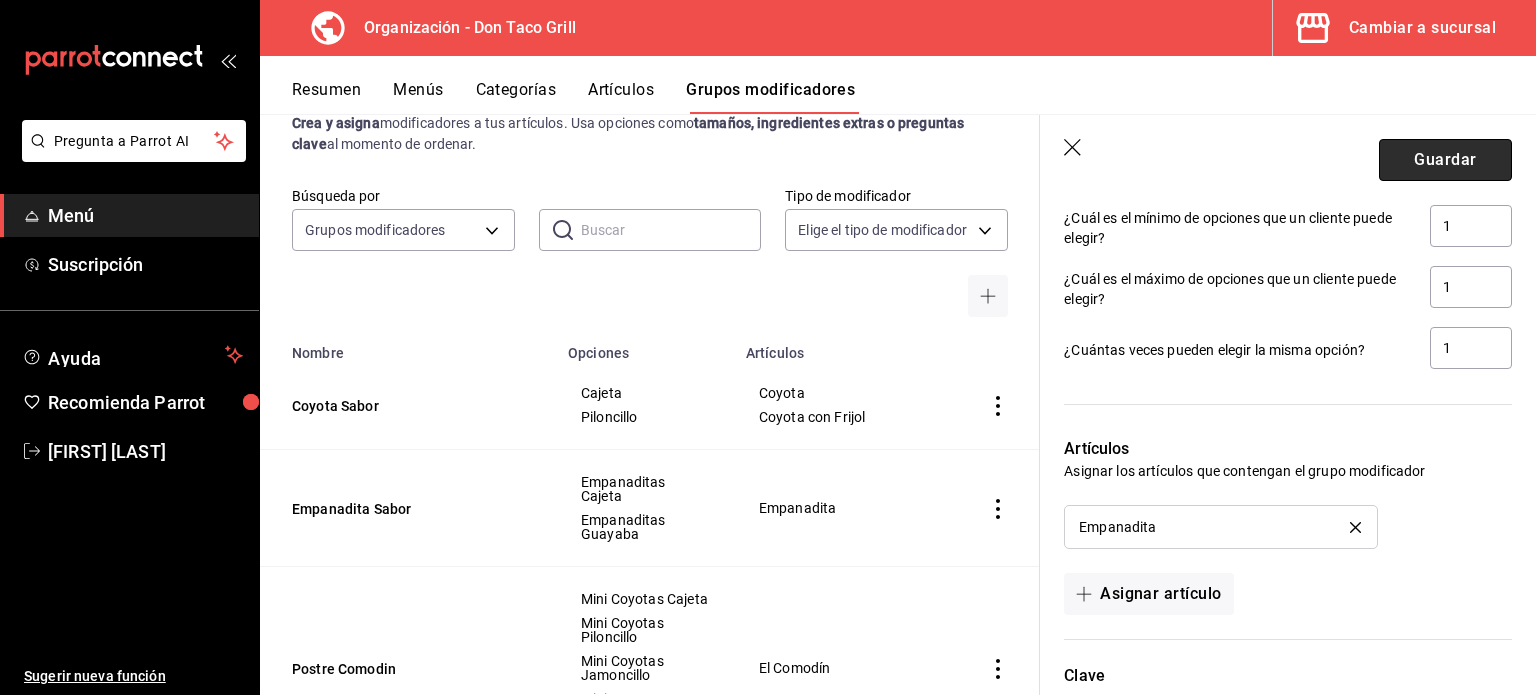 click on "Guardar" at bounding box center [1445, 160] 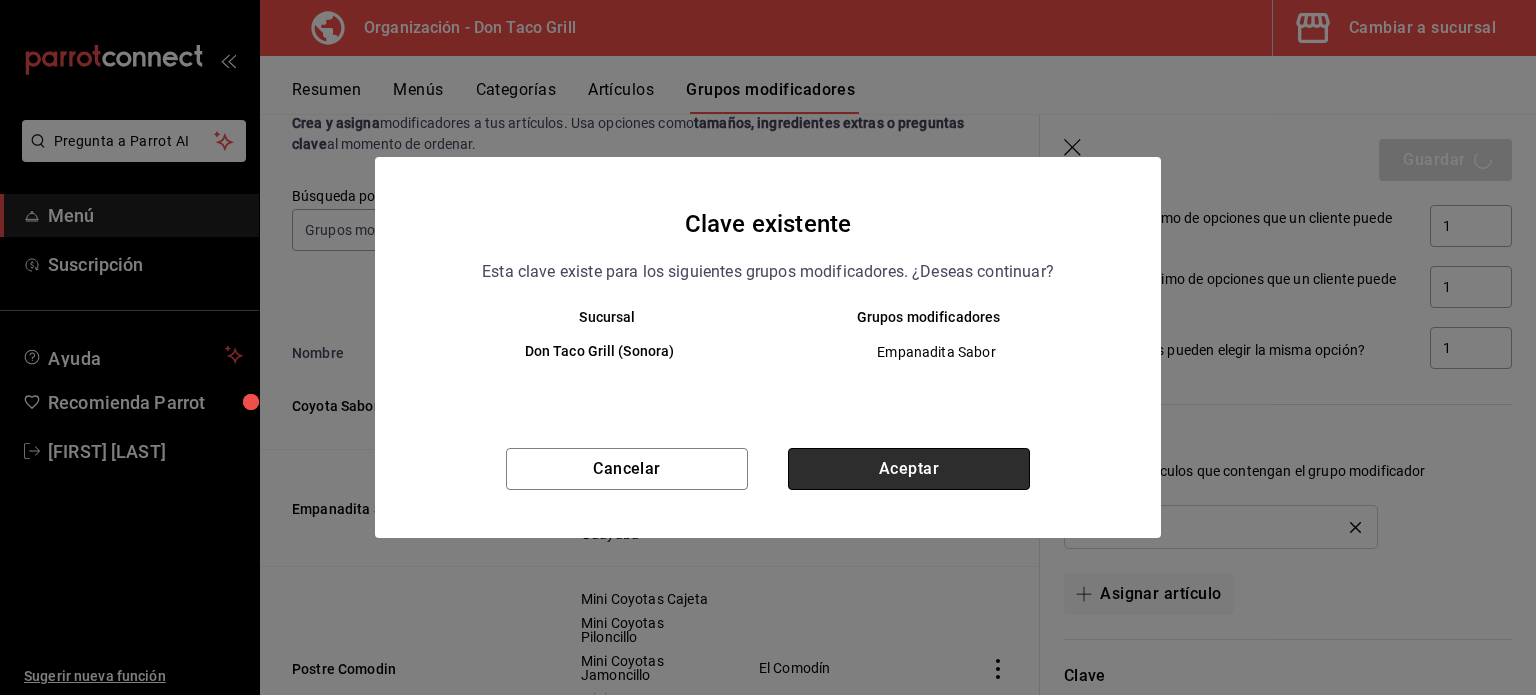 click on "Aceptar" at bounding box center [909, 469] 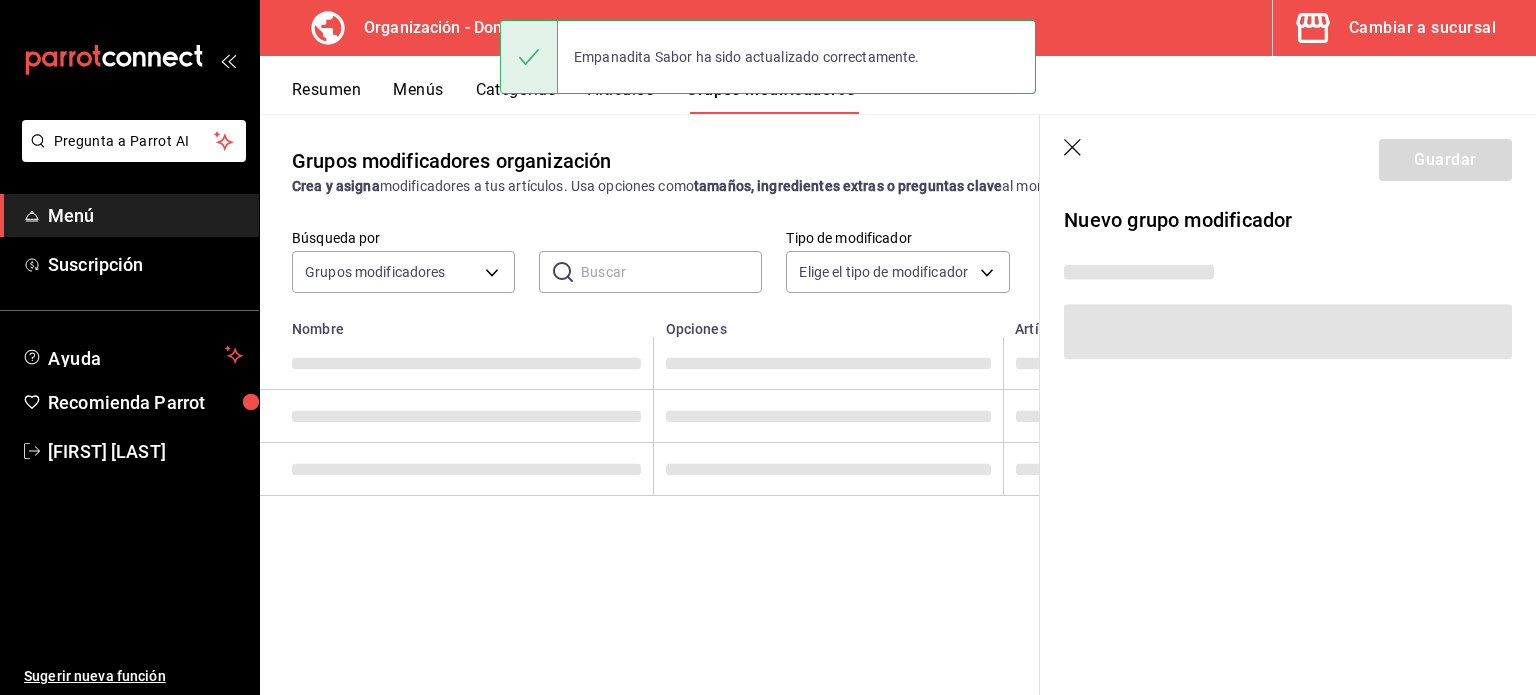 scroll, scrollTop: 0, scrollLeft: 0, axis: both 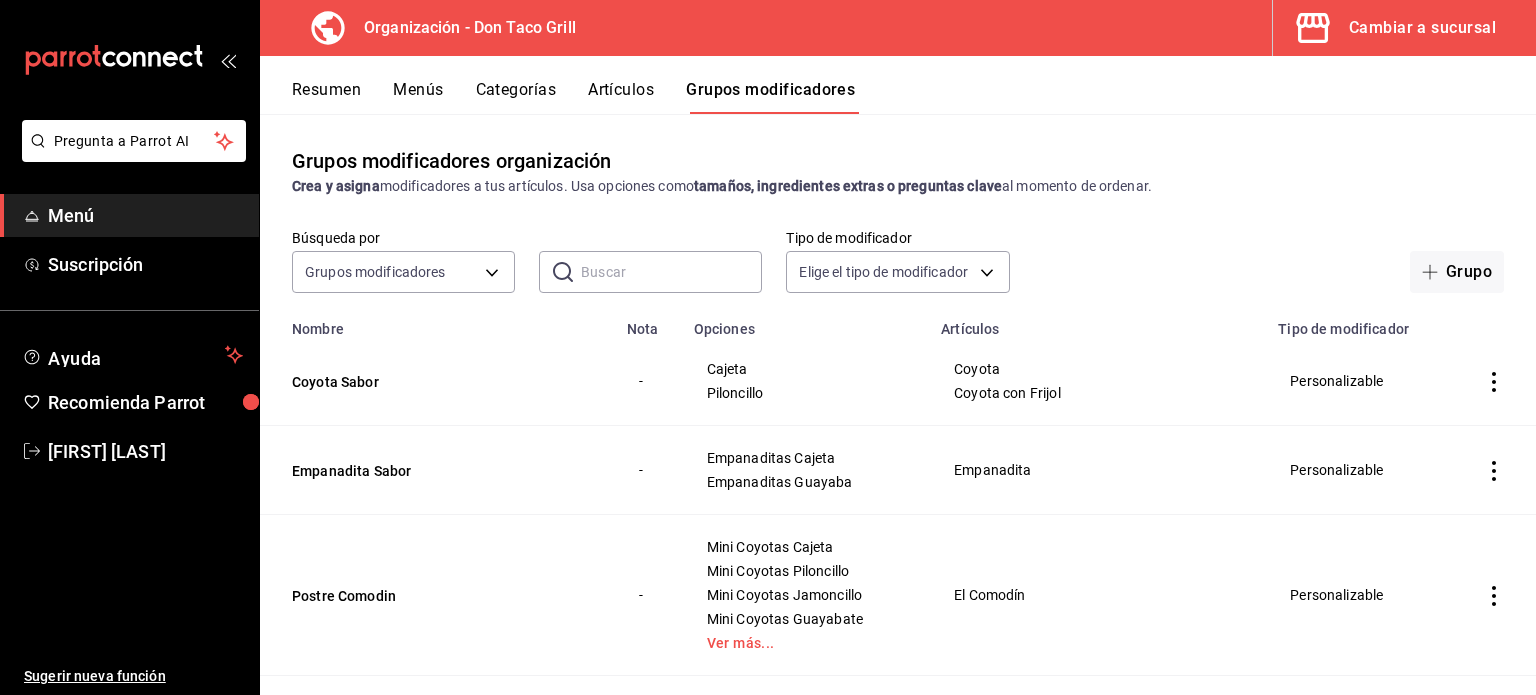 click on "Resumen" at bounding box center [326, 97] 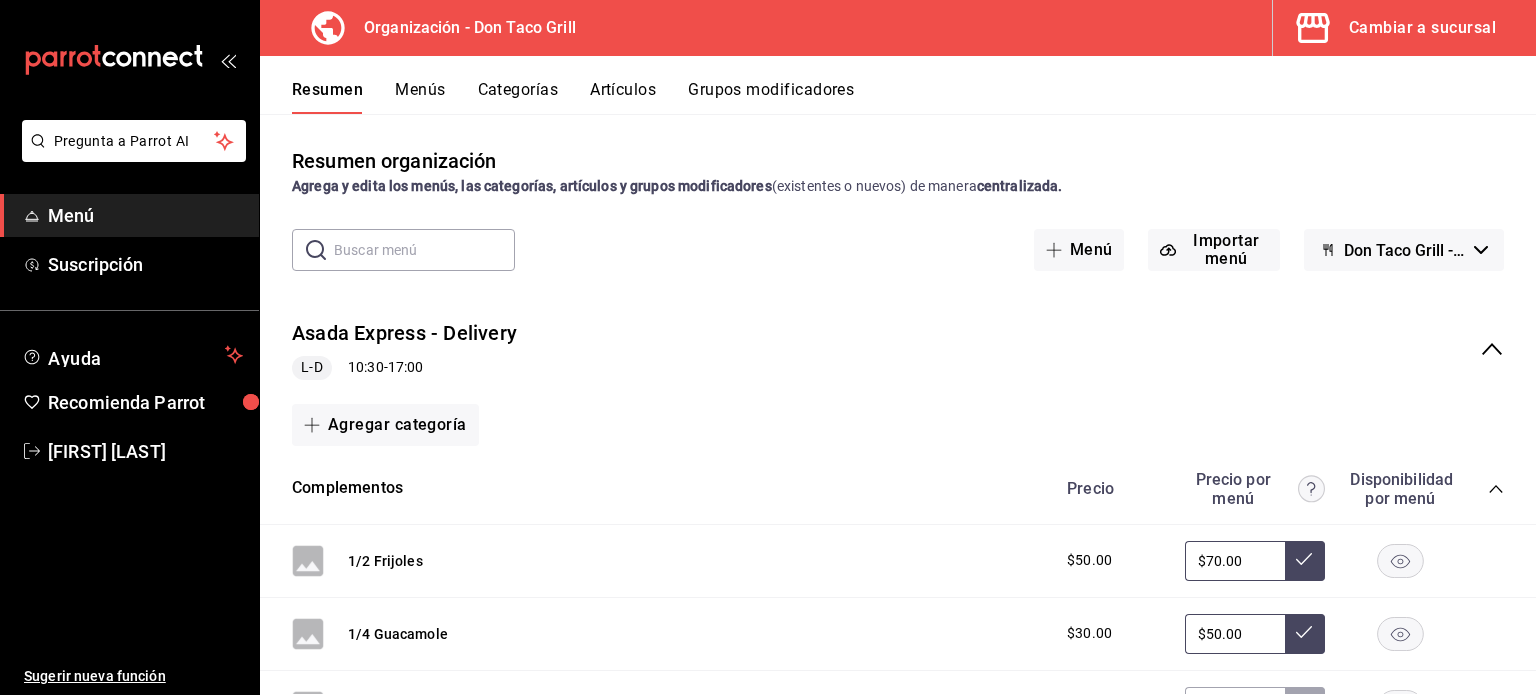 click on "Resumen Menús Categorías Artículos Grupos modificadores" at bounding box center (898, 85) 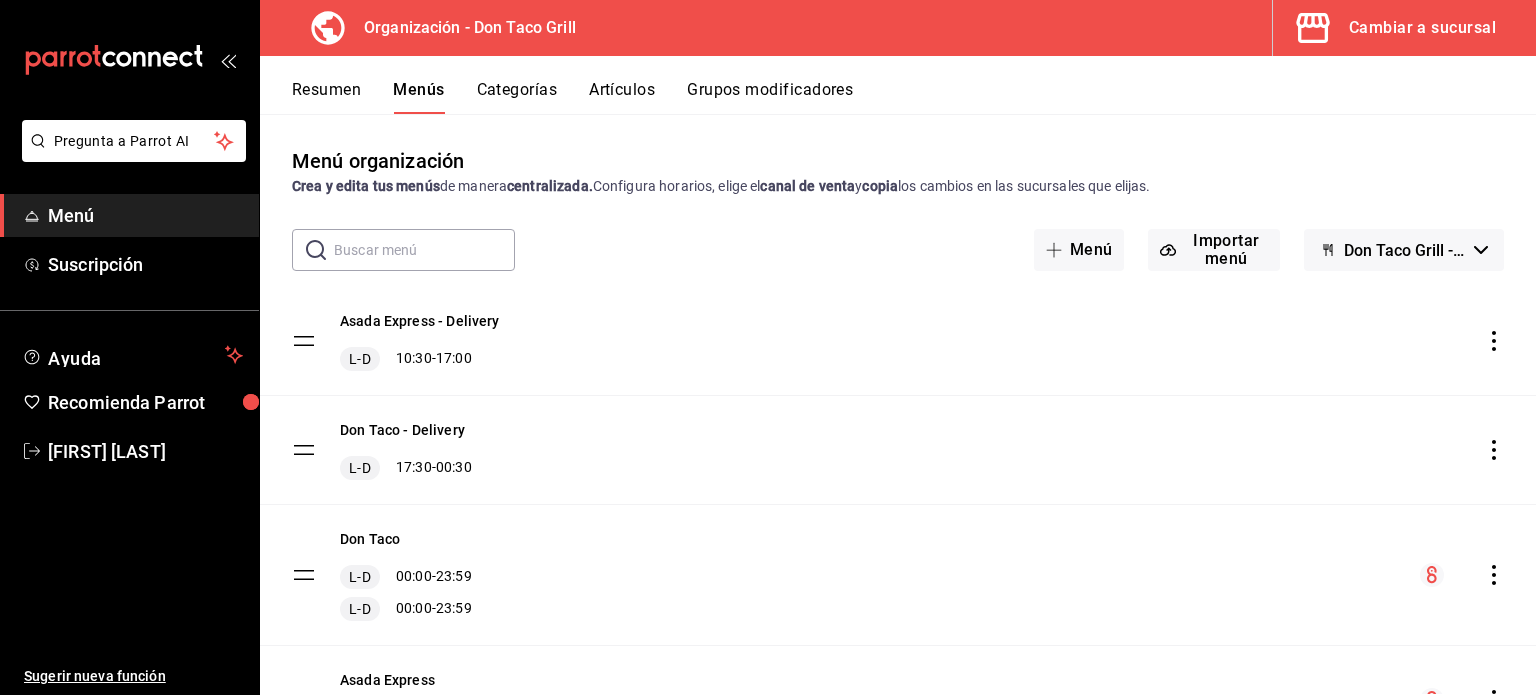 scroll, scrollTop: 116, scrollLeft: 0, axis: vertical 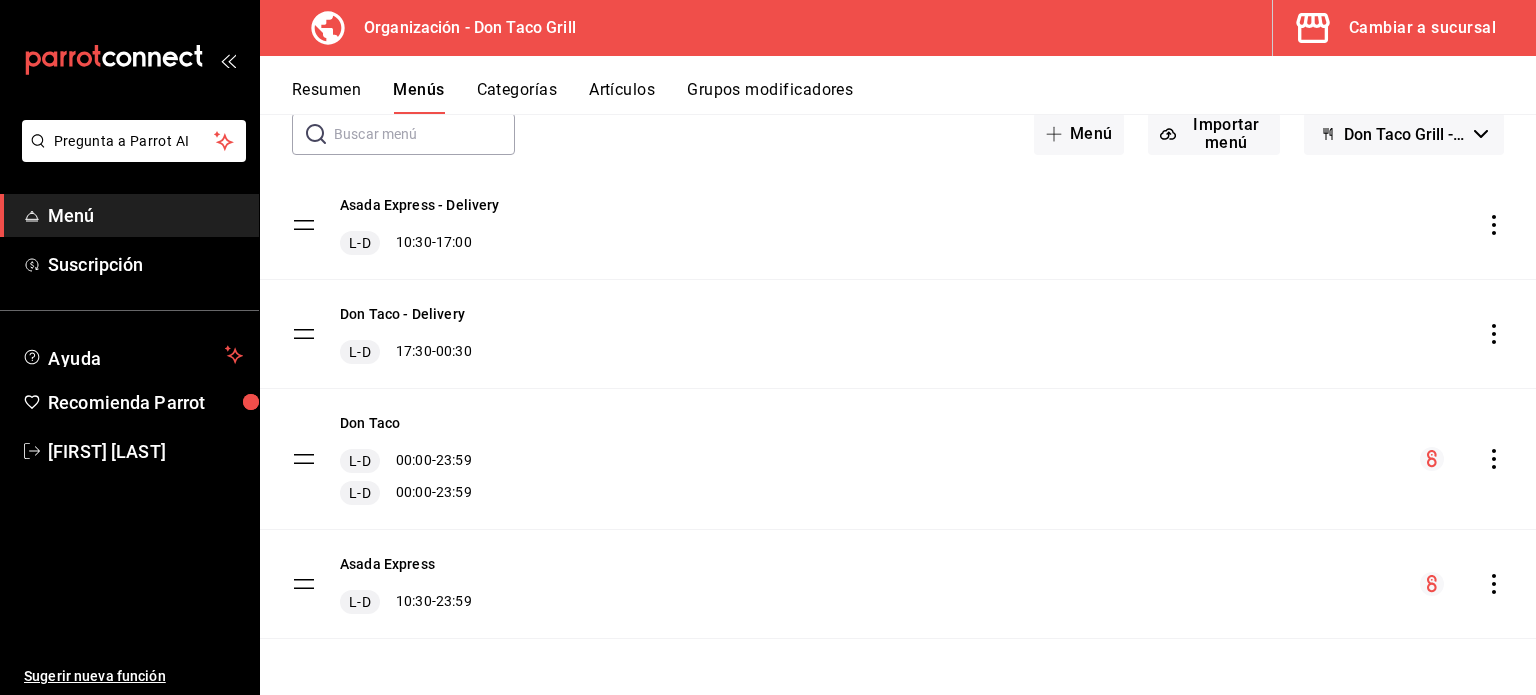click 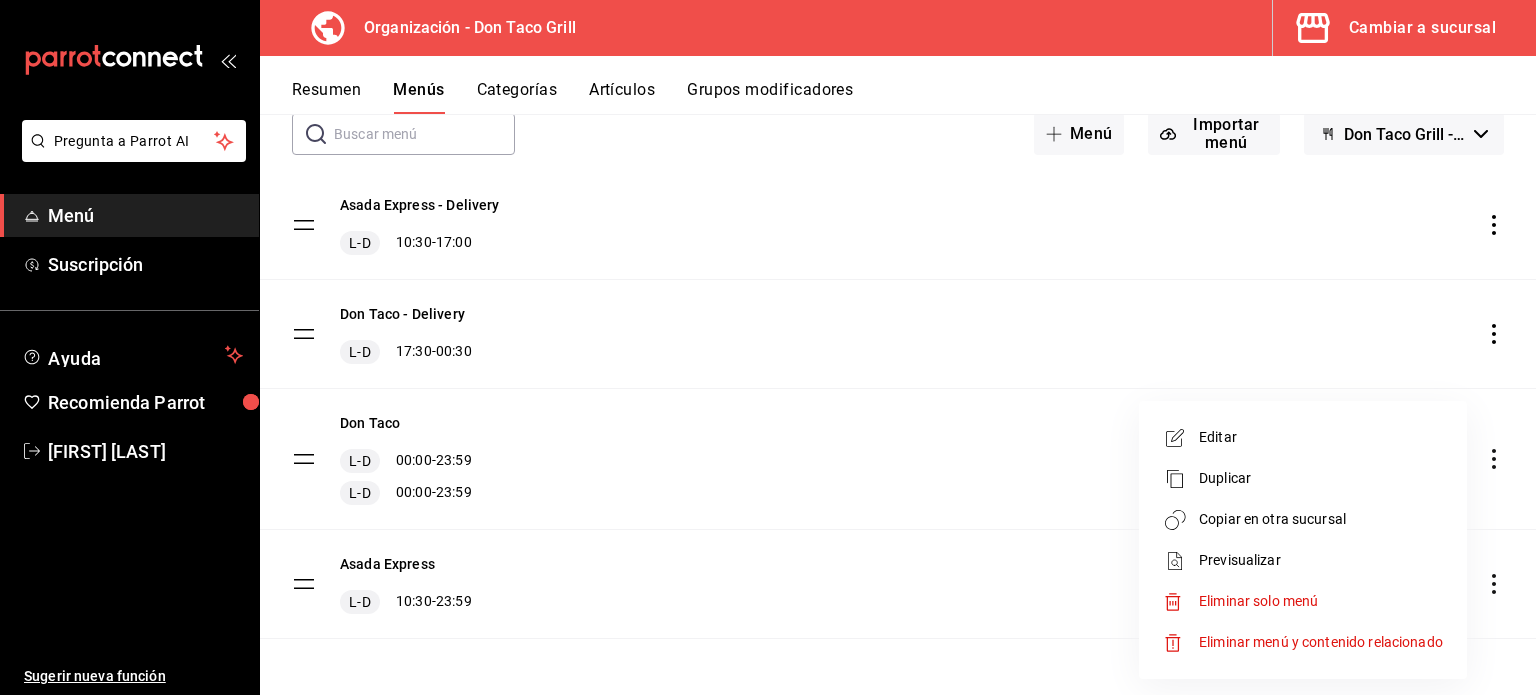 click on "Copiar en otra sucursal" at bounding box center [1321, 519] 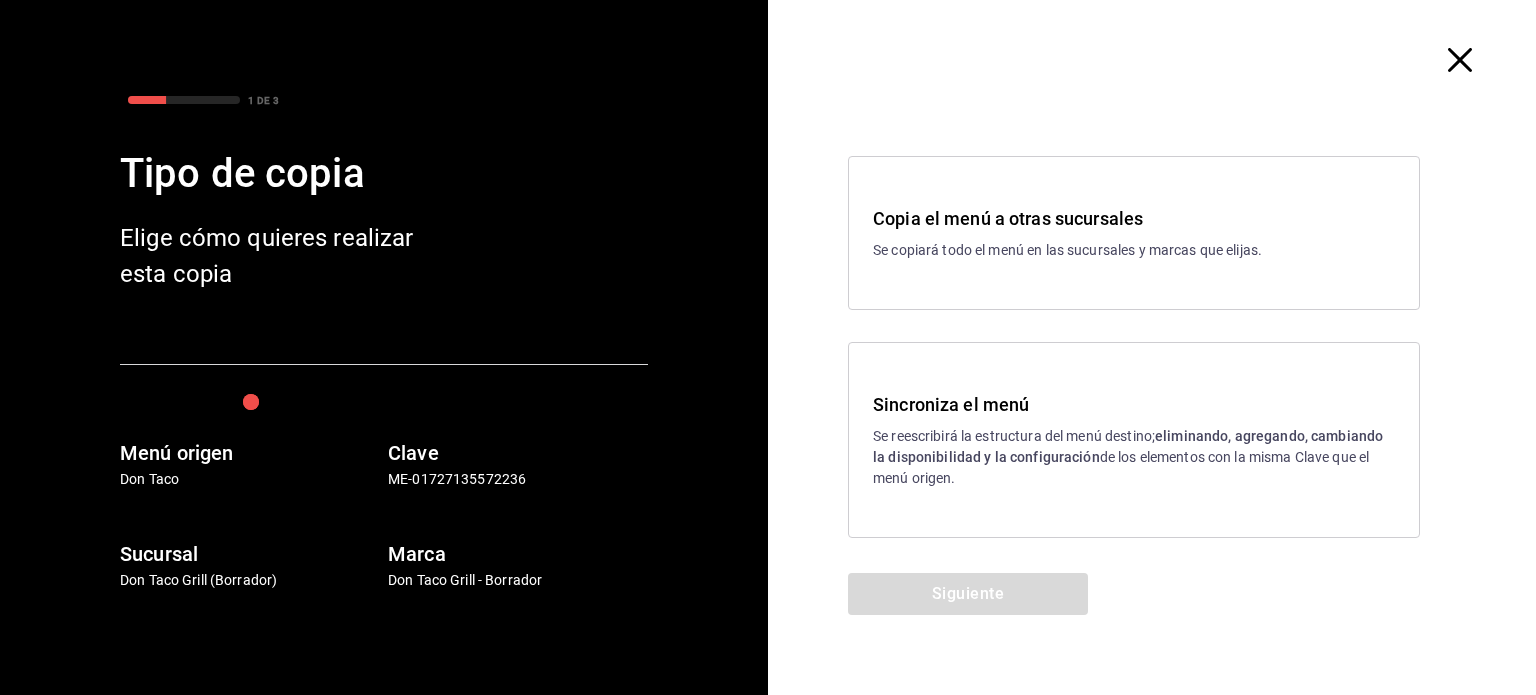 click on "Sincroniza el menú" at bounding box center [1134, 404] 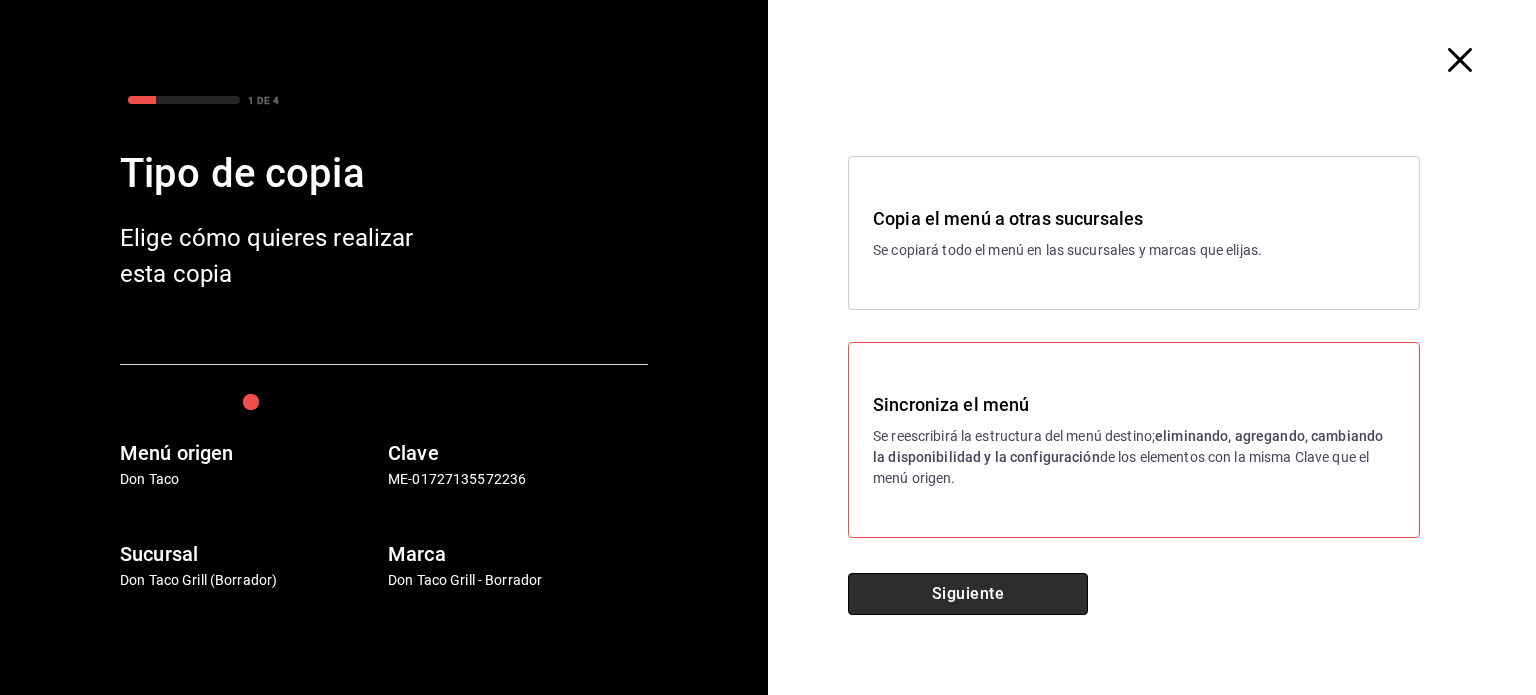 click on "Siguiente" at bounding box center [968, 594] 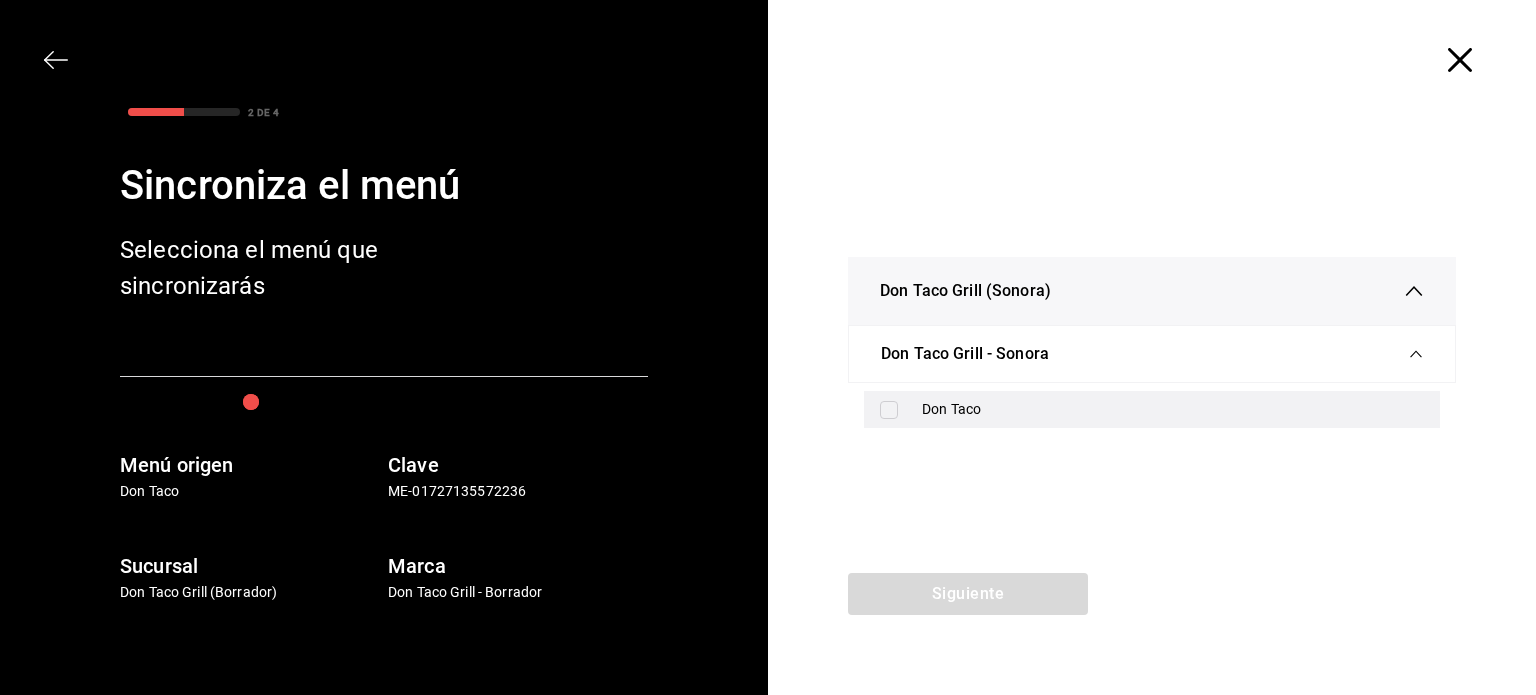 click on "Don Taco" at bounding box center (1173, 409) 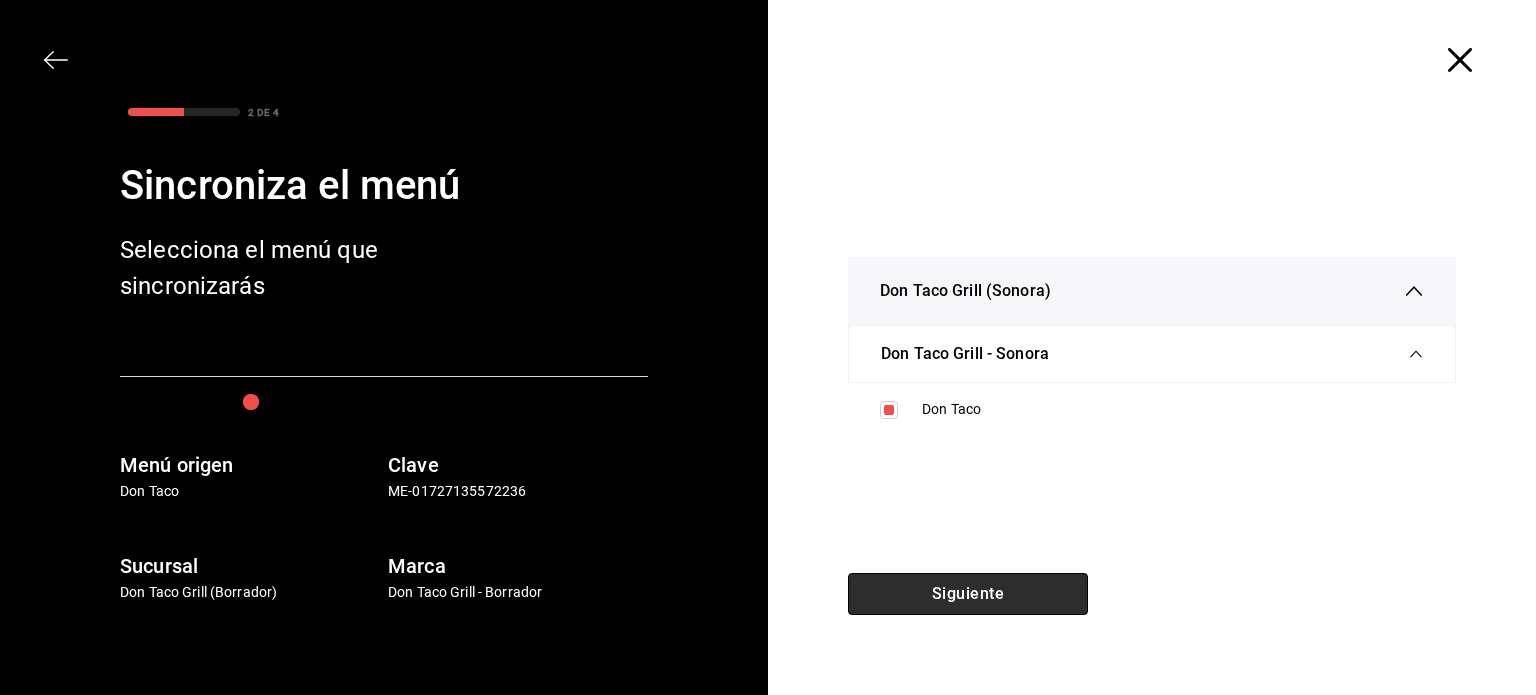 click on "Siguiente" at bounding box center [968, 594] 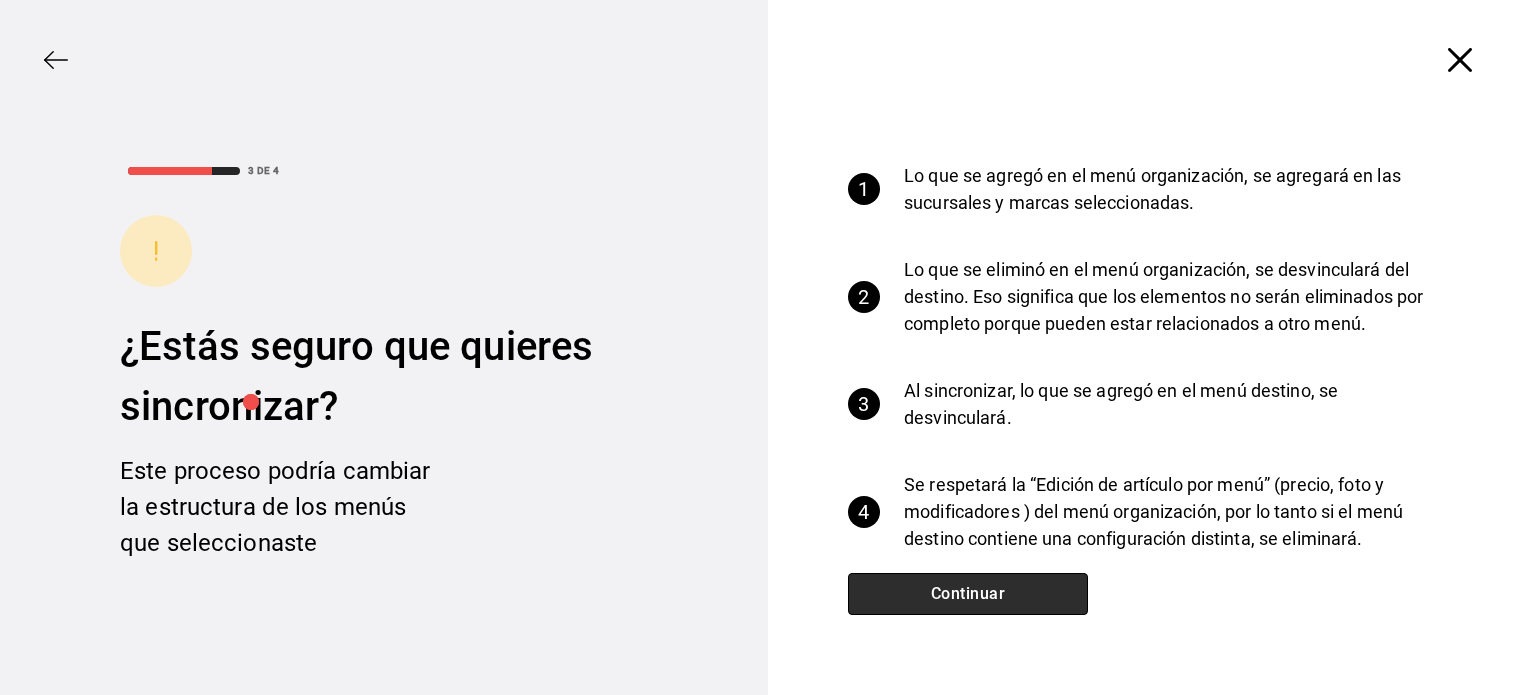 click on "Continuar" at bounding box center (968, 594) 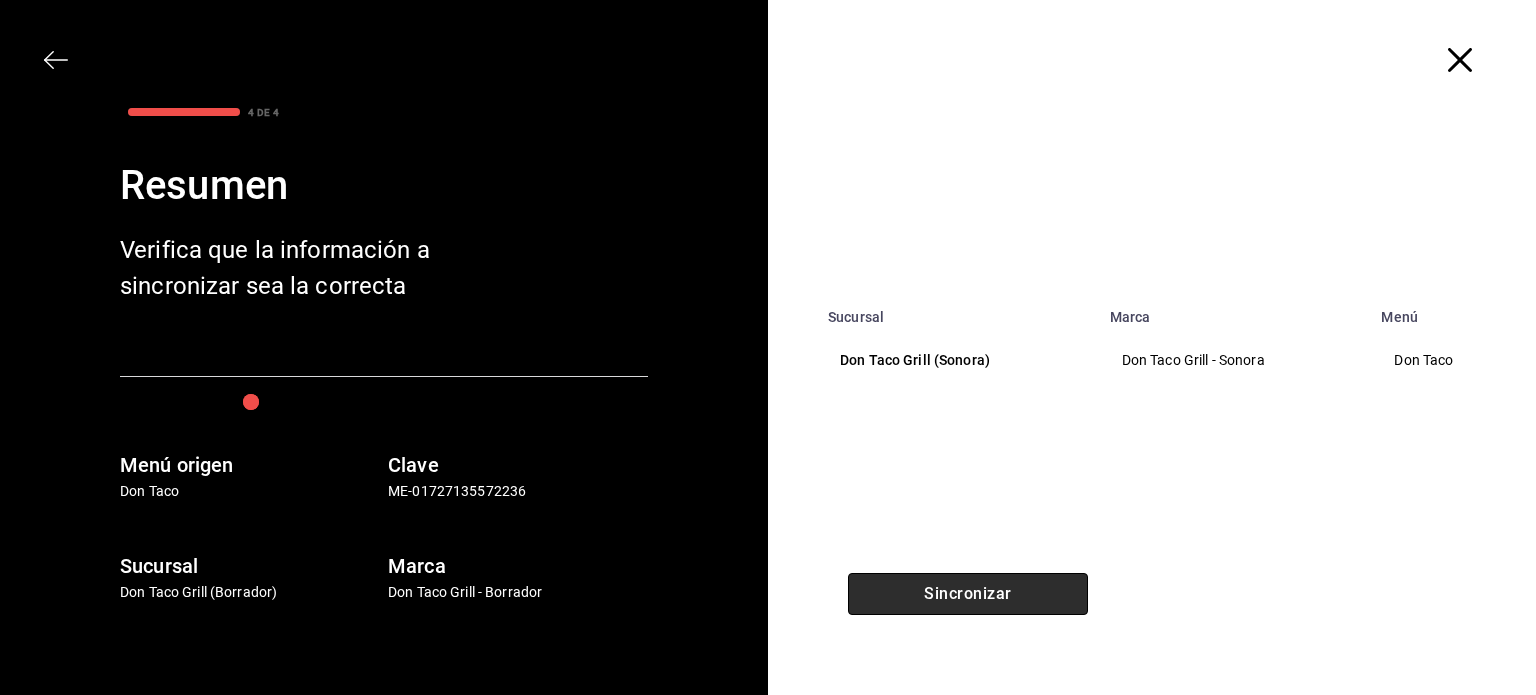 click on "Sincronizar" at bounding box center (968, 594) 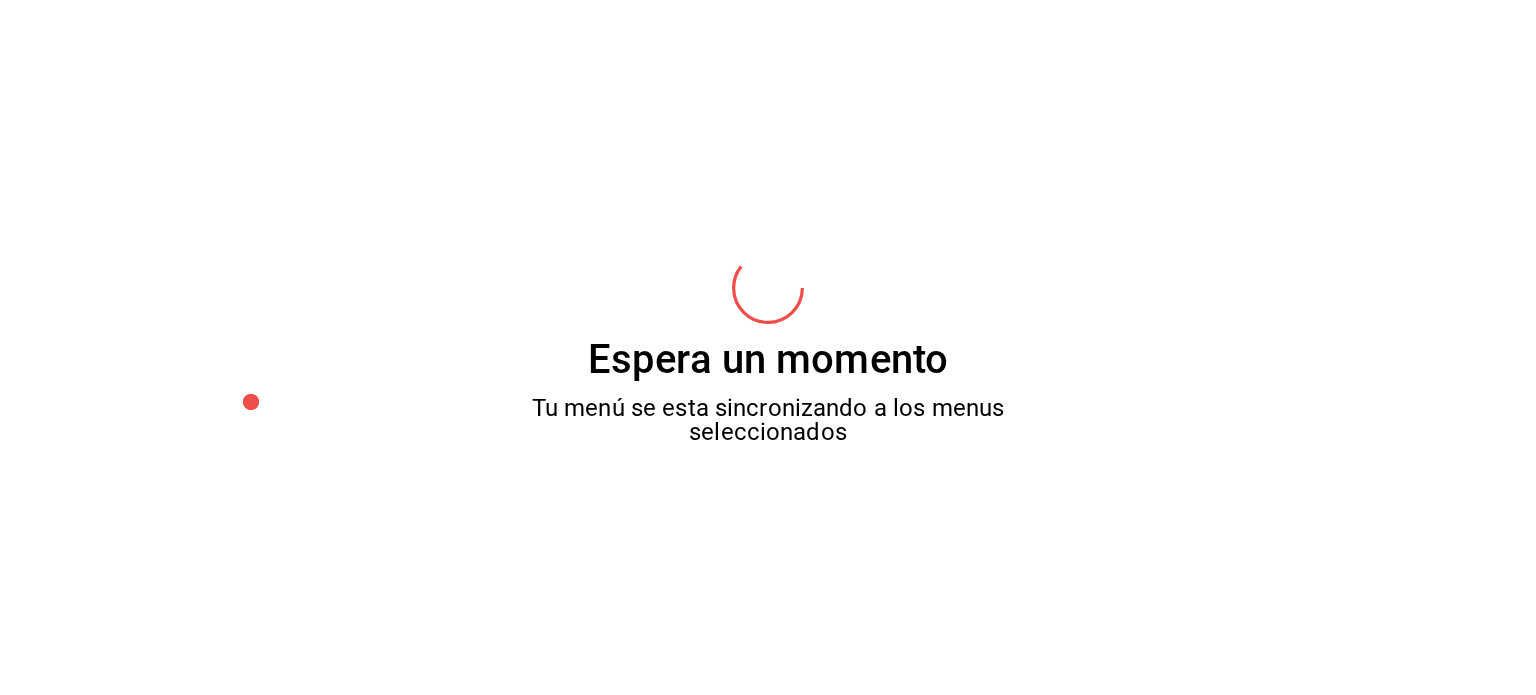 click on "Espera un momento Tu menú se esta sincronizando a los menus seleccionados" at bounding box center [768, 347] 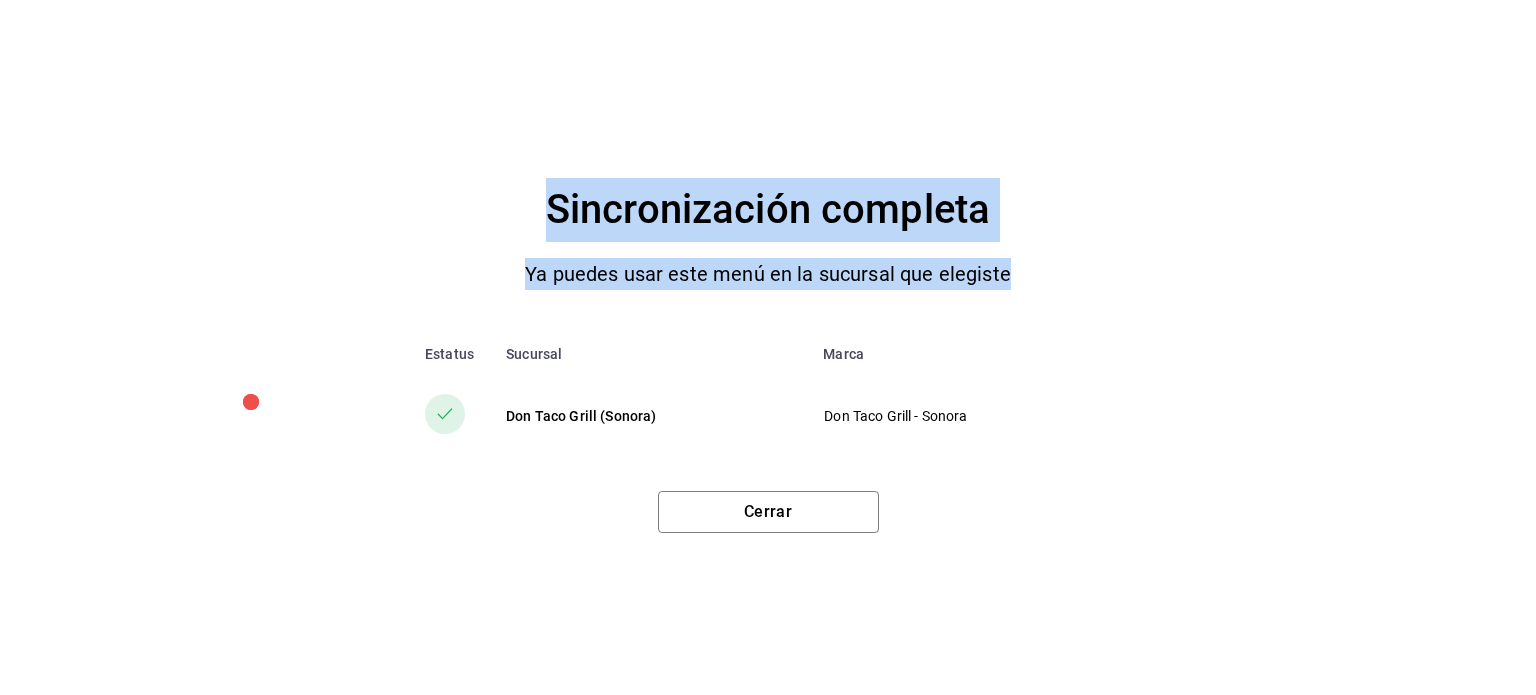 drag, startPoint x: 968, startPoint y: 583, endPoint x: 1228, endPoint y: 742, distance: 304.76385 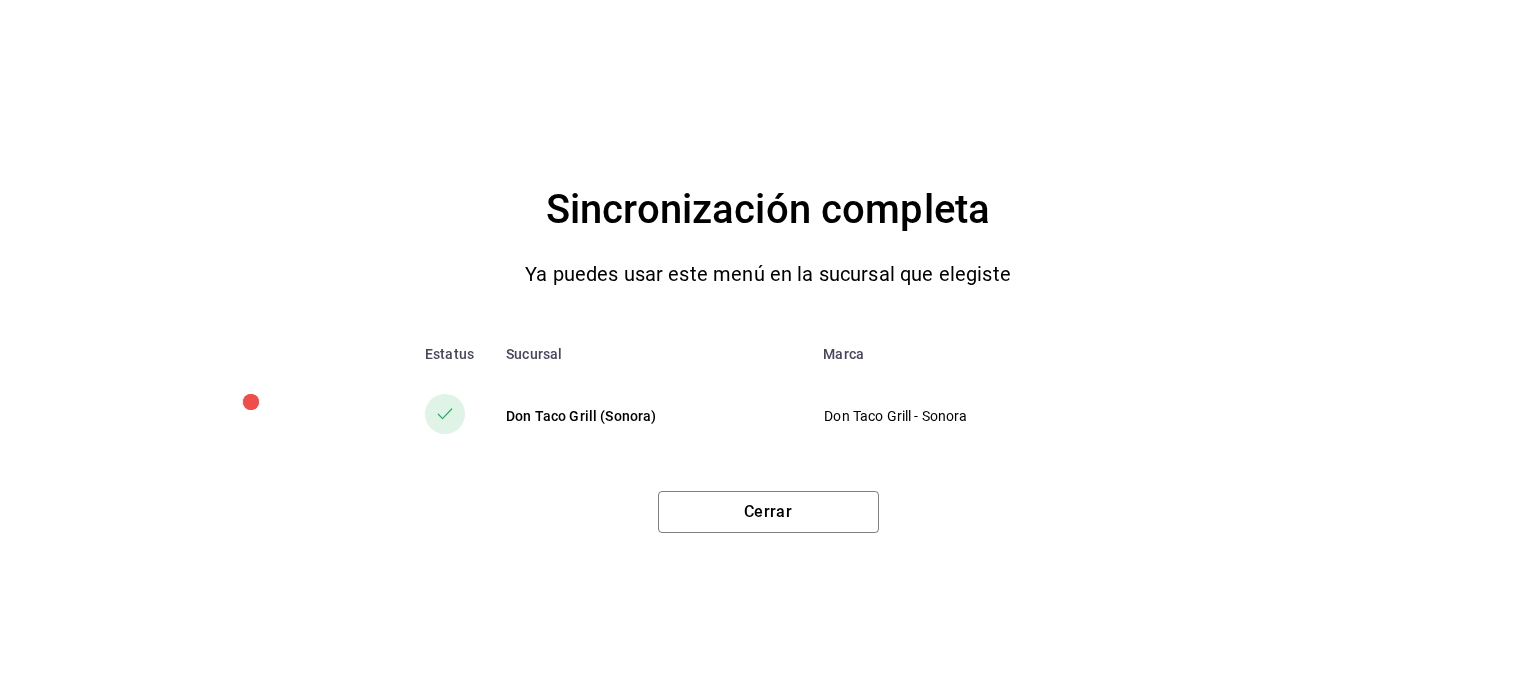 click on "Cerrar" at bounding box center (768, 504) 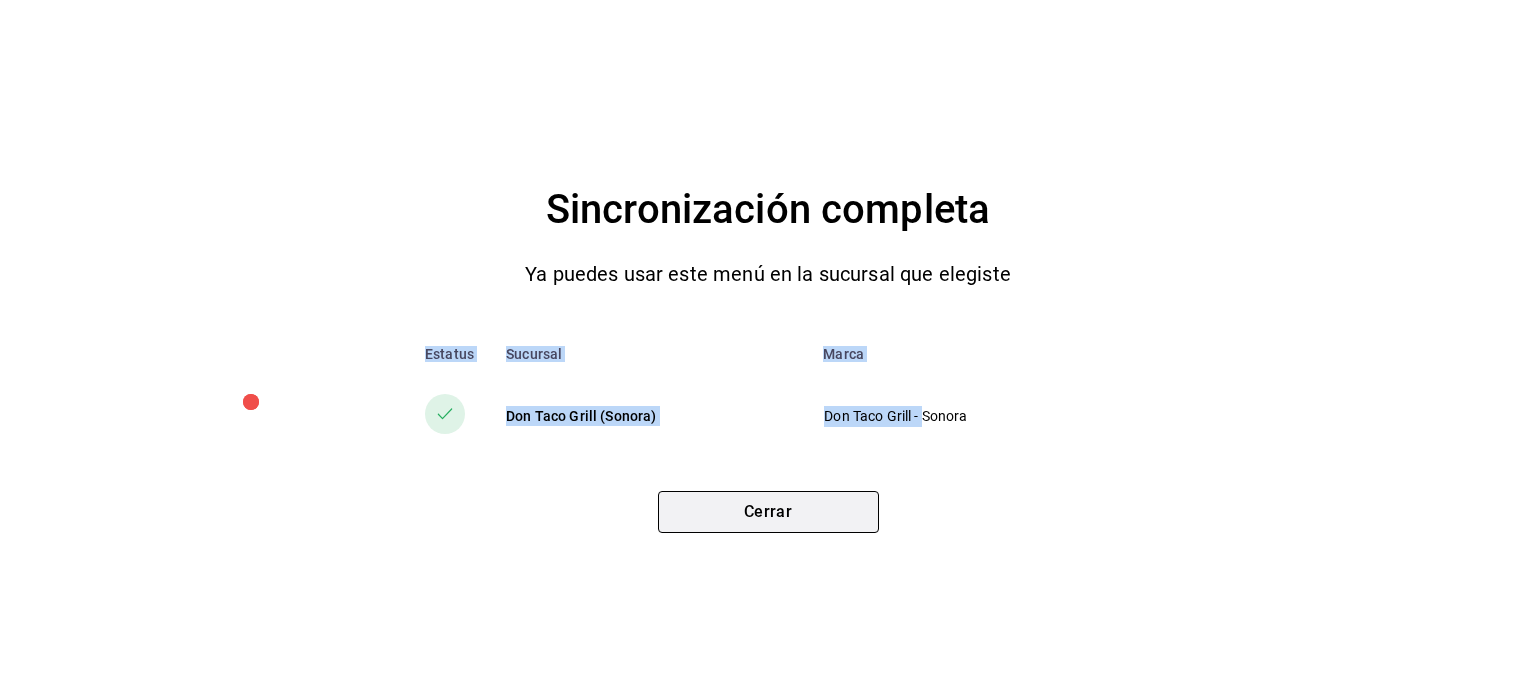 drag, startPoint x: 735, startPoint y: 487, endPoint x: 741, endPoint y: 514, distance: 27.658634 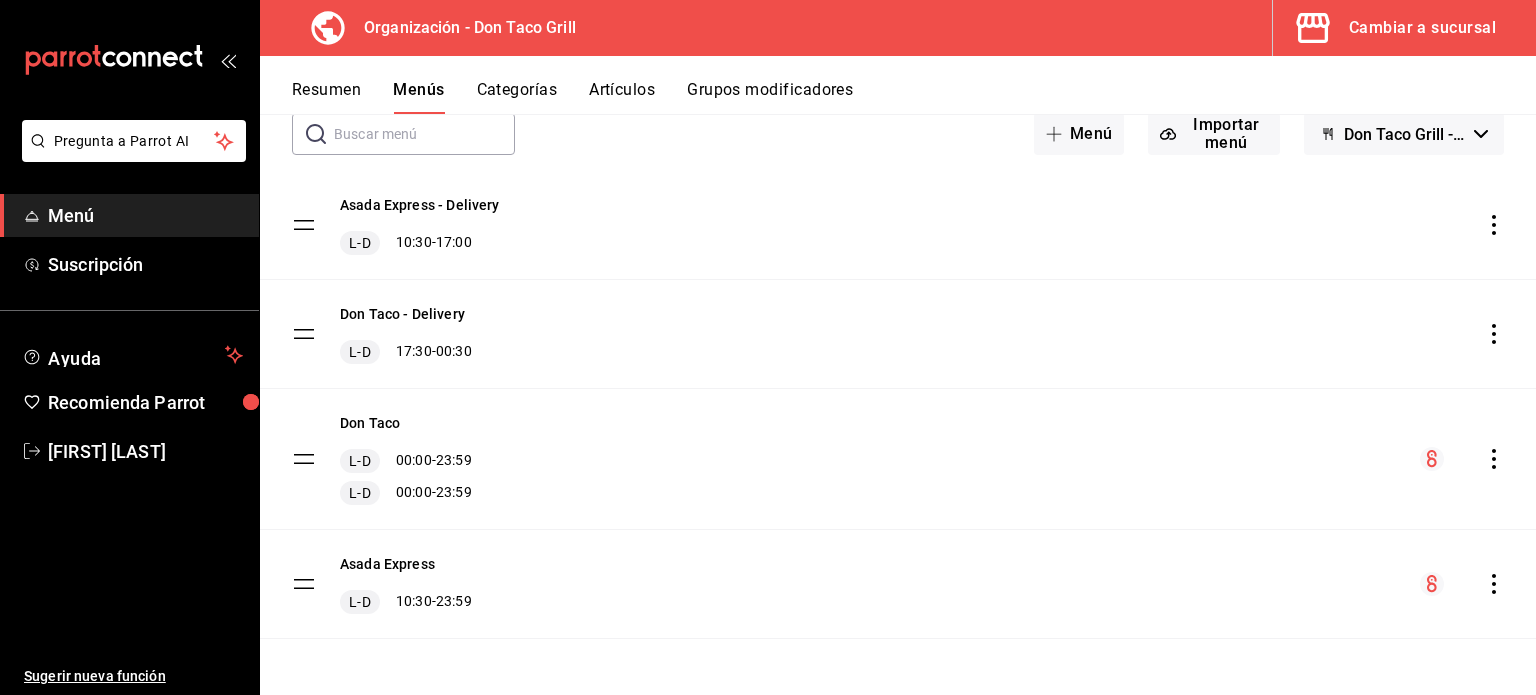 type 